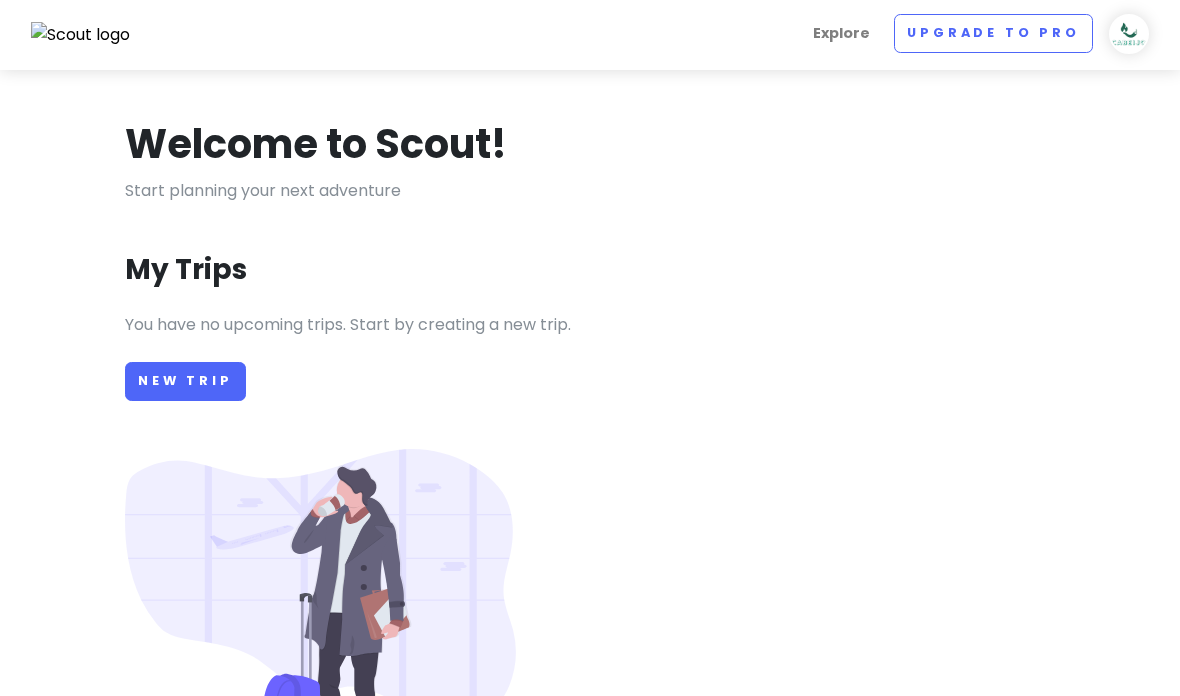 scroll, scrollTop: 16, scrollLeft: 0, axis: vertical 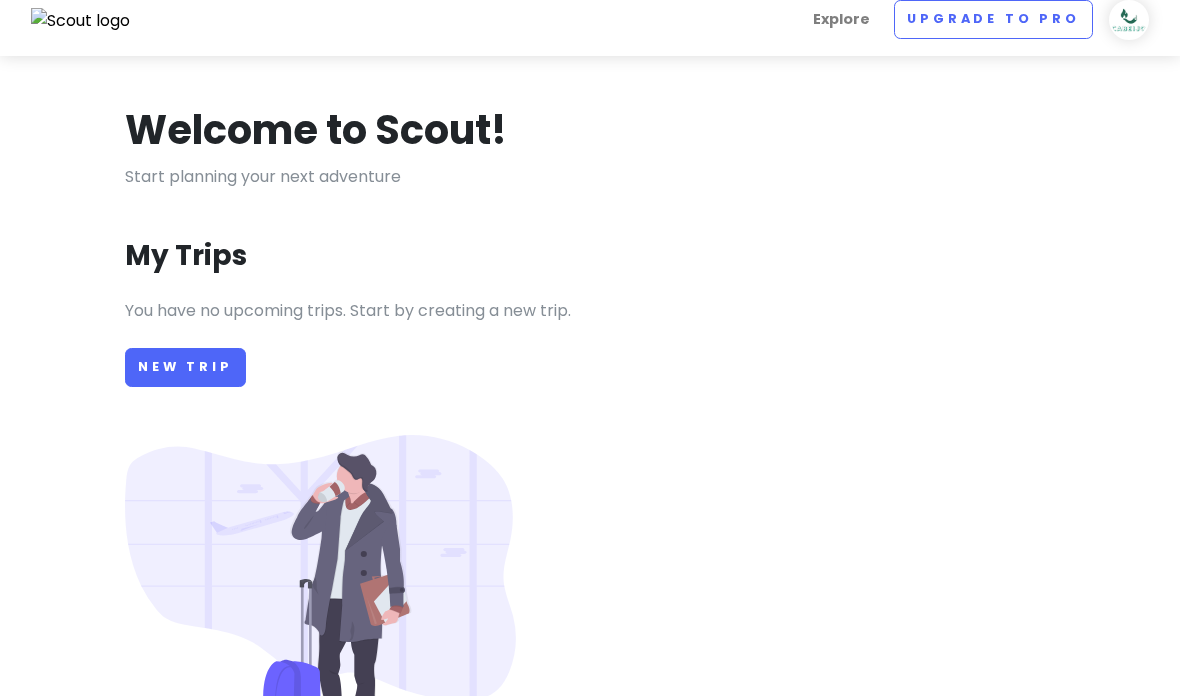click on "New Trip" at bounding box center (185, 367) 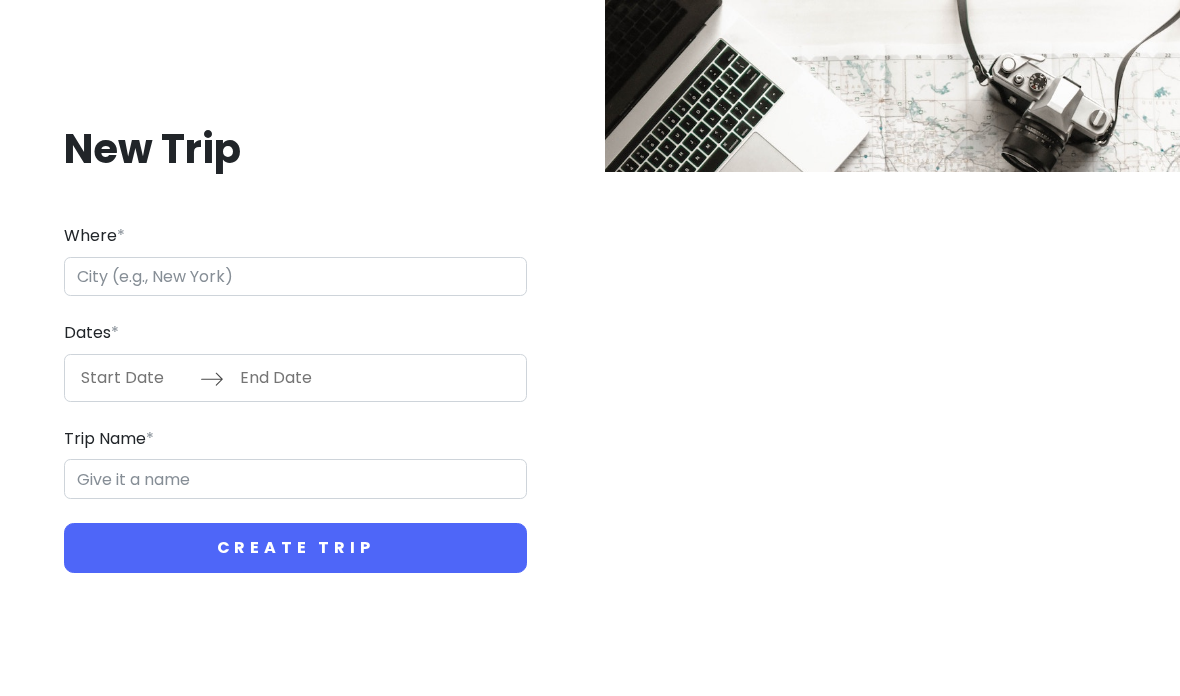 scroll, scrollTop: 80, scrollLeft: 0, axis: vertical 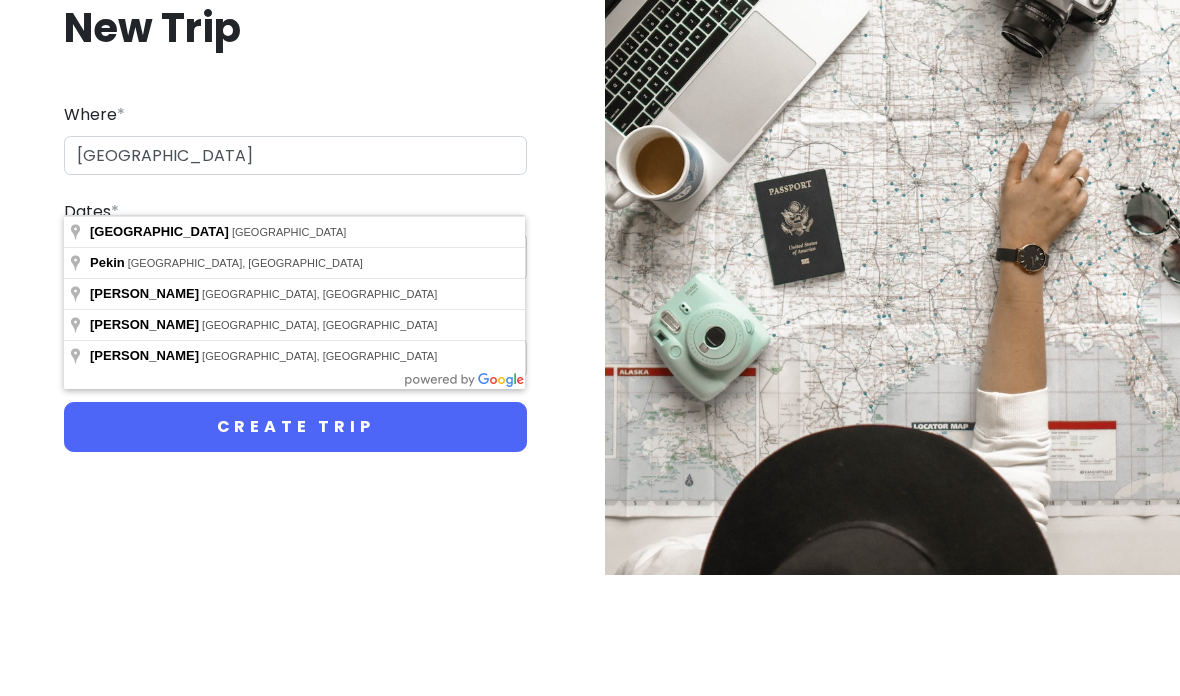 type on "[GEOGRAPHIC_DATA], [GEOGRAPHIC_DATA]" 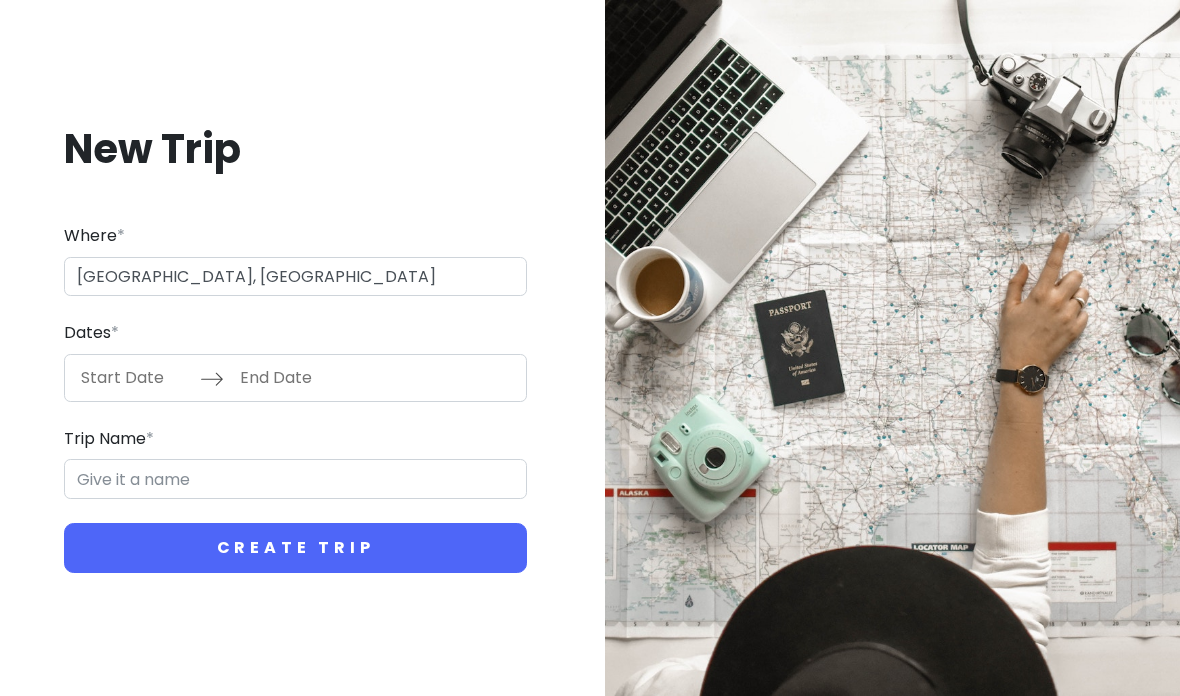 type on "Beijing Trip" 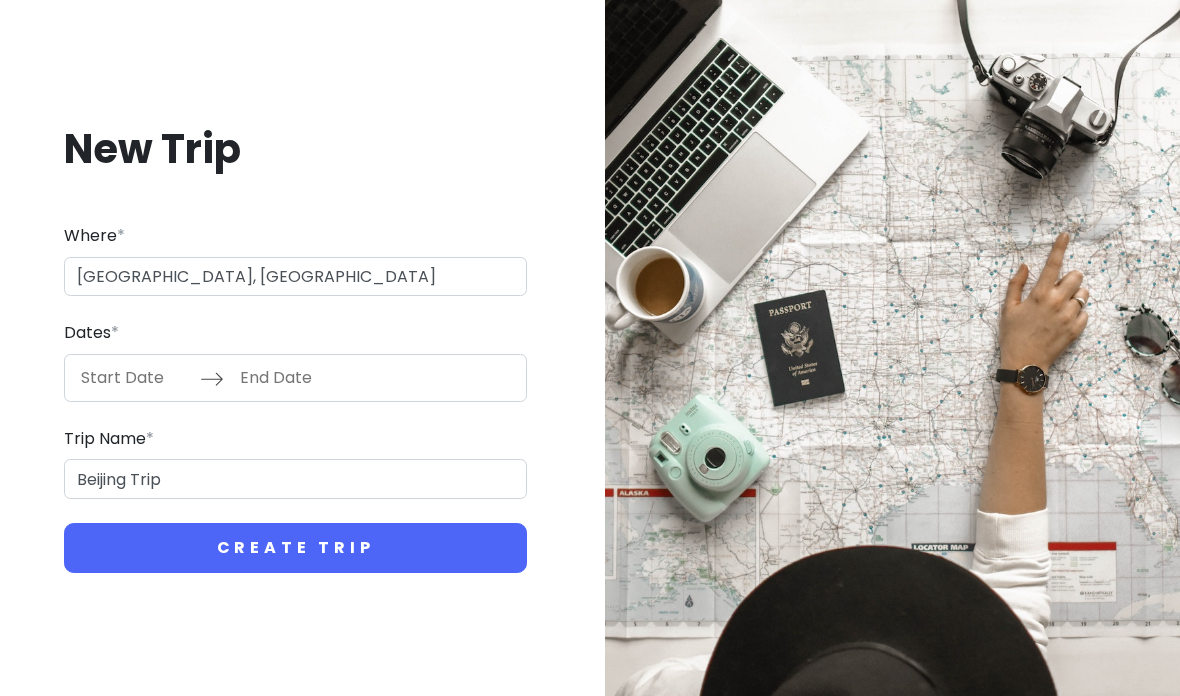 click at bounding box center (135, 378) 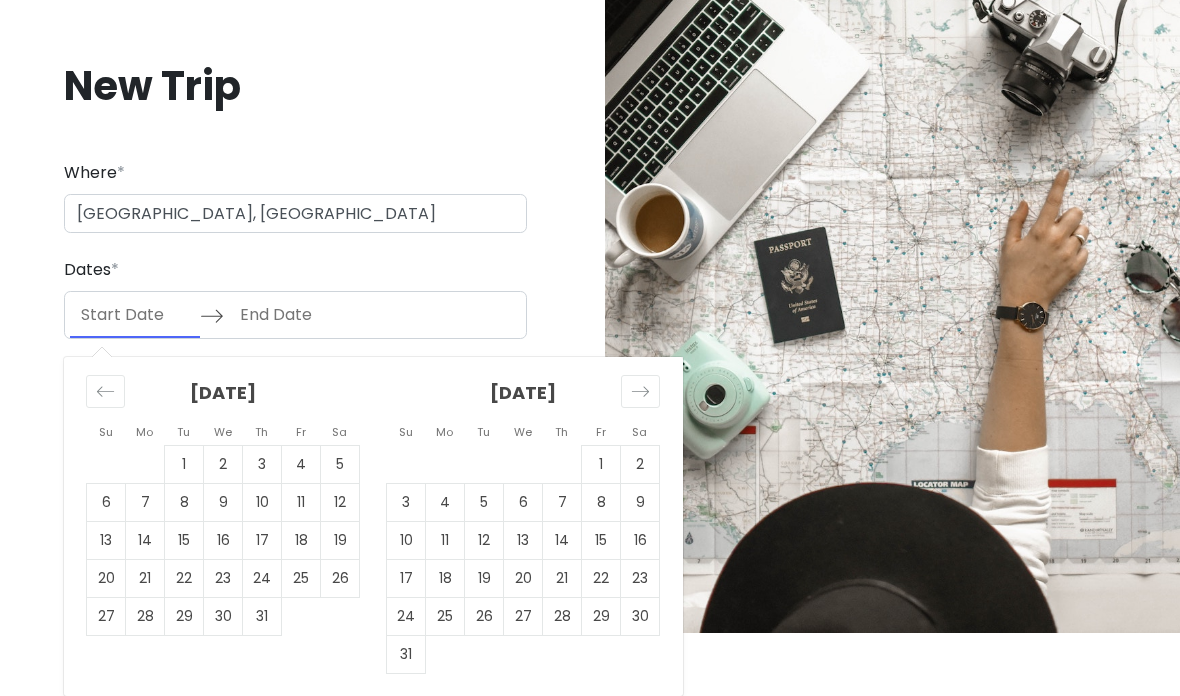 scroll, scrollTop: 102, scrollLeft: 0, axis: vertical 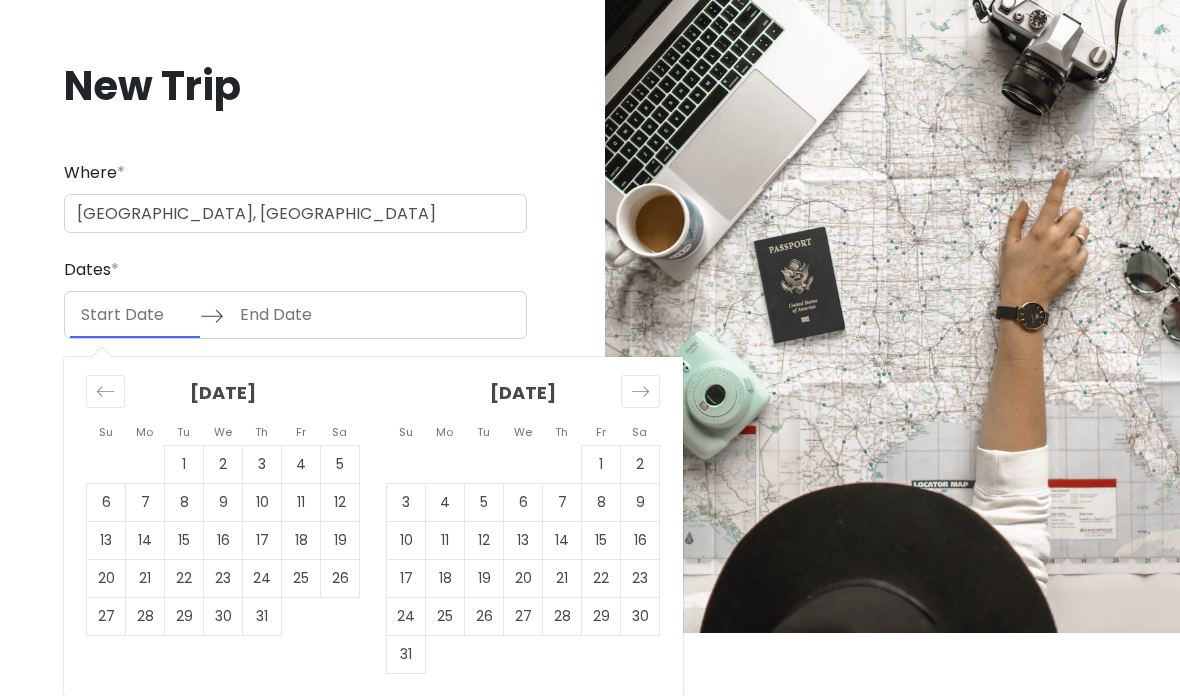 click at bounding box center [640, 391] 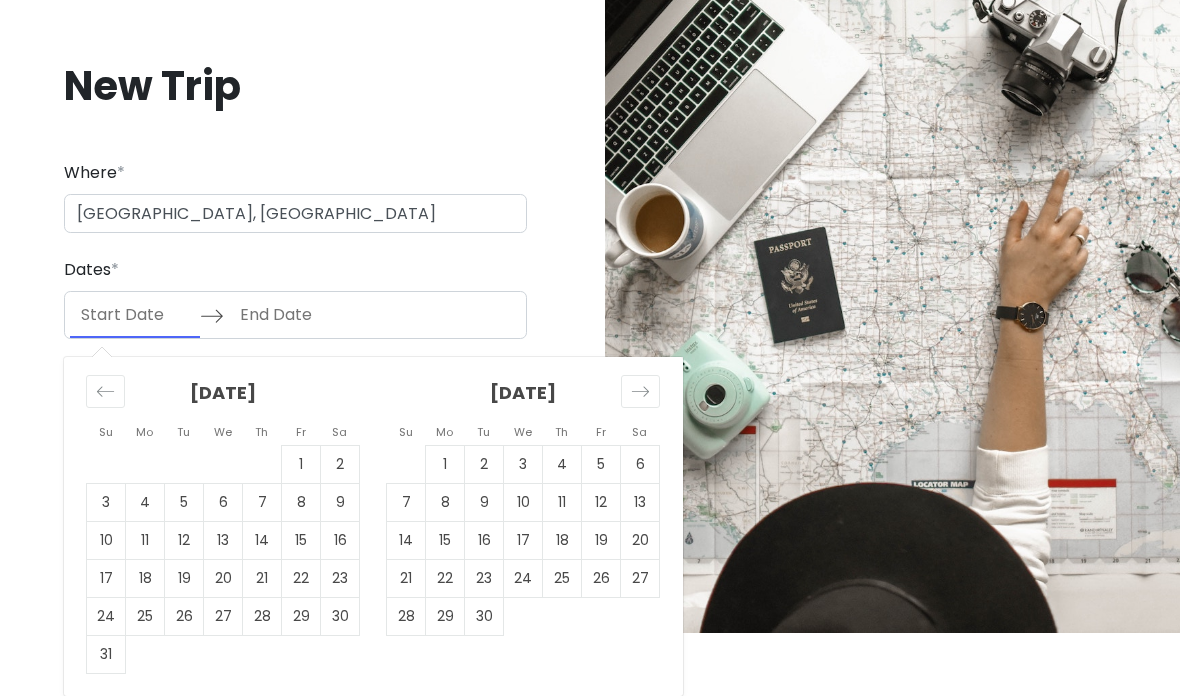 click at bounding box center [640, 391] 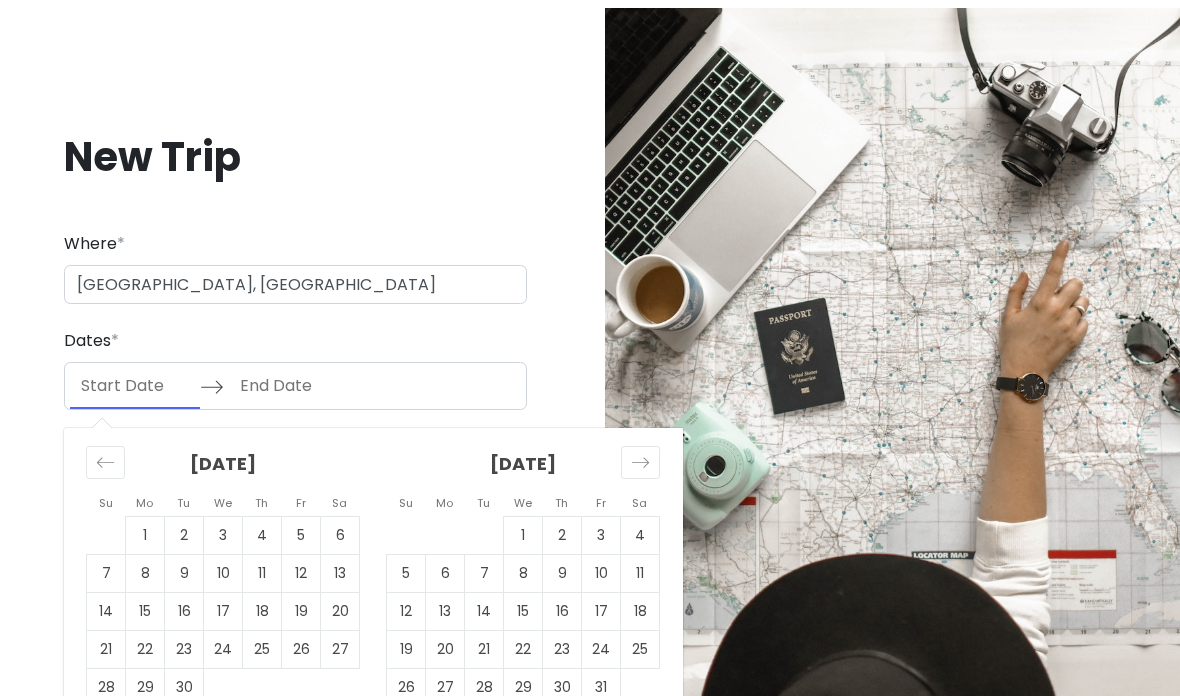 scroll, scrollTop: 80, scrollLeft: 0, axis: vertical 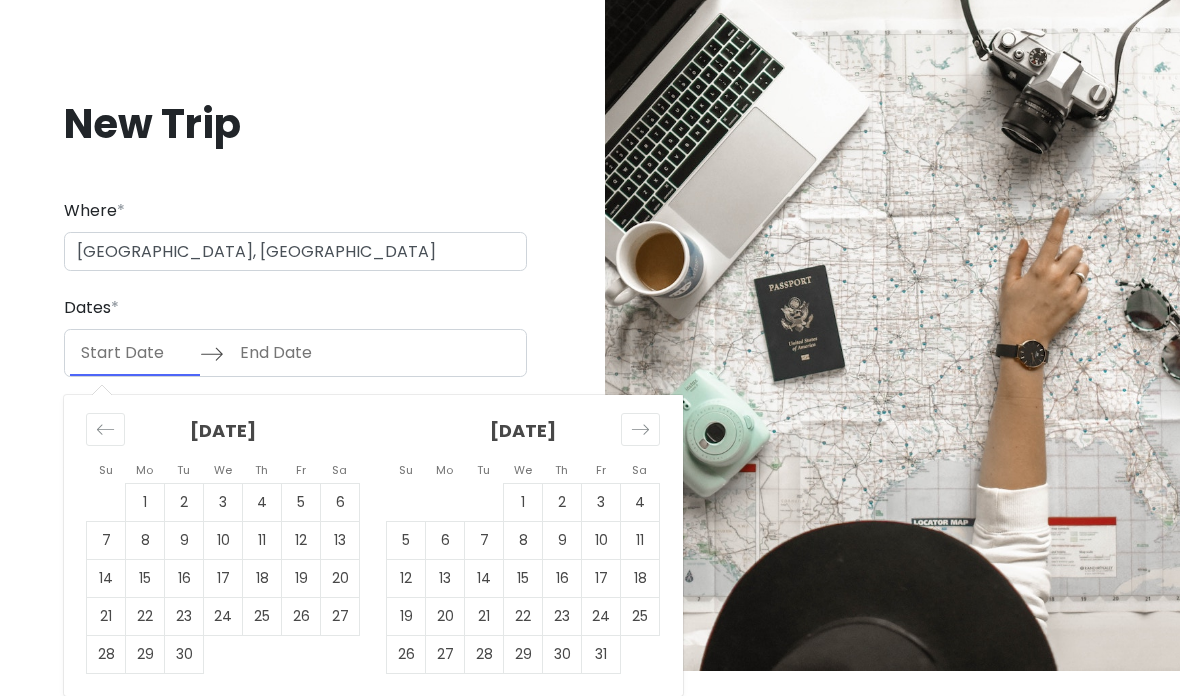 click on "17" at bounding box center [601, 578] 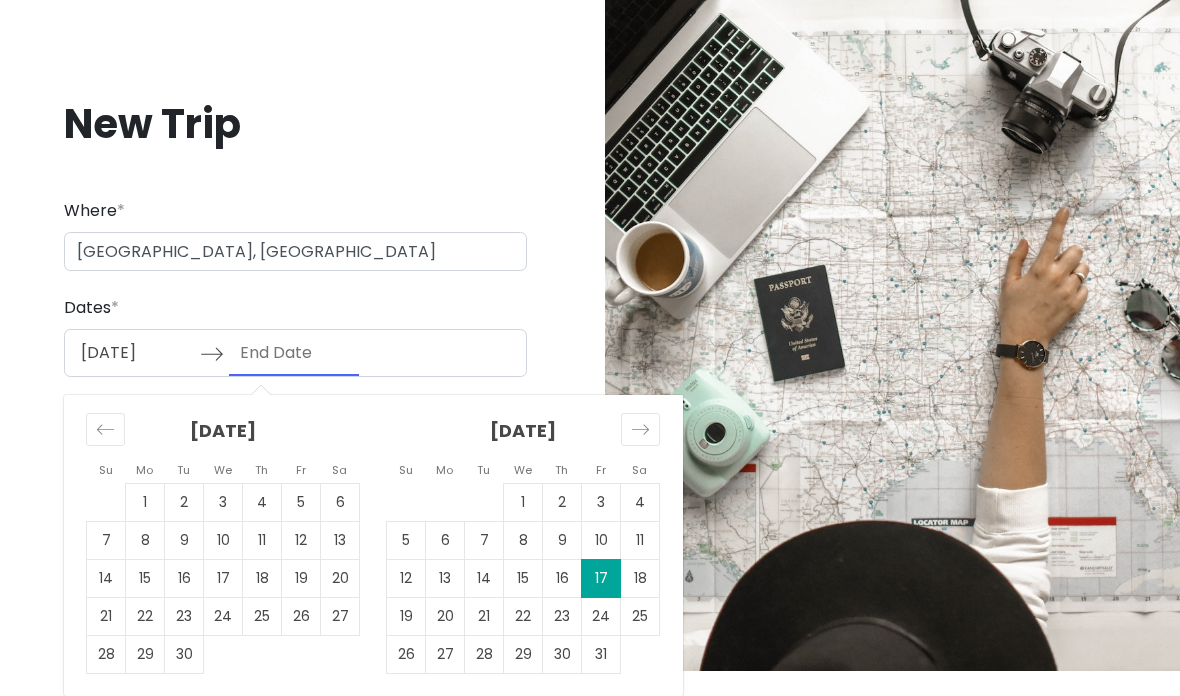 click on "13" at bounding box center (445, 578) 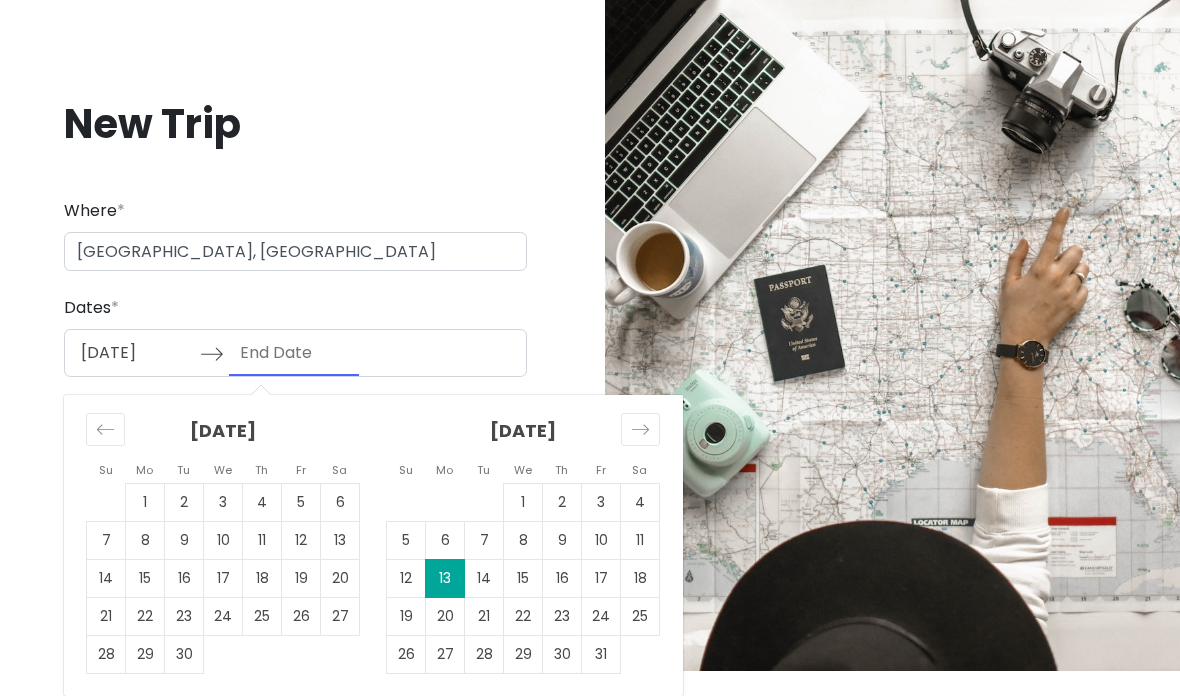 click on "16" at bounding box center [562, 578] 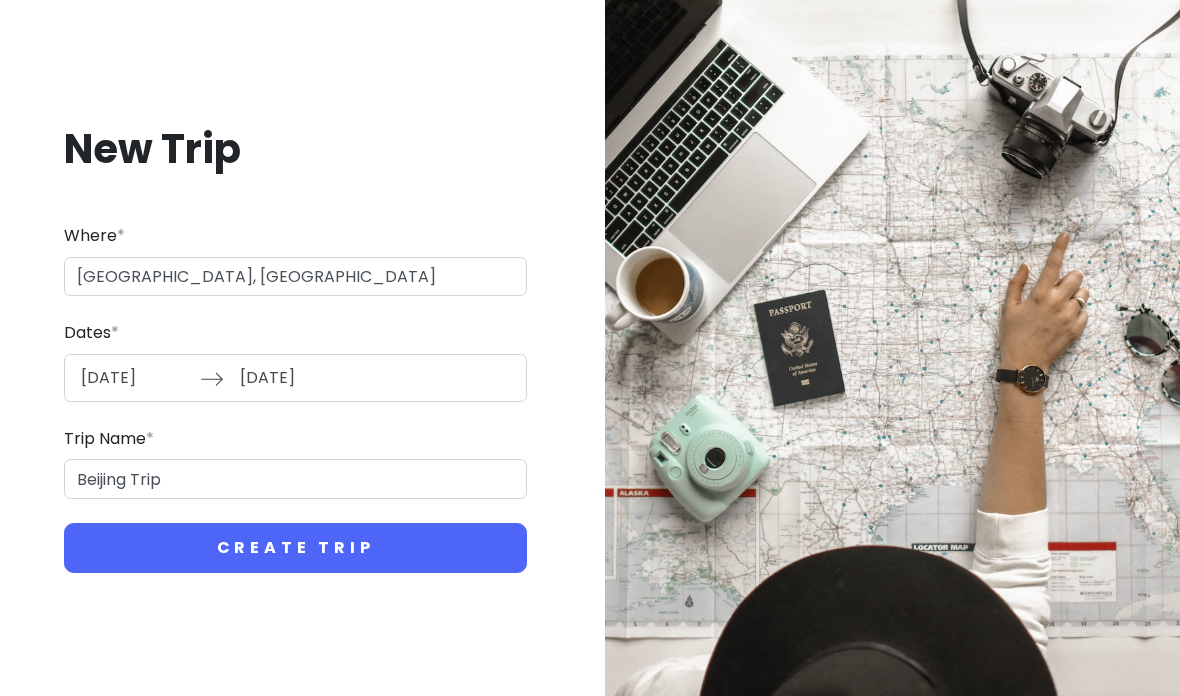 click on "Create Trip" at bounding box center [295, 548] 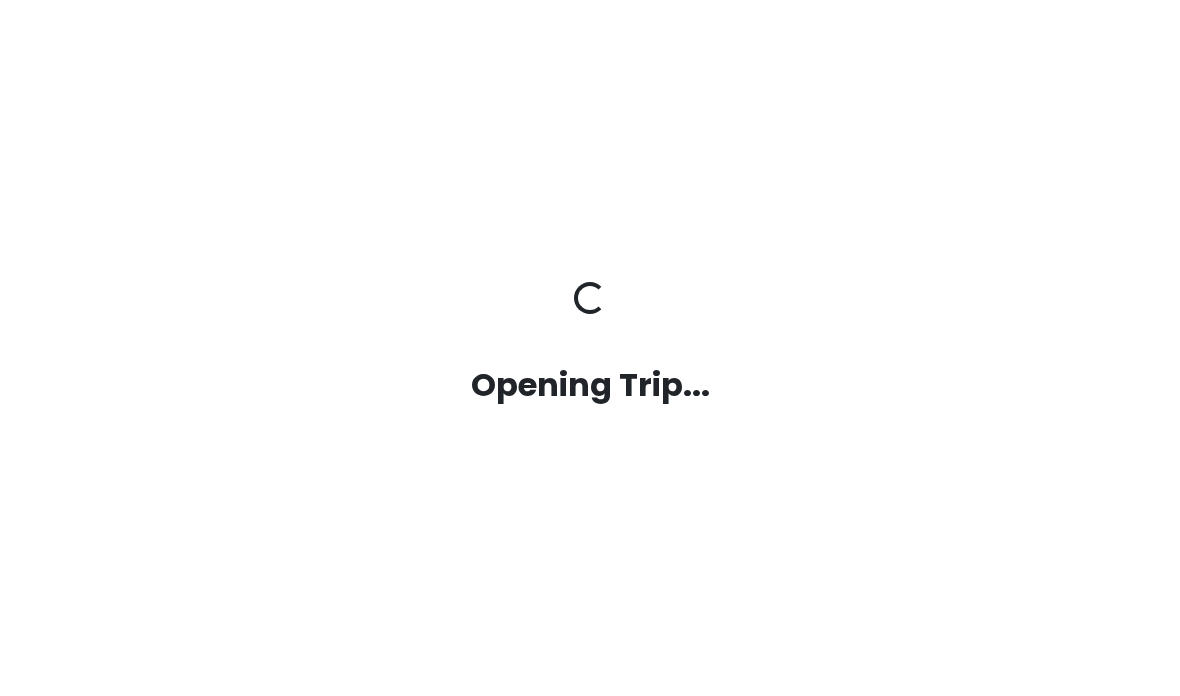 scroll, scrollTop: 0, scrollLeft: 0, axis: both 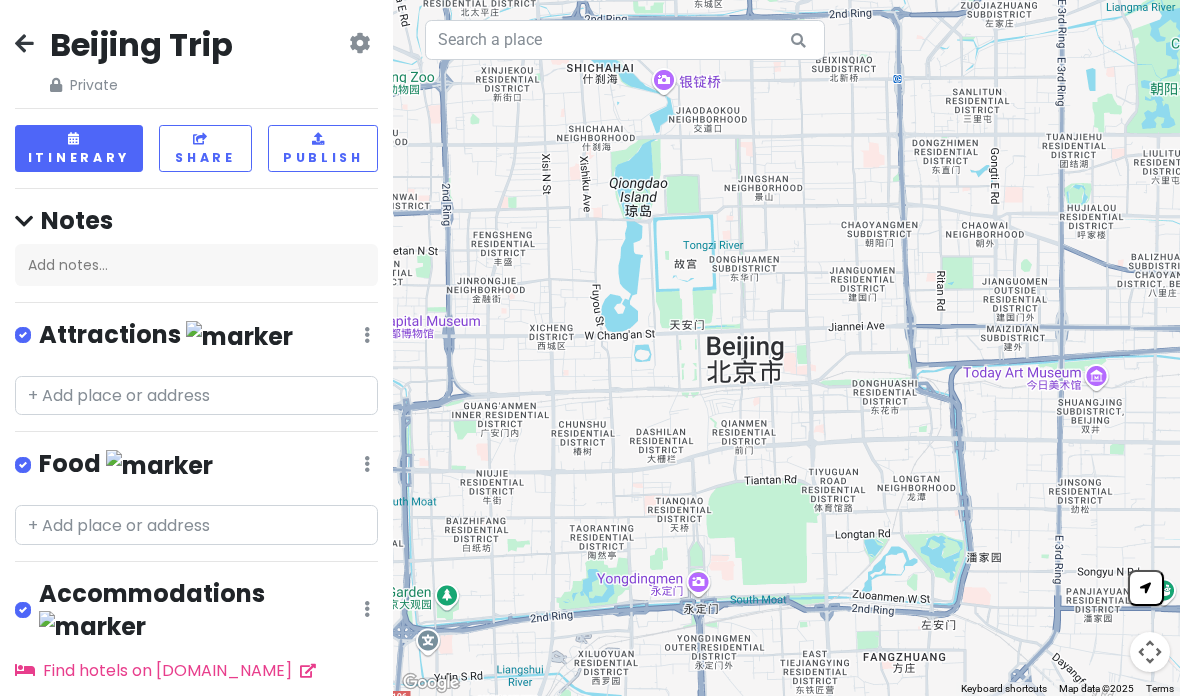 click at bounding box center (359, 43) 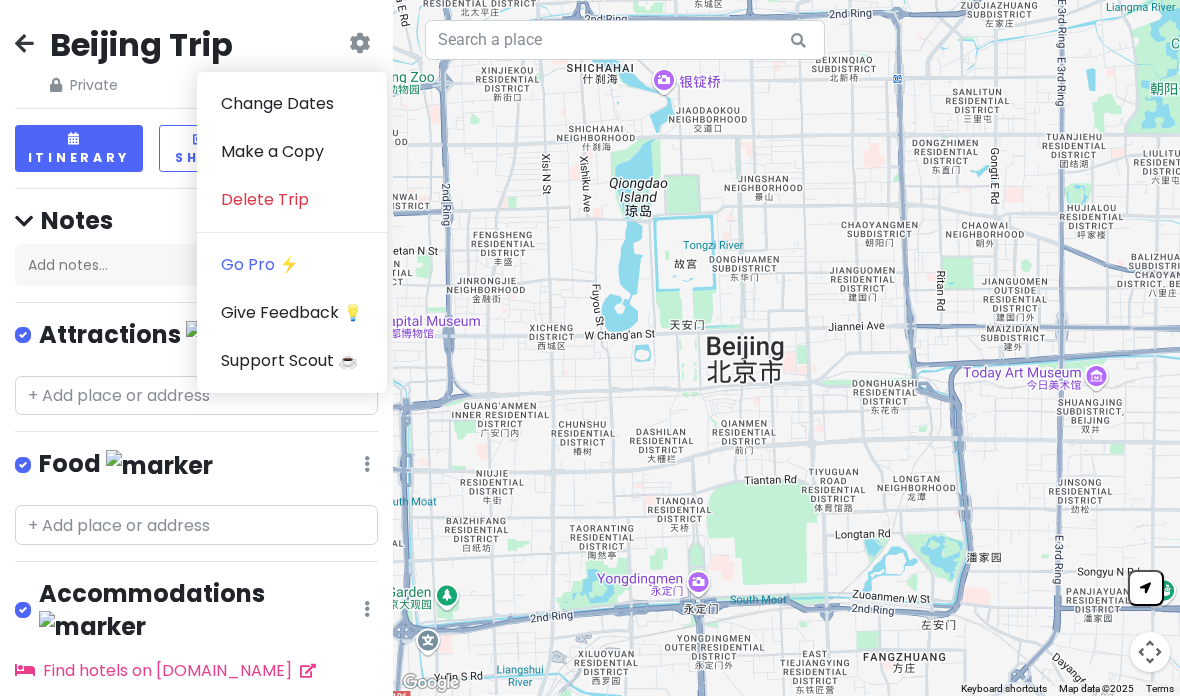 click on "Change Dates" at bounding box center (292, 104) 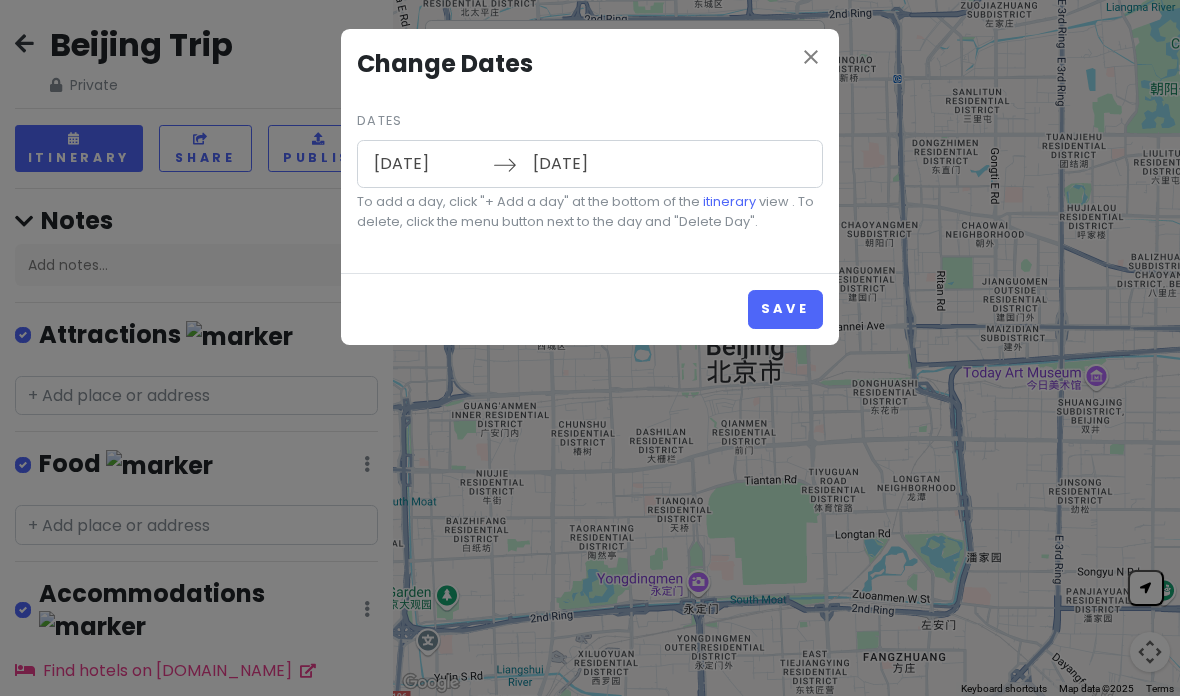 click on "10/13/2025" at bounding box center (428, 164) 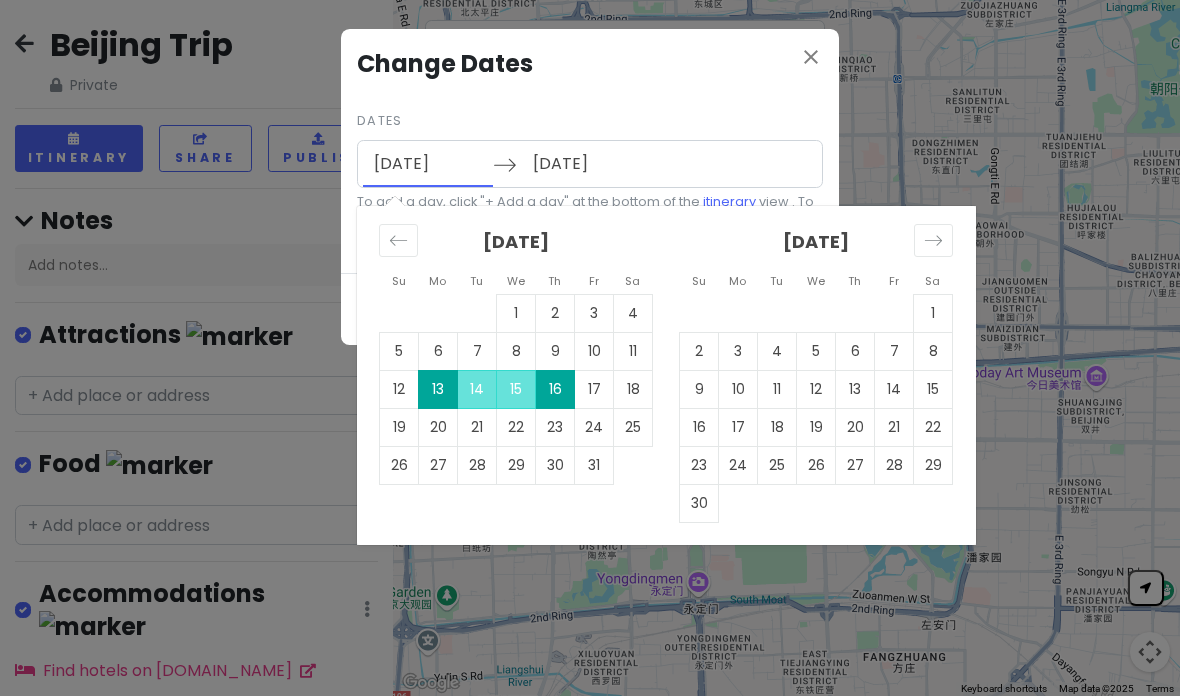 click on "16" at bounding box center [555, 389] 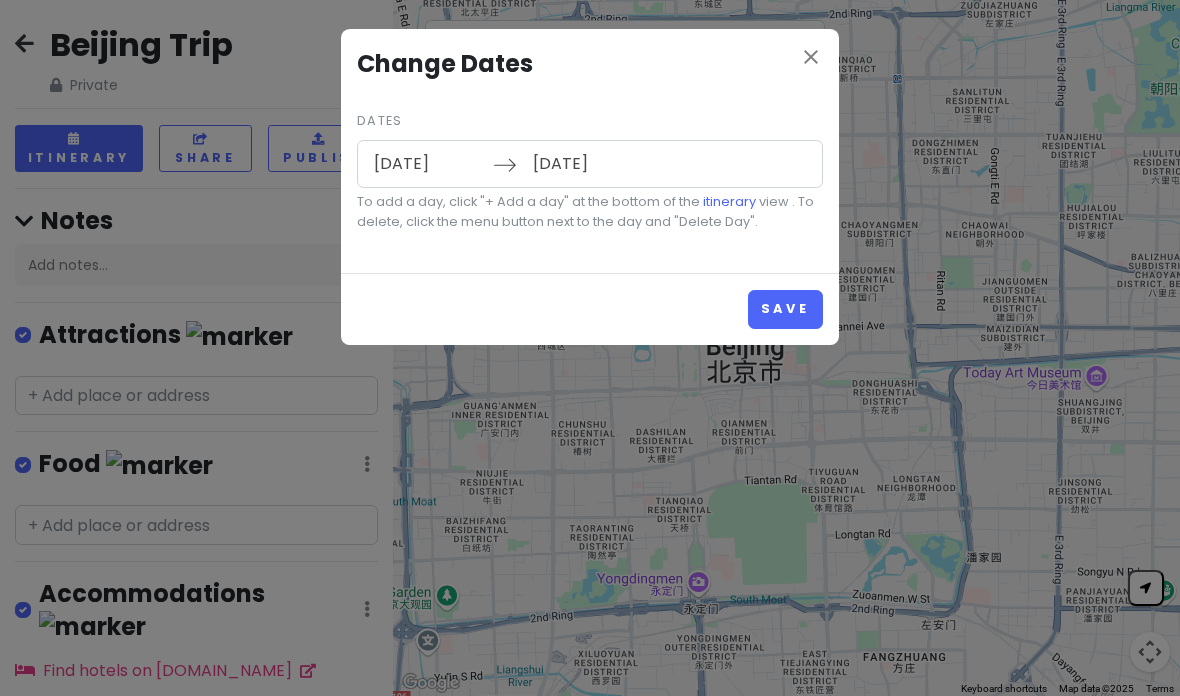 click on "10/19/2025" at bounding box center (587, 164) 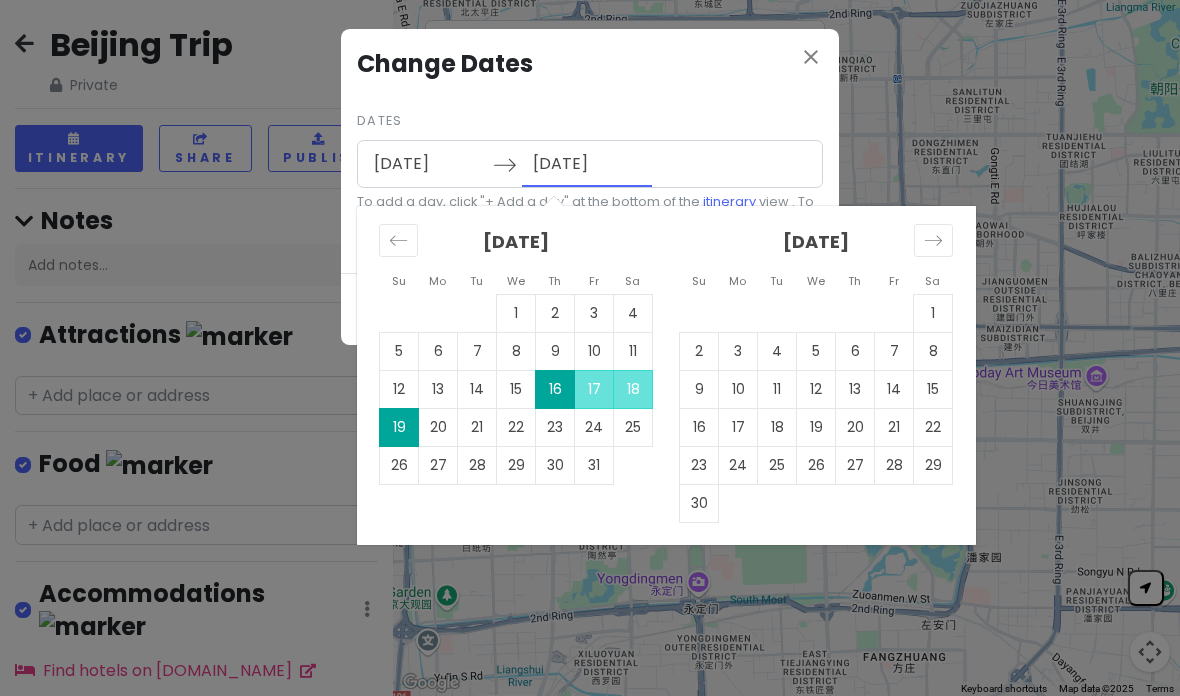 click on "20" at bounding box center (438, 427) 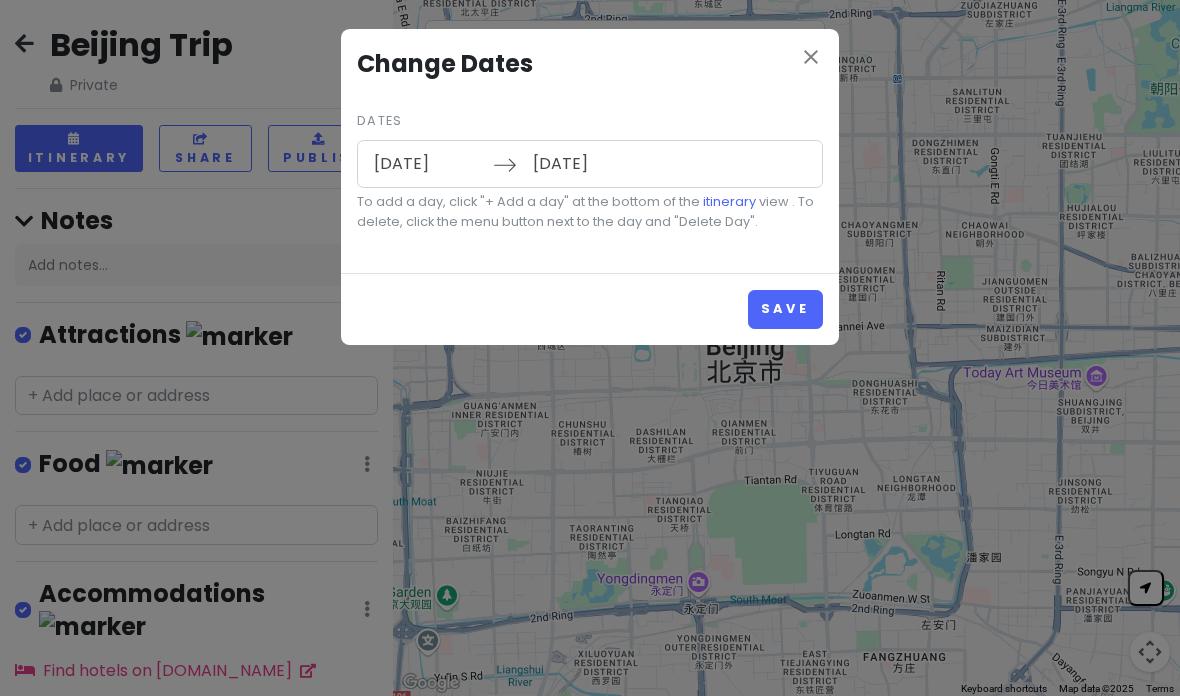 click on "Save" at bounding box center [785, 309] 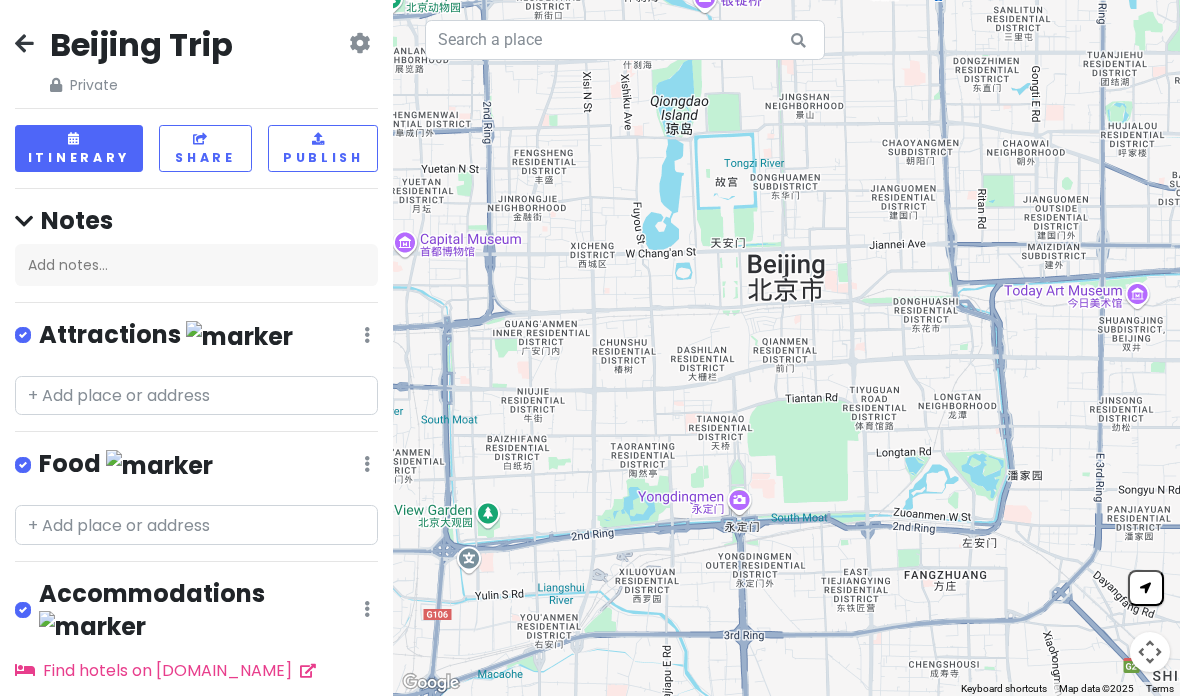 click at bounding box center (359, 43) 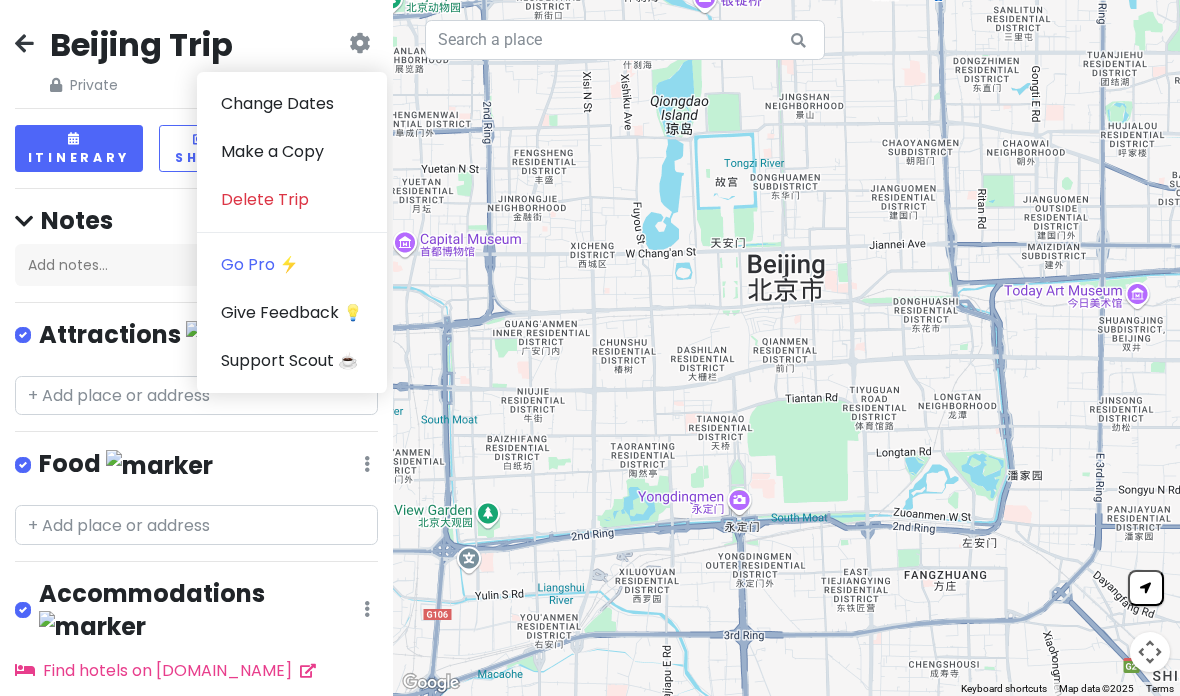 click on "Change Dates" at bounding box center (292, 104) 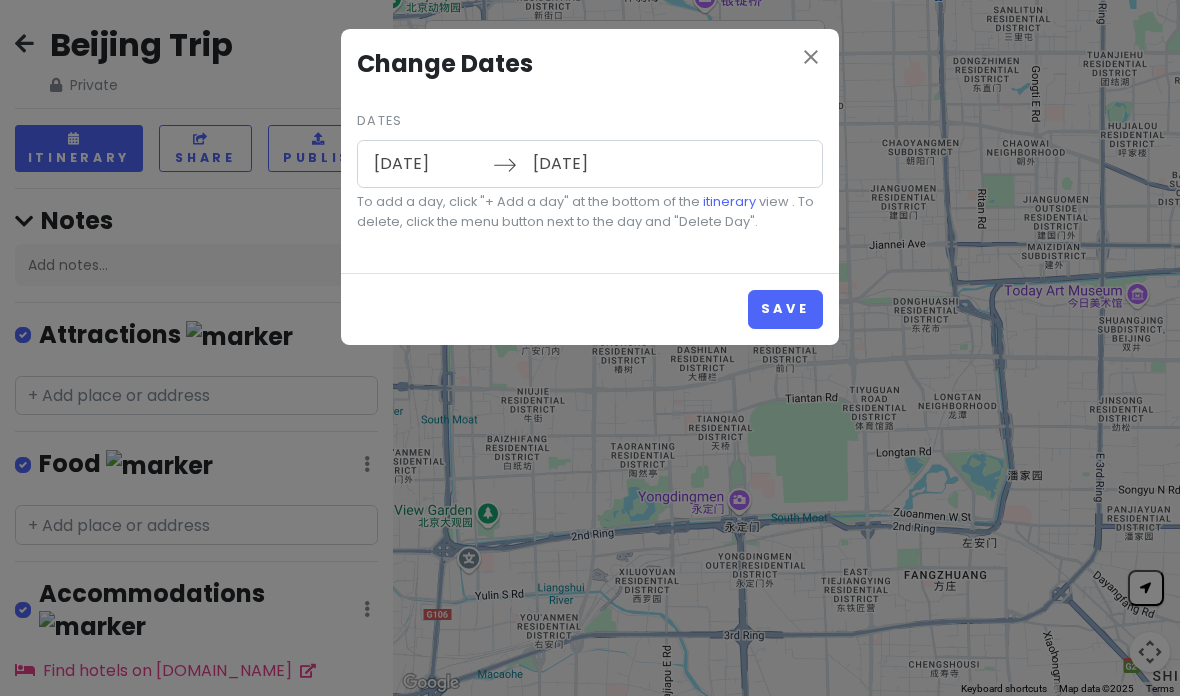 click on "10/23/2025" at bounding box center (587, 164) 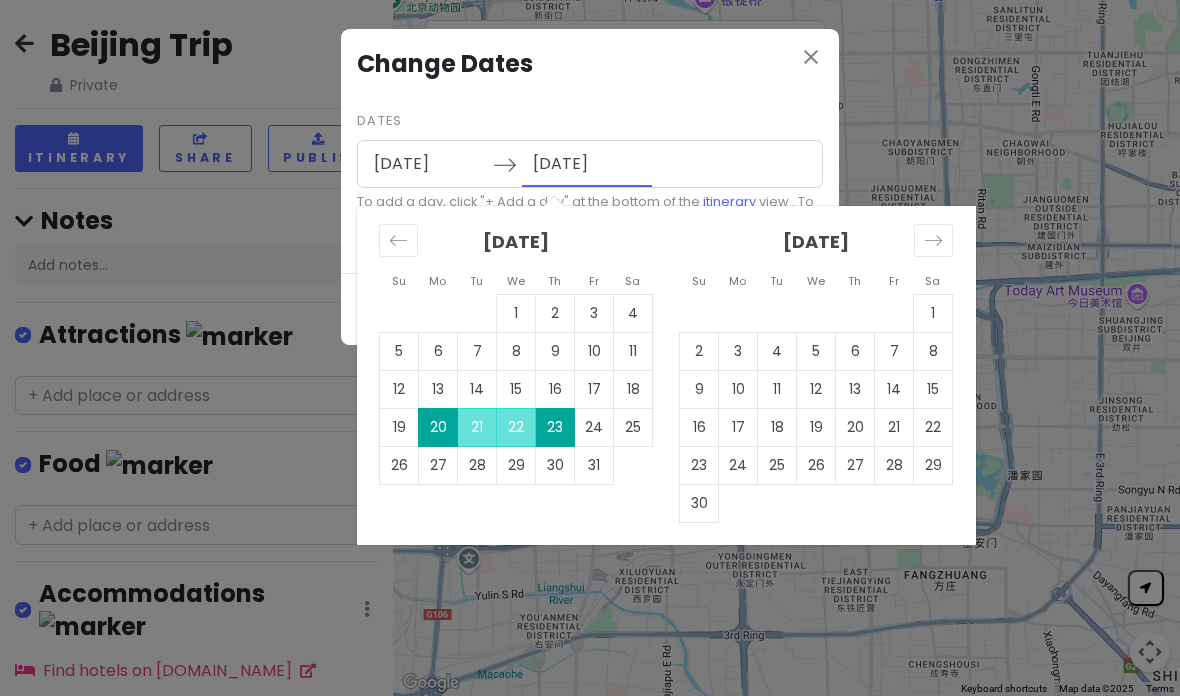 click on "16" at bounding box center [555, 389] 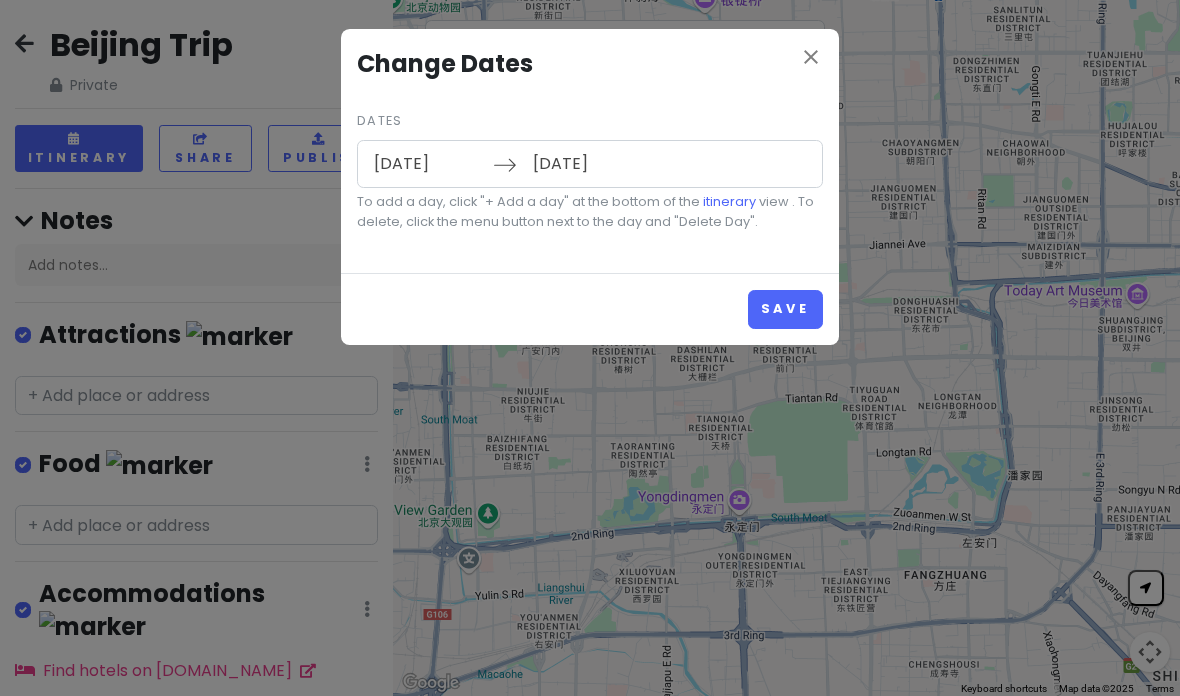 click on "10/16/2025" at bounding box center (428, 164) 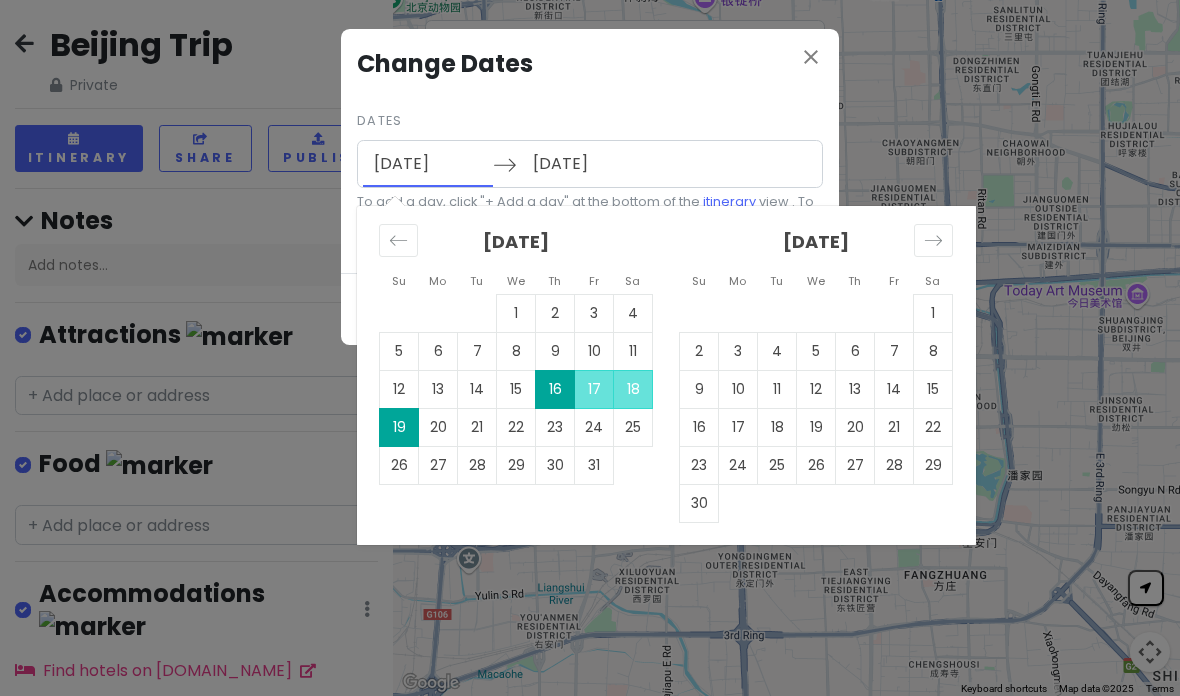 click on "20" at bounding box center (438, 427) 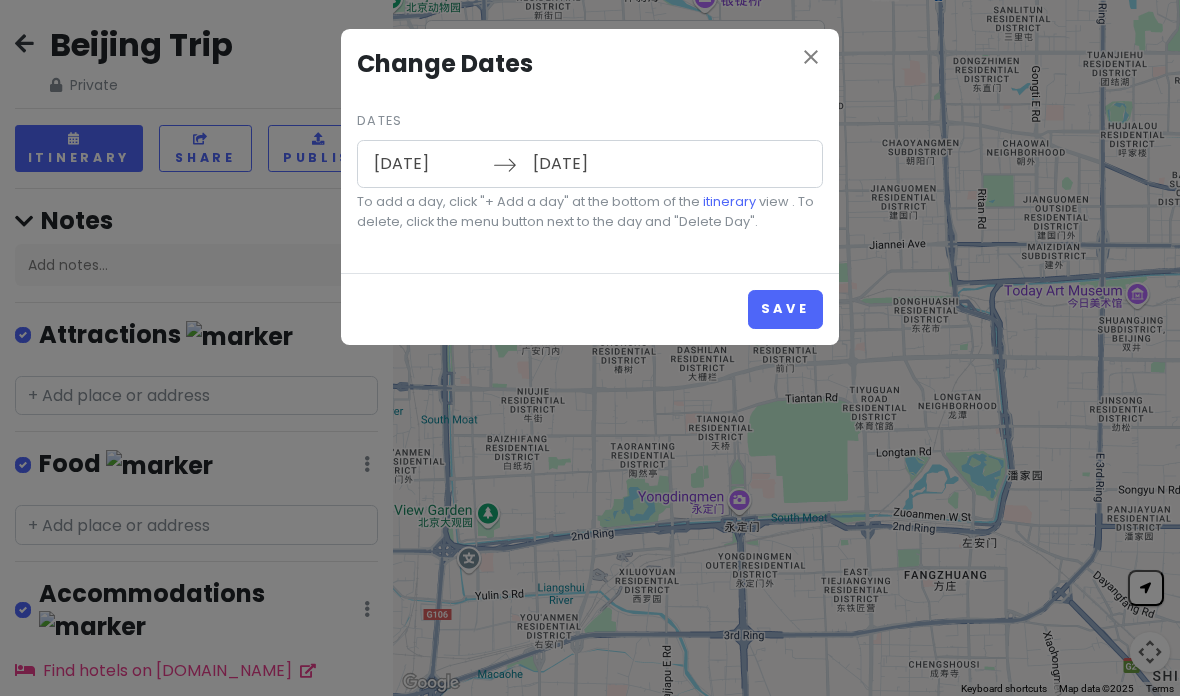 click on "10/20/2025" at bounding box center [428, 164] 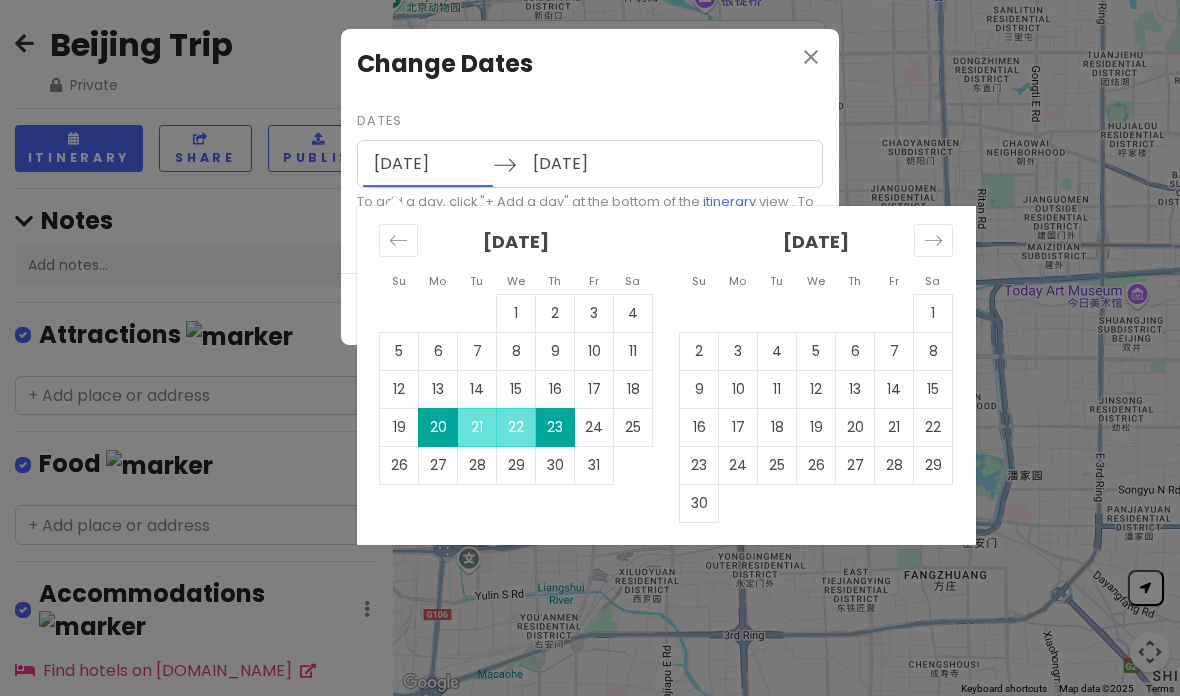 click on "16" at bounding box center [555, 389] 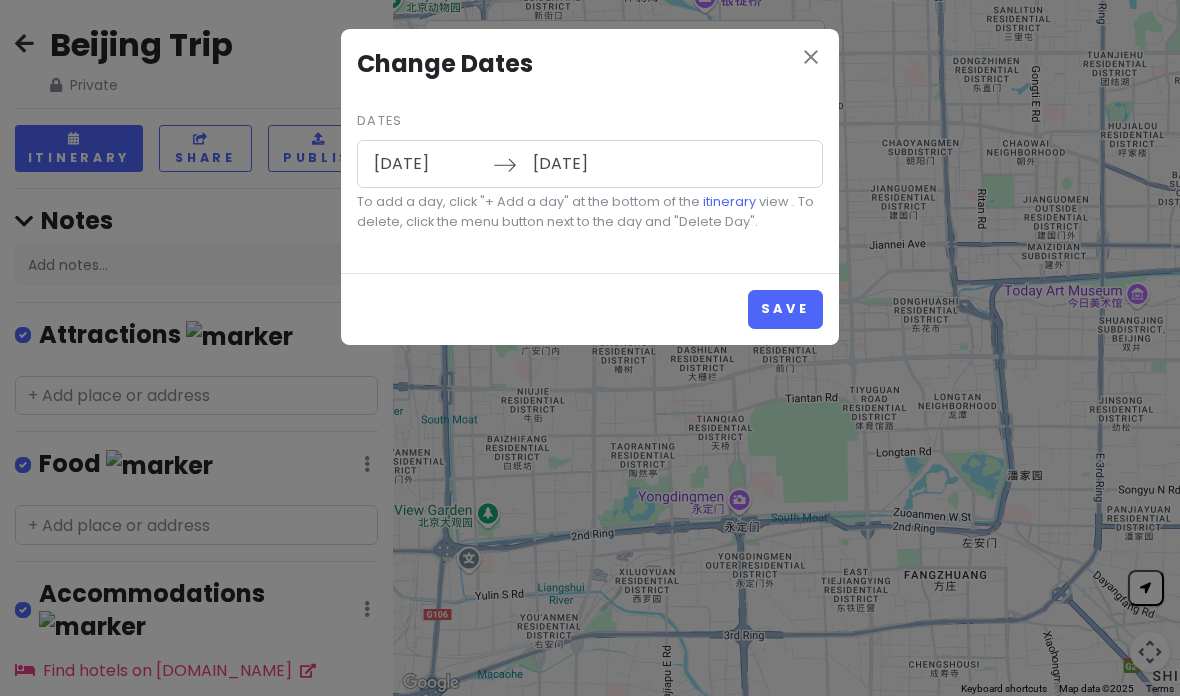 click on "10/16/2025" at bounding box center [428, 164] 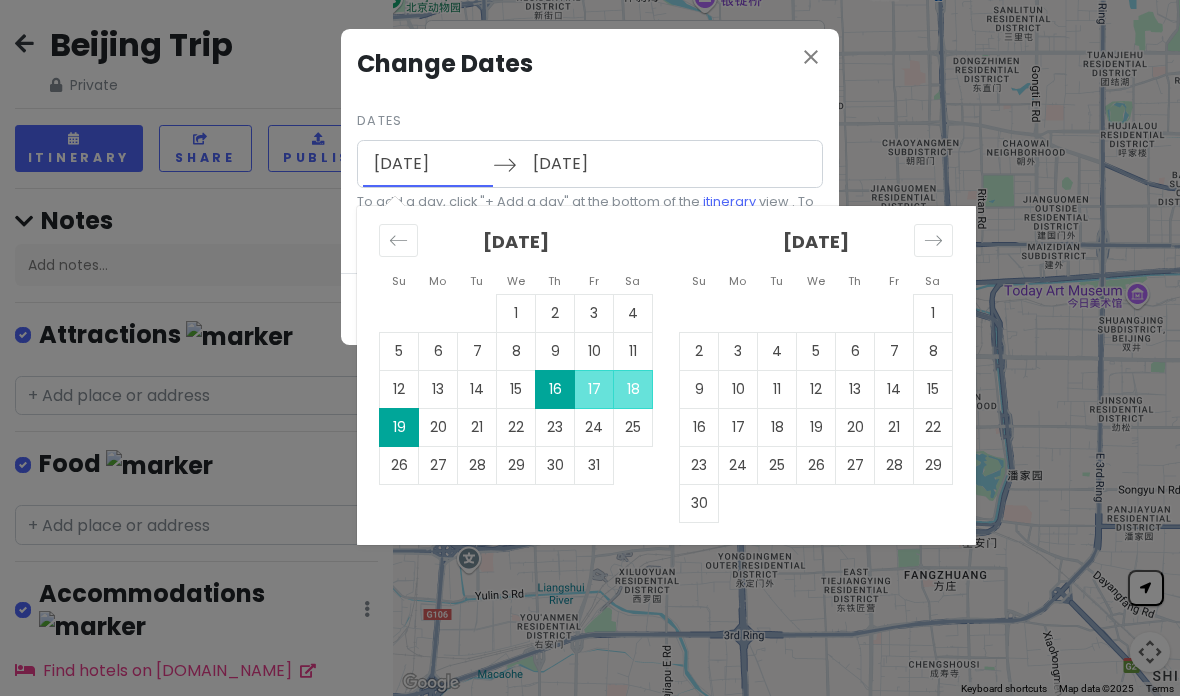 click on "20" at bounding box center [438, 427] 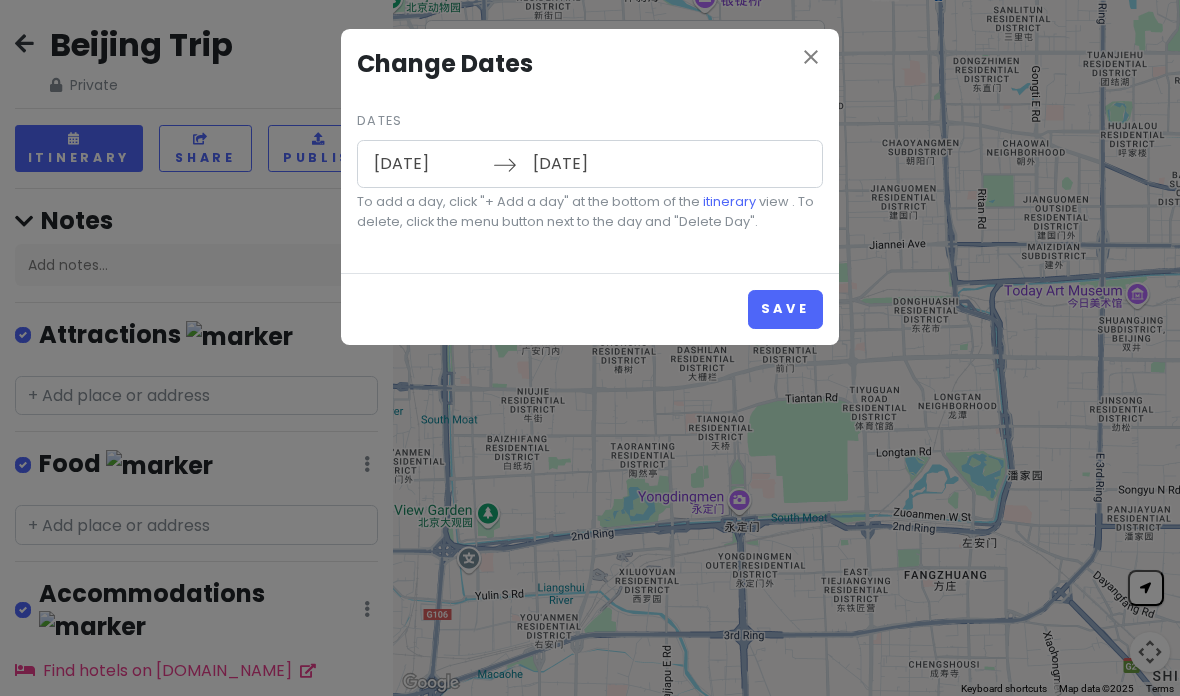 type on "10/20/2025" 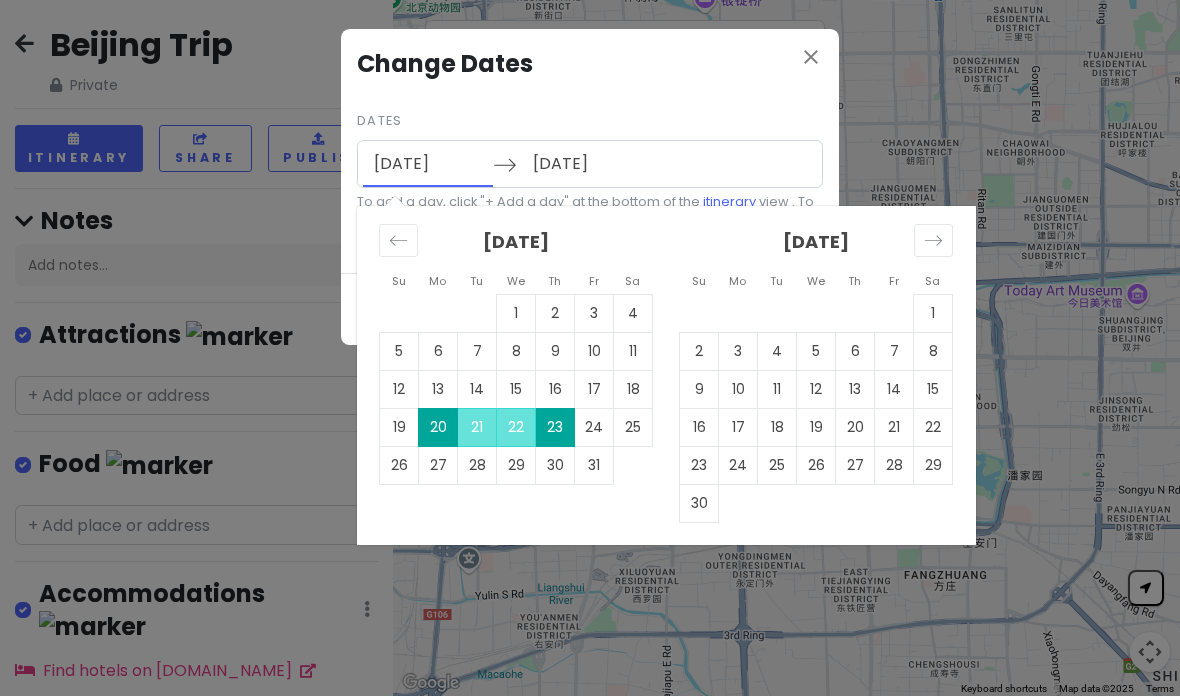 click on "16" at bounding box center (555, 389) 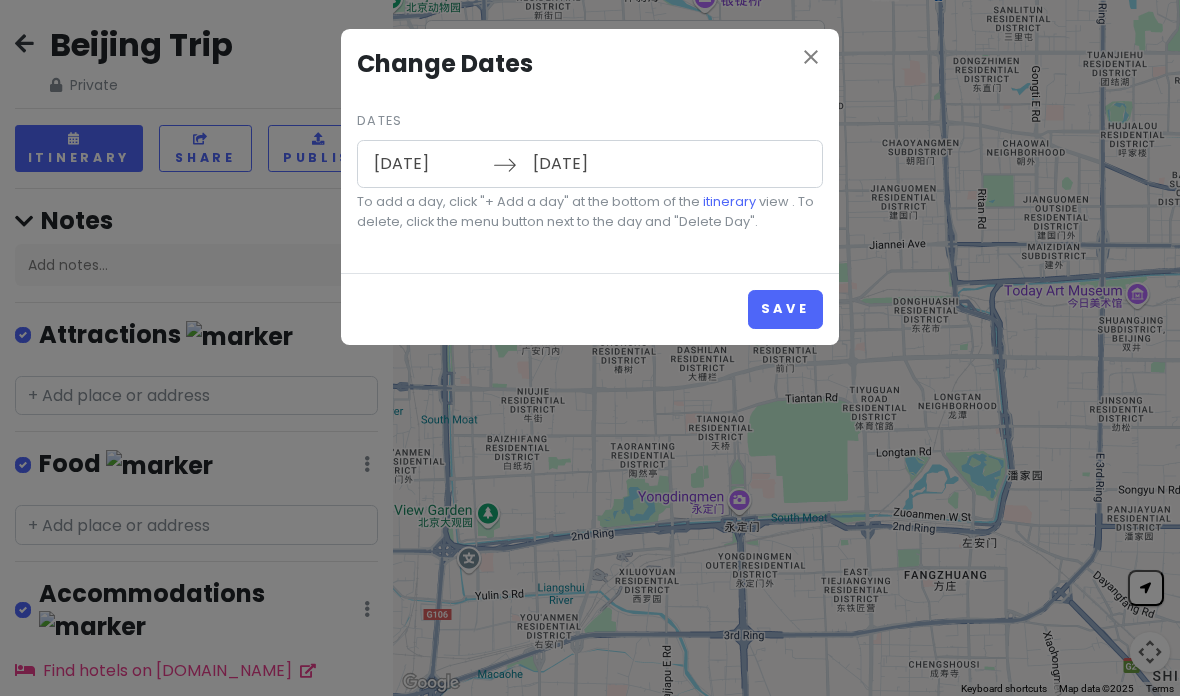 click on "10/19/2025" at bounding box center (587, 164) 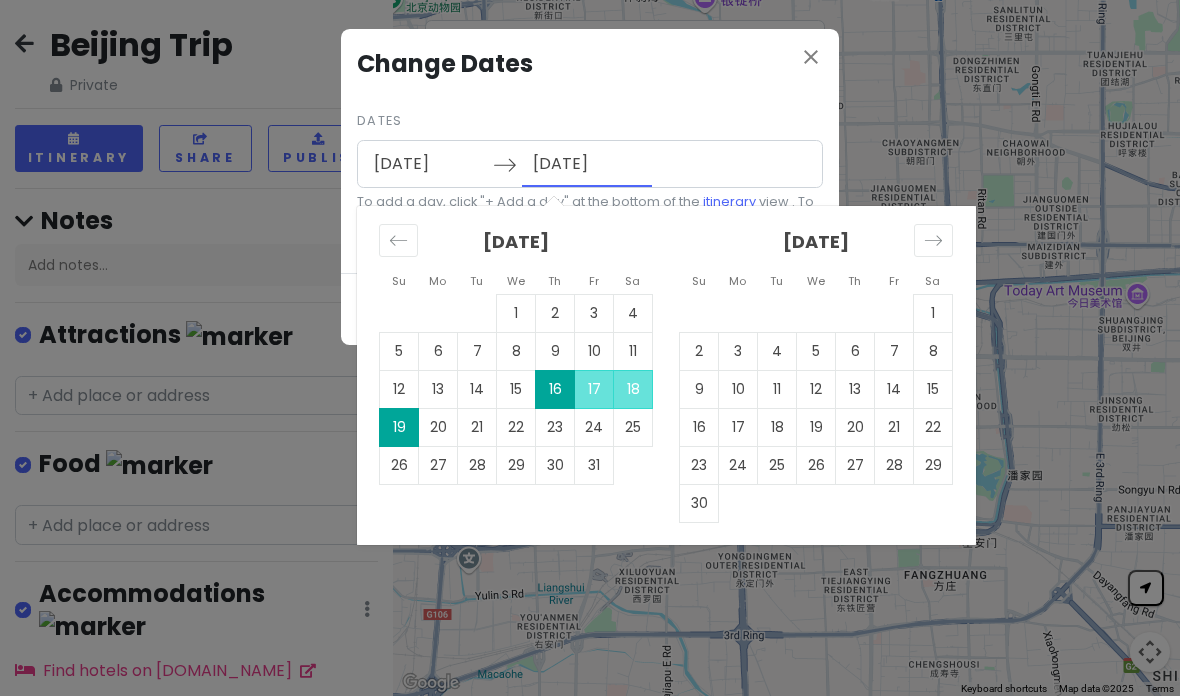 click on "20" at bounding box center [438, 427] 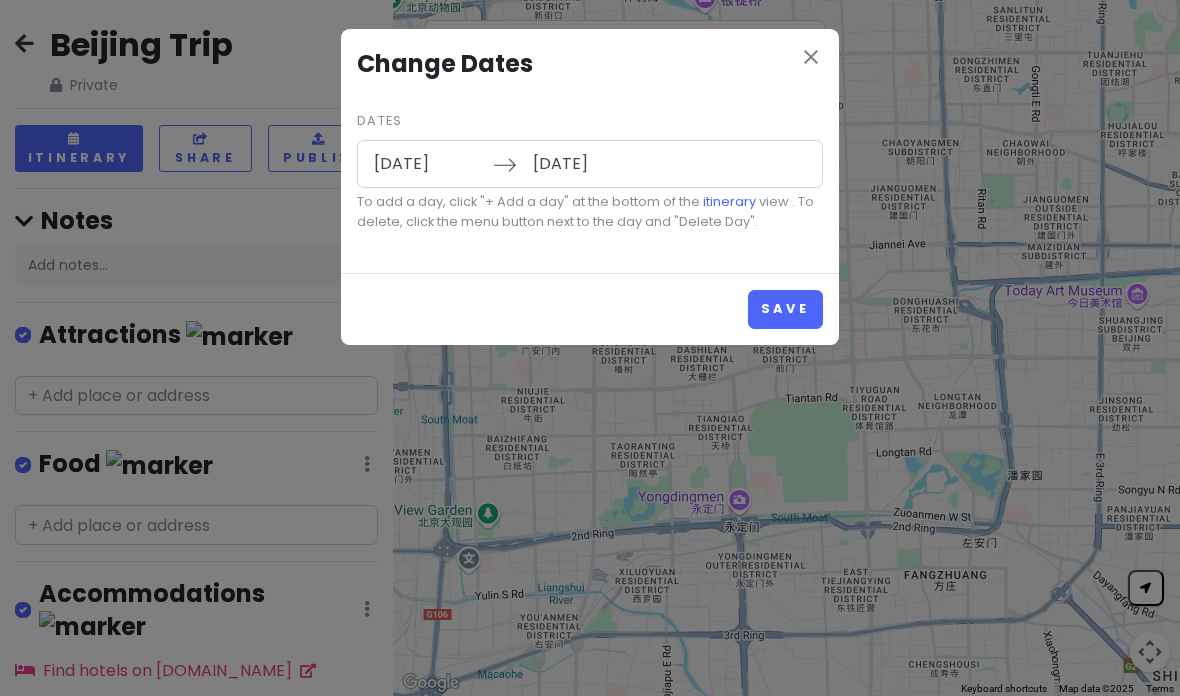 click on "10/20/2025" at bounding box center [428, 164] 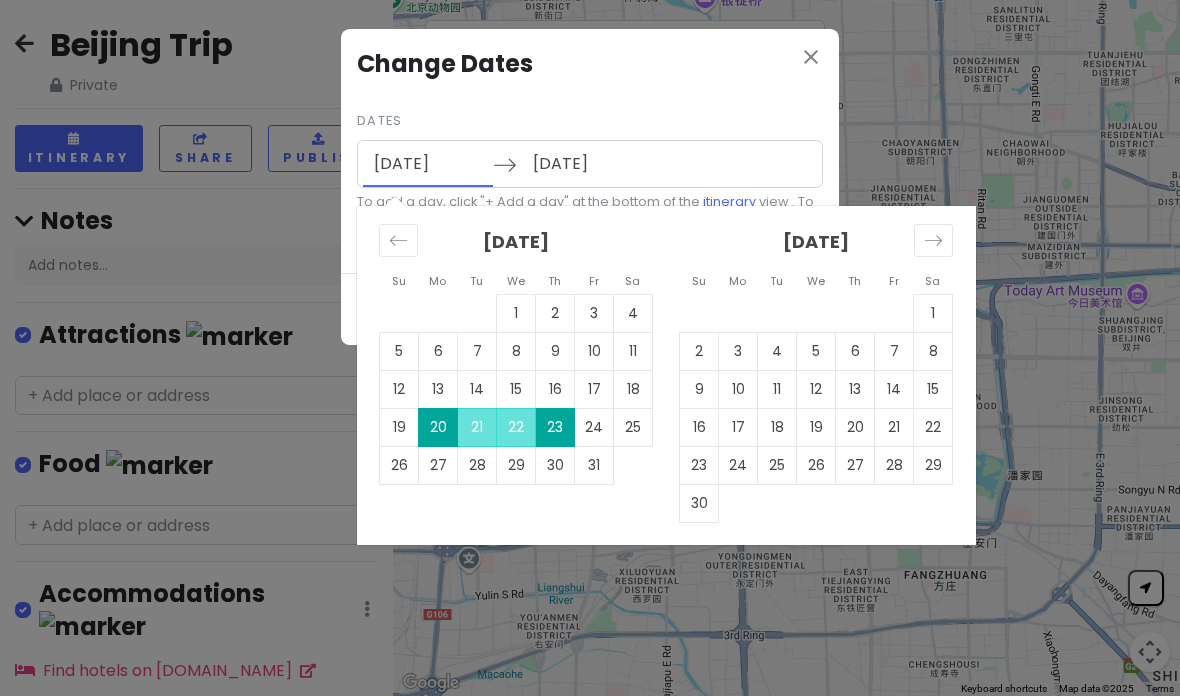 click on "16" at bounding box center (555, 389) 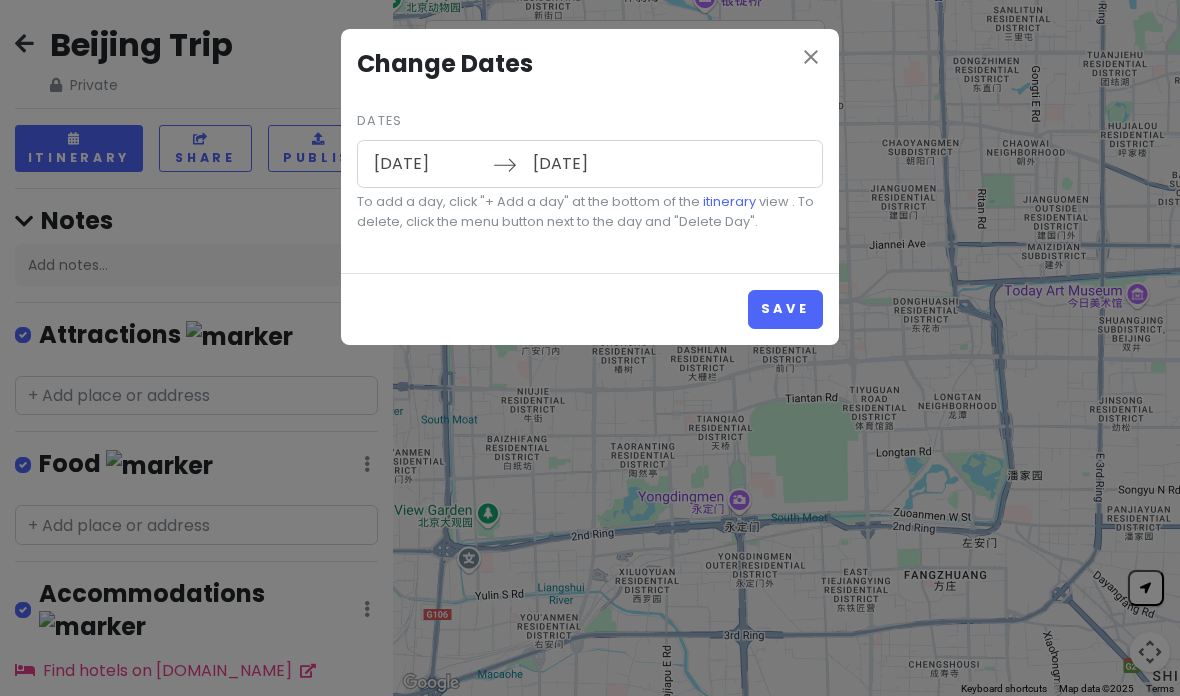 click on "10/16/2025 Navigate forward to interact with the calendar and select a date. Press the question mark key to get the keyboard shortcuts for changing dates. 10/19/2025 Navigate backward to interact with the calendar and select a date. Press the question mark key to get the keyboard shortcuts for changing dates." at bounding box center (590, 164) 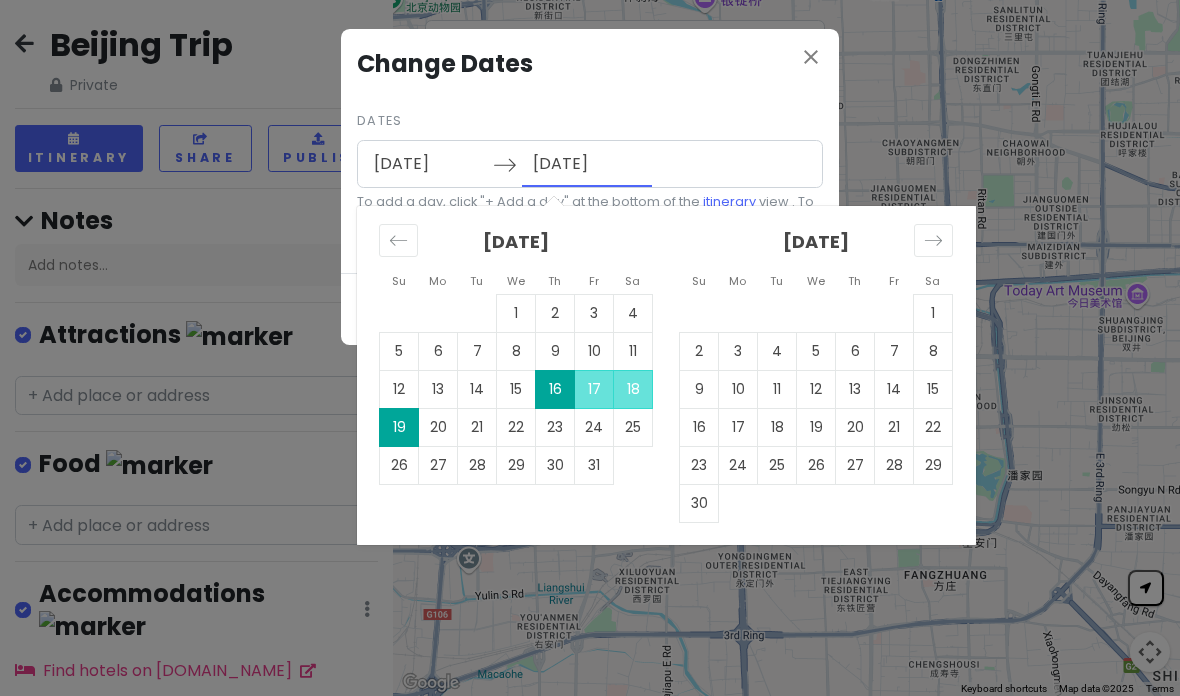 click on "close Change Dates Dates 10/16/2025 Navigate forward to interact with the calendar and select a date. Press the question mark key to get the keyboard shortcuts for changing dates. Su Mo Tu We Th Fr Sa Su Mo Tu We Th Fr Sa September 2025 1 2 3 4 5 6 7 8 9 10 11 12 13 14 15 16 17 18 19 20 21 22 23 24 25 26 27 28 29 30 October 2025 1 2 3 4 5 6 7 8 9 10 11 12 13 14 15 16 17 18 19 20 21 22 23 24 25 26 27 28 29 30 31 November 2025 1 2 3 4 5 6 7 8 9 10 11 12 13 14 15 16 17 18 19 20 21 22 23 24 25 26 27 28 29 30 December 2025 1 2 3 4 5 6 7 8 9 10 11 12 13 14 15 16 17 18 19 20 21 22 23 24 25 26 27 28 29 30 31 10/19/2025 Navigate backward to interact with the calendar and select a date. Press the question mark key to get the keyboard shortcuts for changing dates. To add a day, click "+ Add a day" at the bottom of the   itinerary   view . To delete, click the menu button next to the day and "Delete Day". Save" at bounding box center (590, 348) 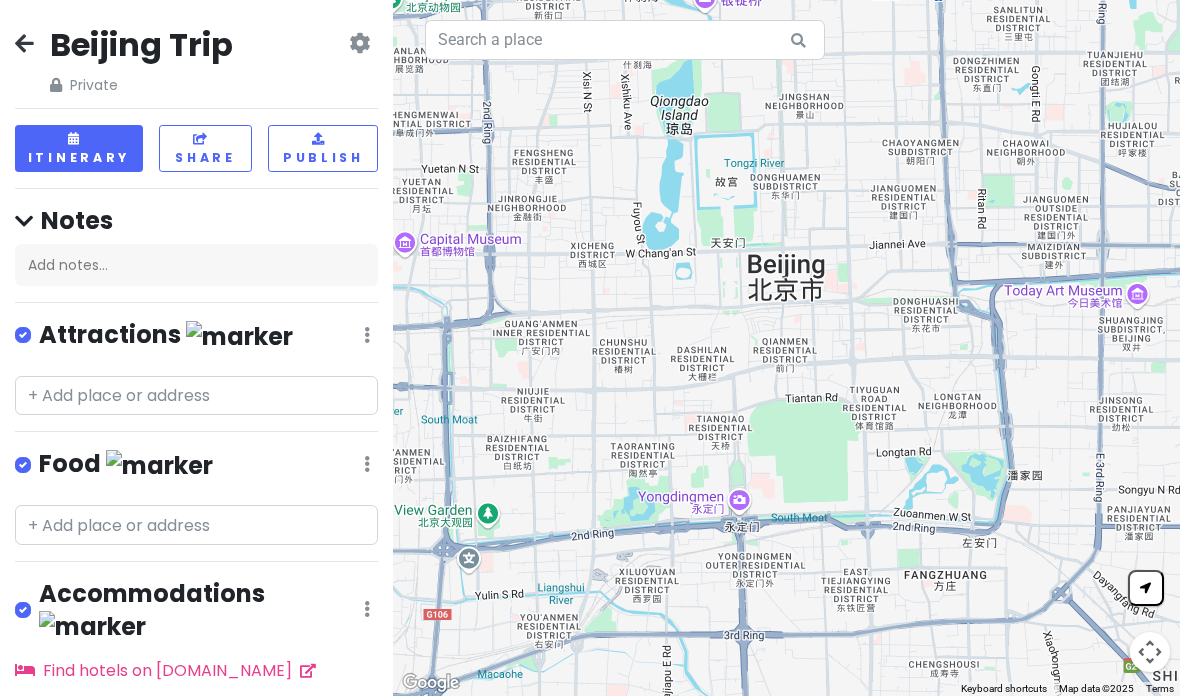 click at bounding box center [359, 43] 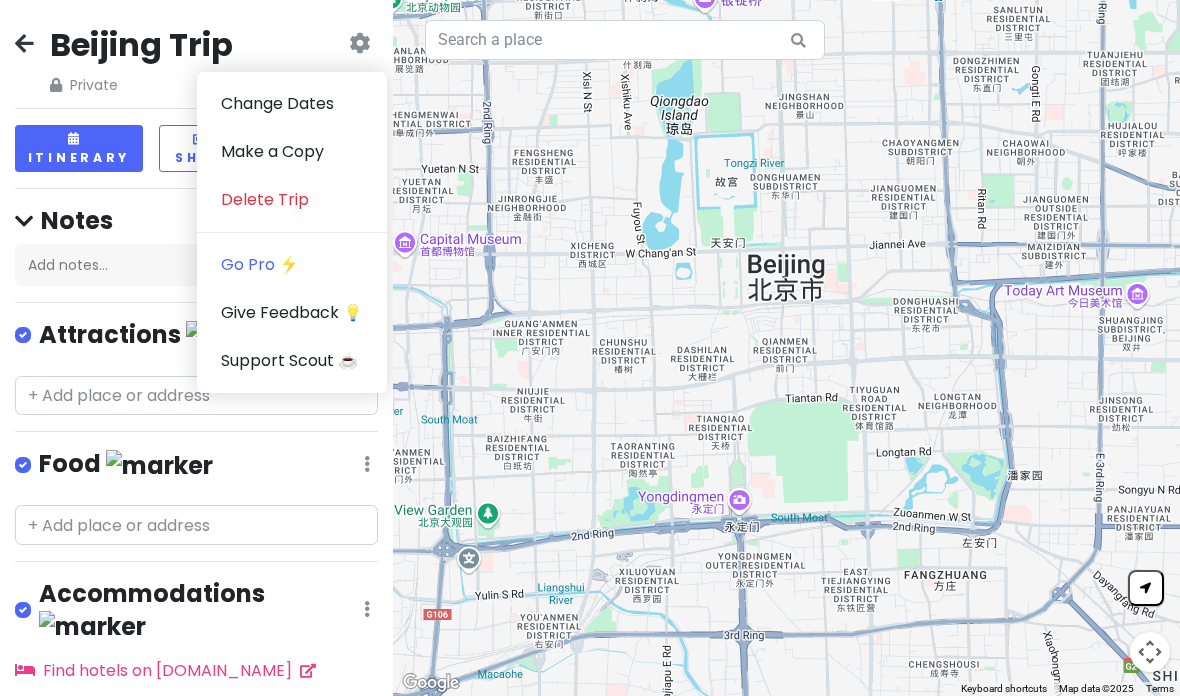 click on "Change Dates" at bounding box center [292, 104] 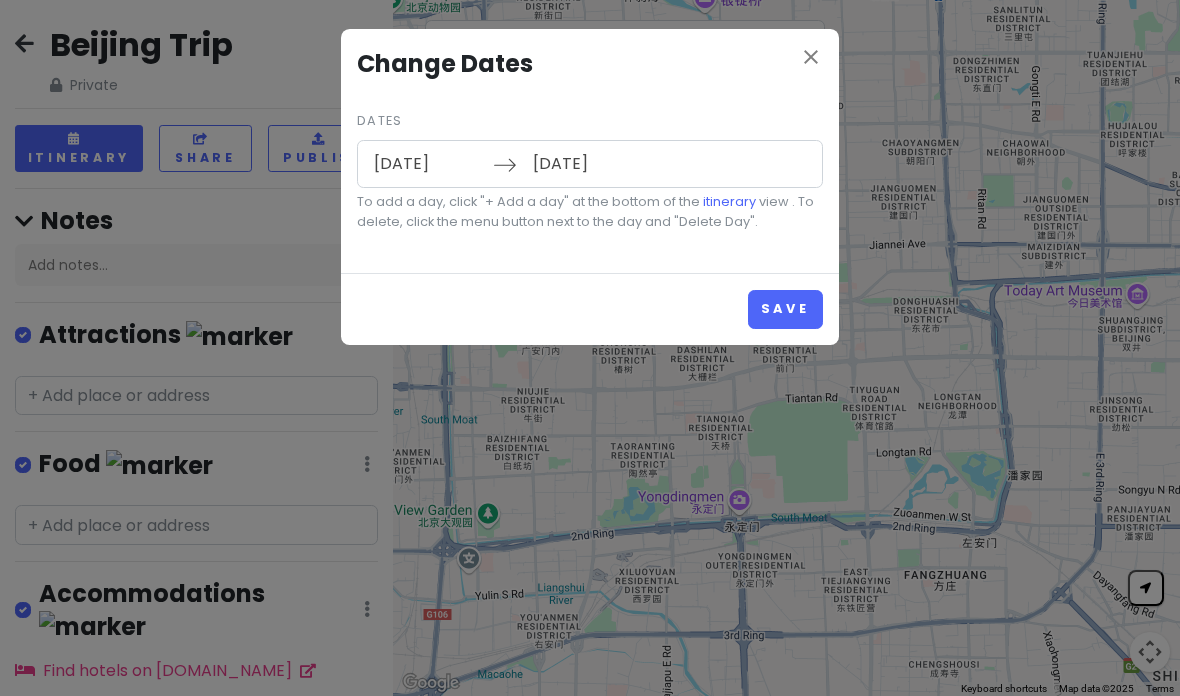 type on "10/20/2025" 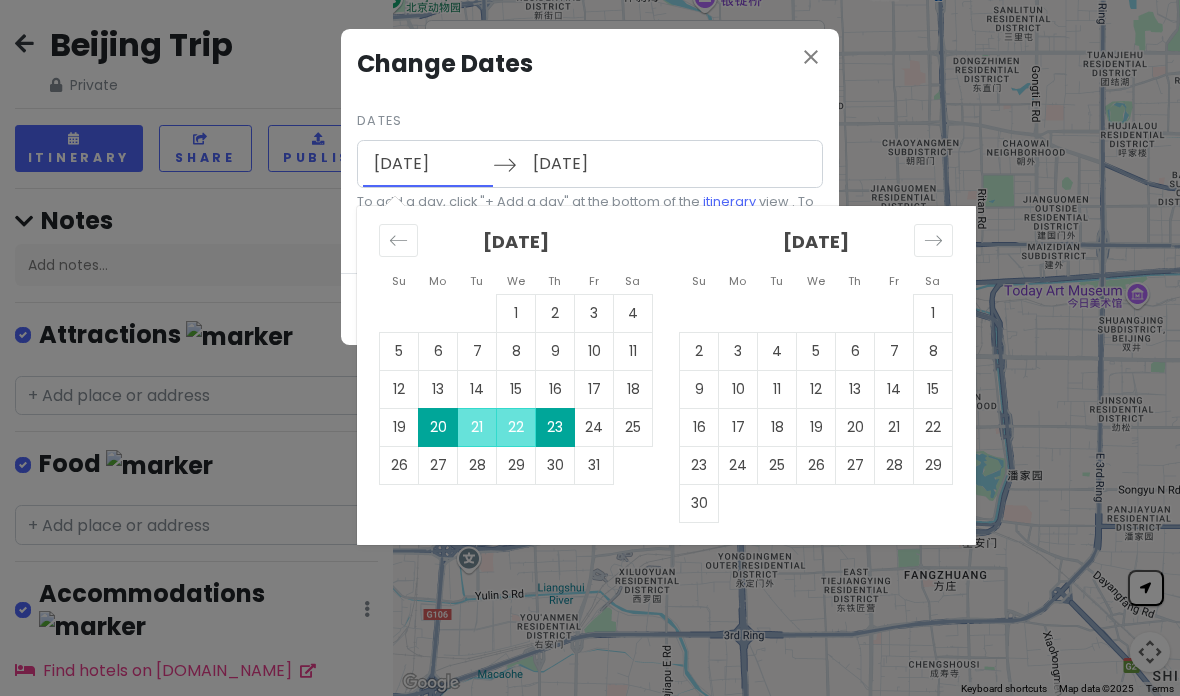 click on "16" at bounding box center (555, 389) 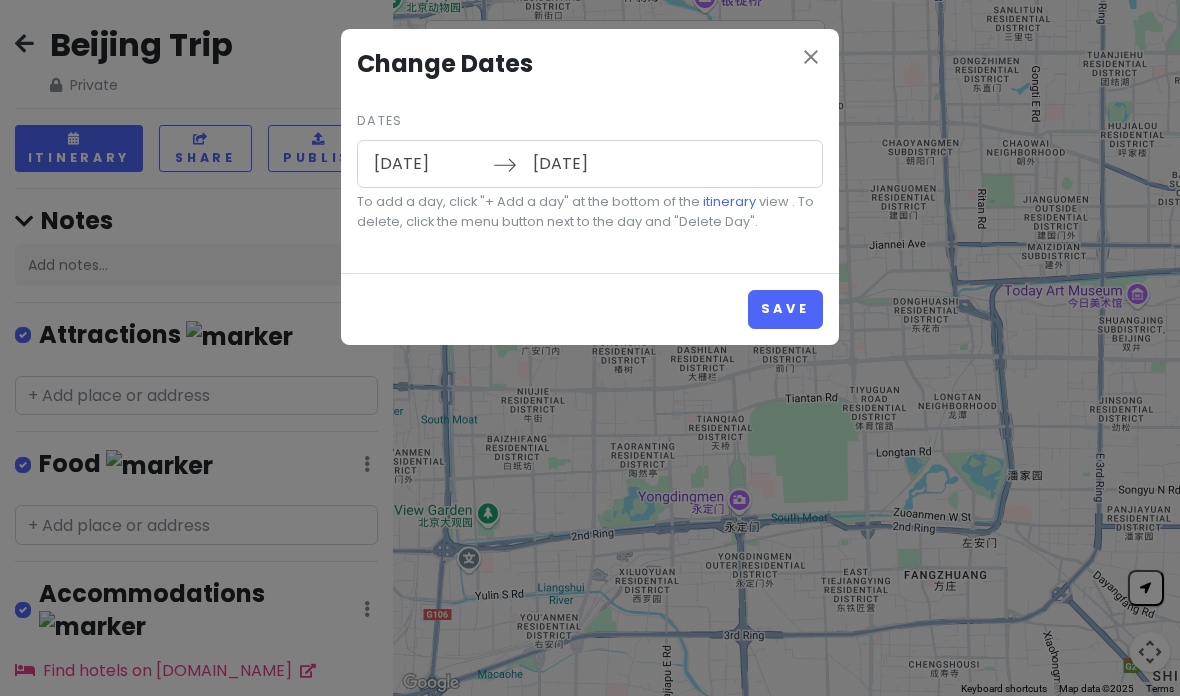 click on "Save" at bounding box center (785, 309) 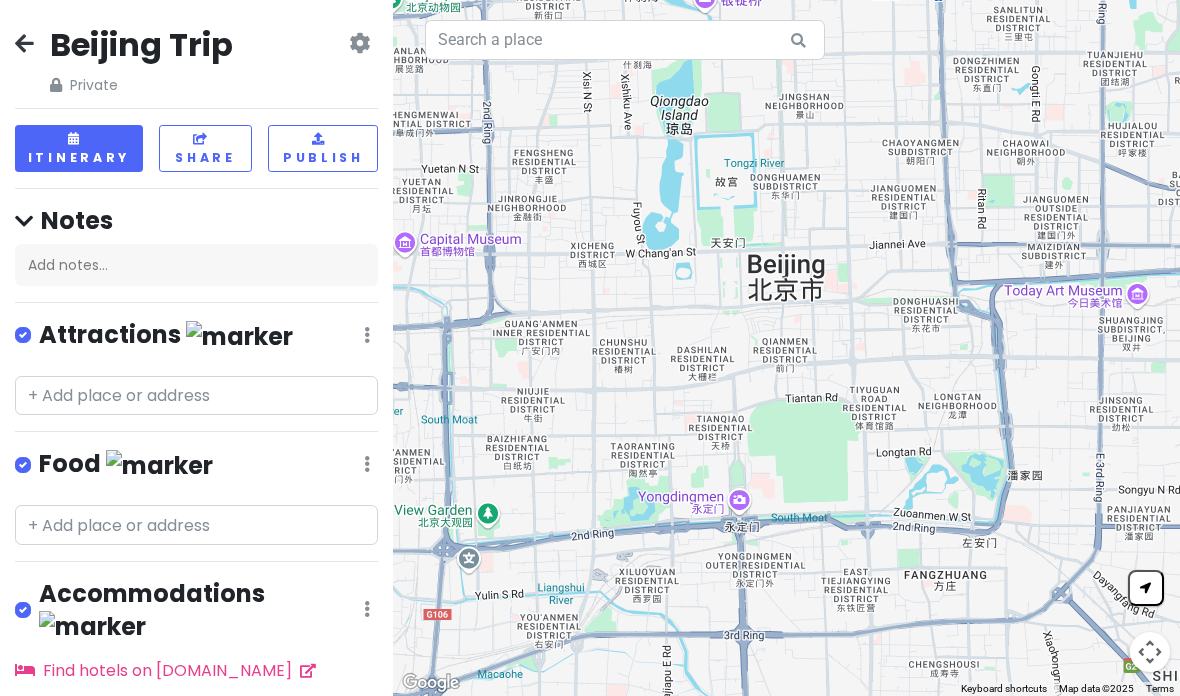 scroll, scrollTop: 80, scrollLeft: 0, axis: vertical 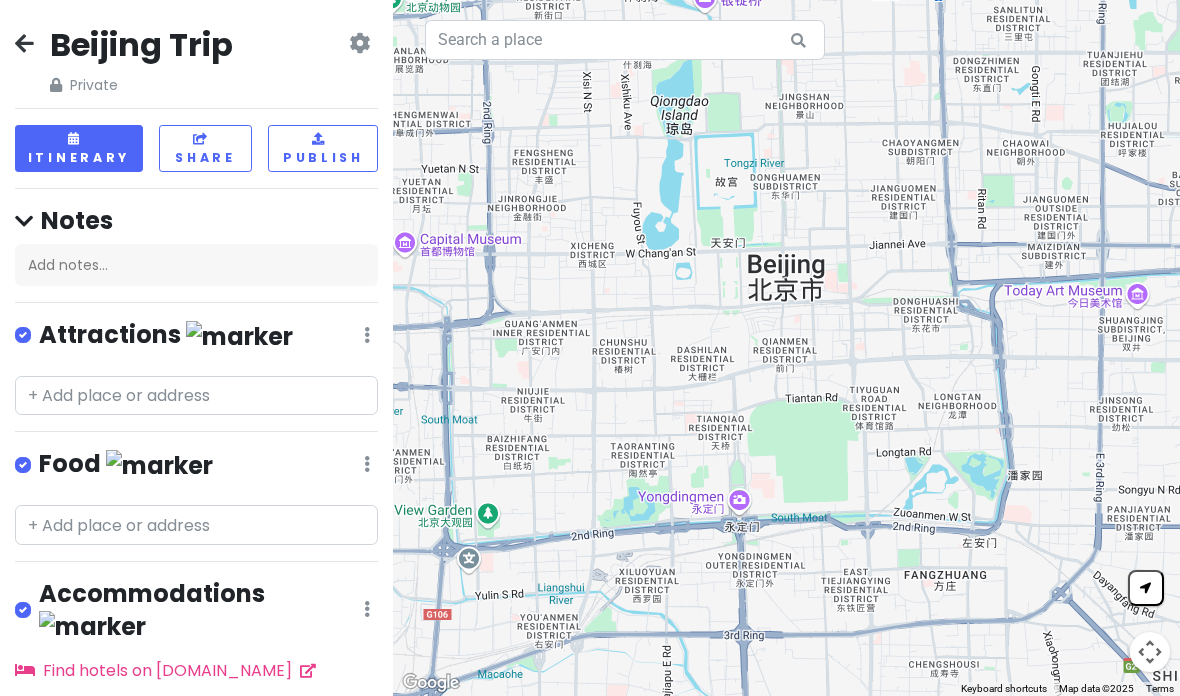 click on "Itinerary" at bounding box center [79, 148] 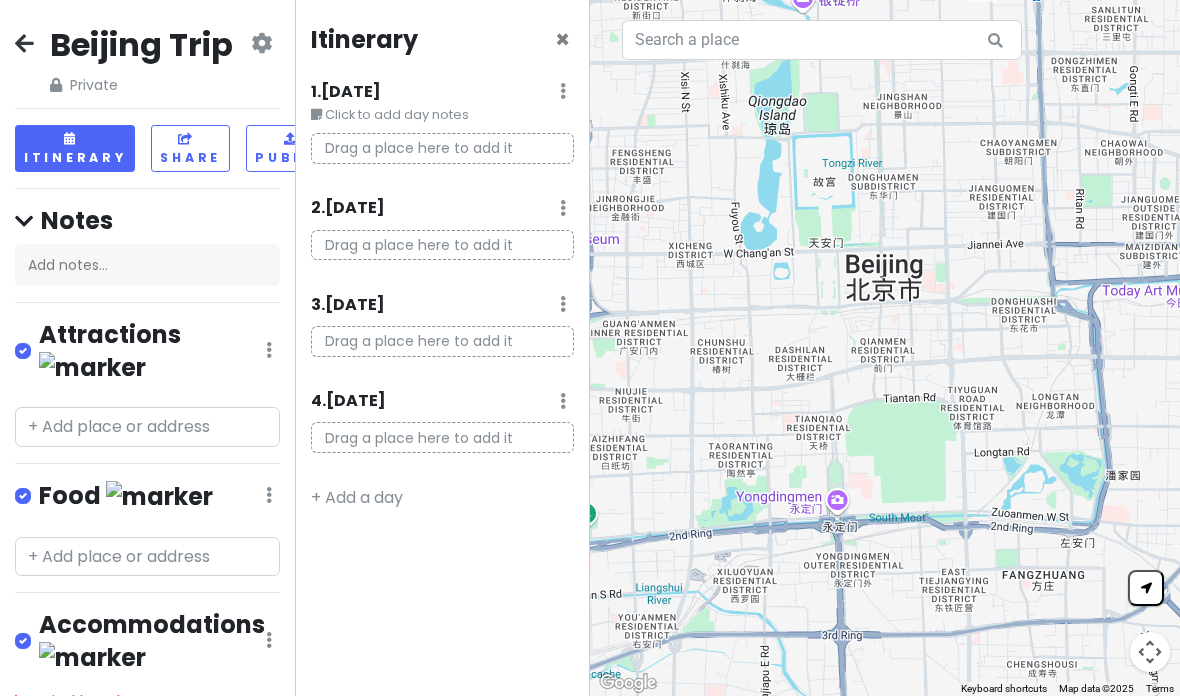 click on "+ Add a day" at bounding box center (357, 497) 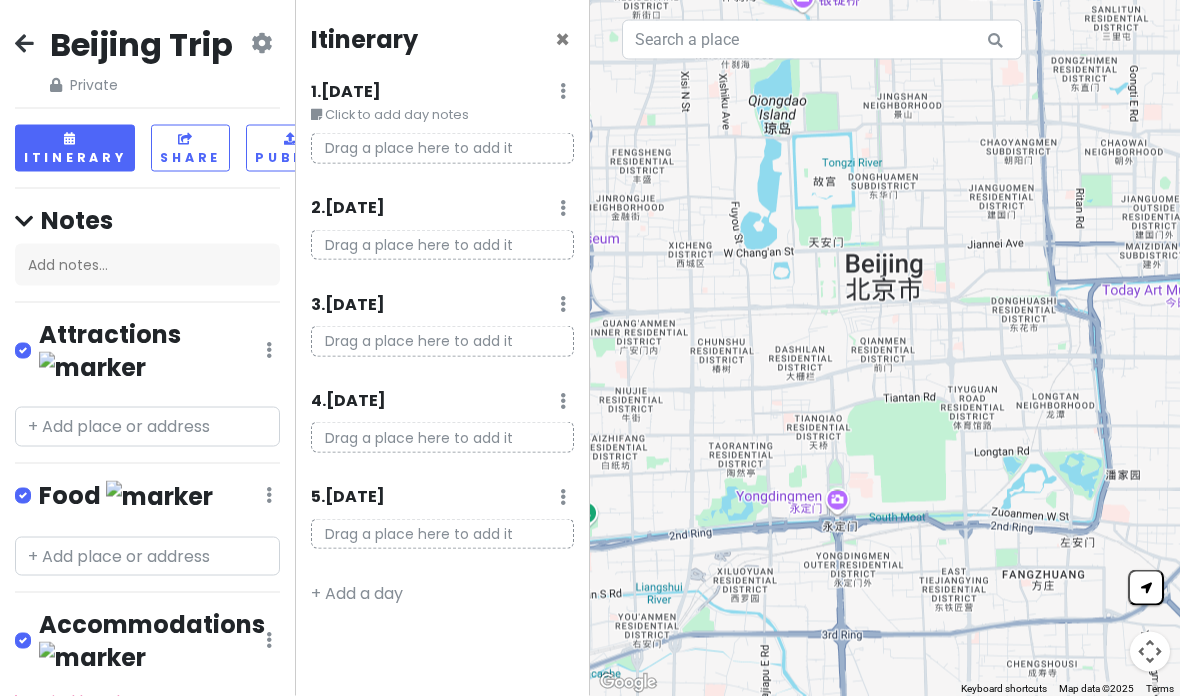 scroll, scrollTop: 0, scrollLeft: 0, axis: both 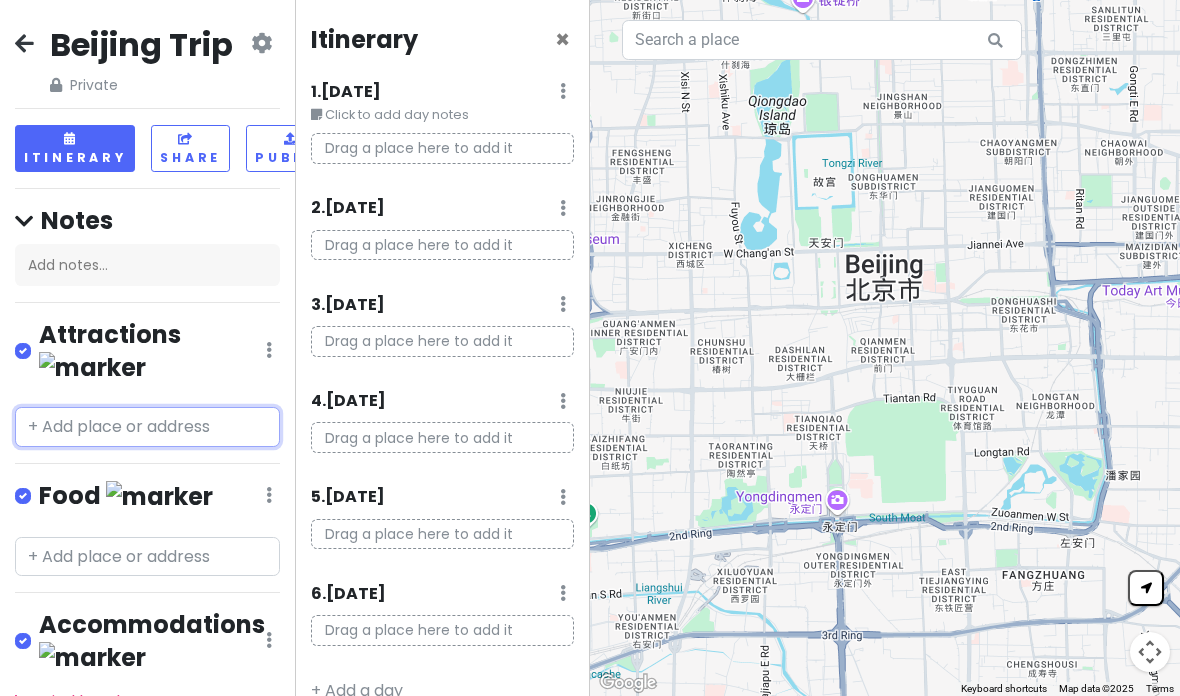 click at bounding box center (147, 427) 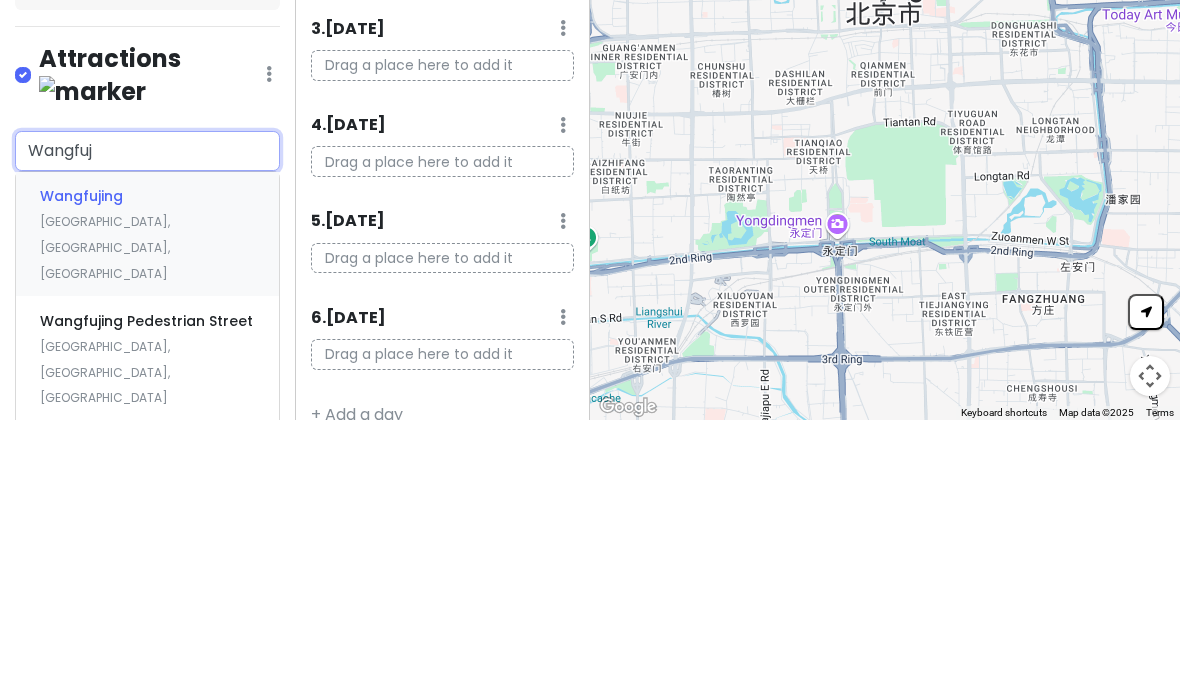 type on "Wangfuji" 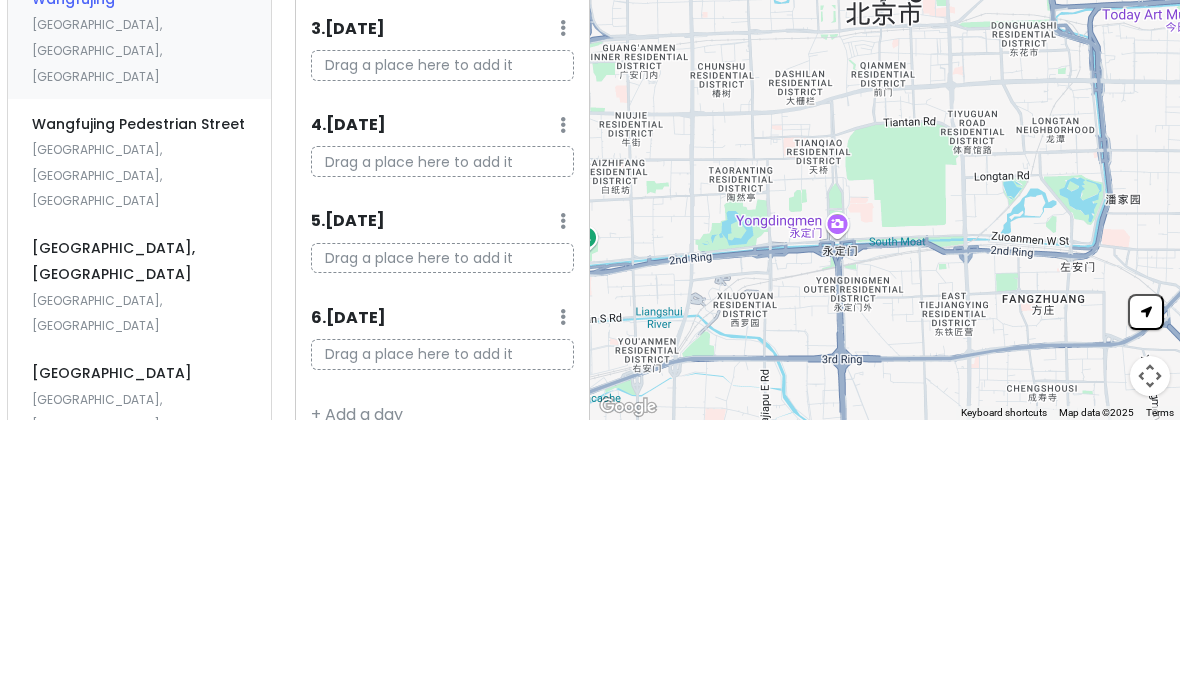 click on "Wangfujing Street, Beijing   Dongcheng, China" at bounding box center (139, 562) 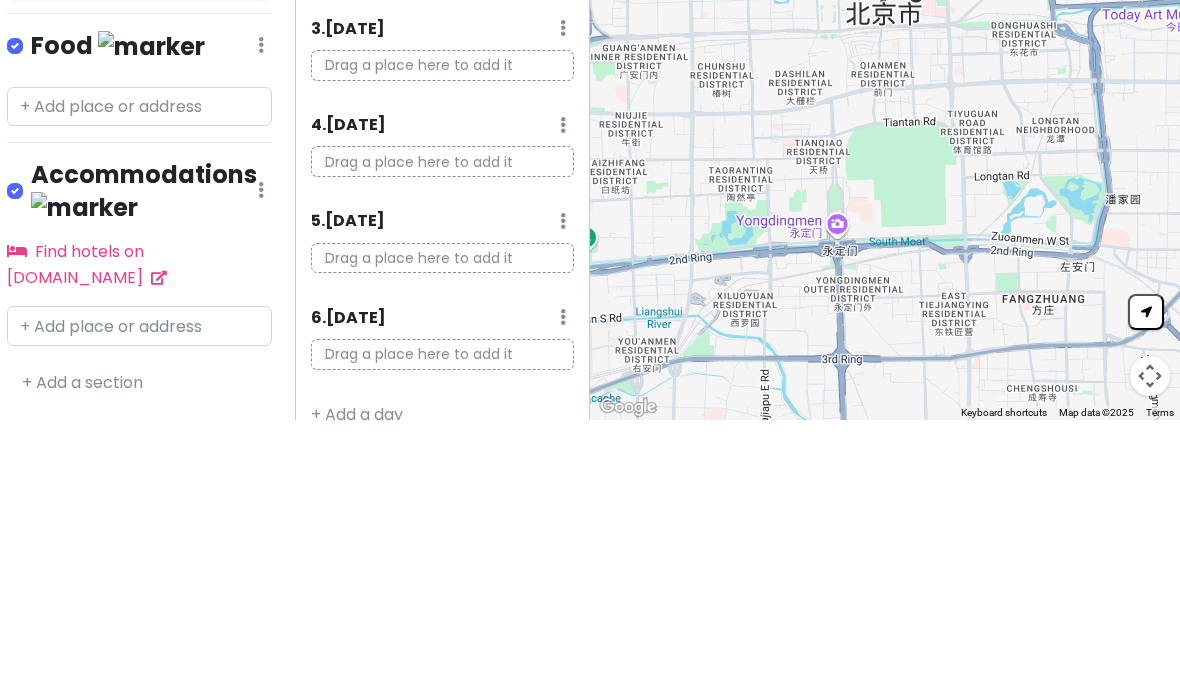 scroll, scrollTop: 52, scrollLeft: 8, axis: both 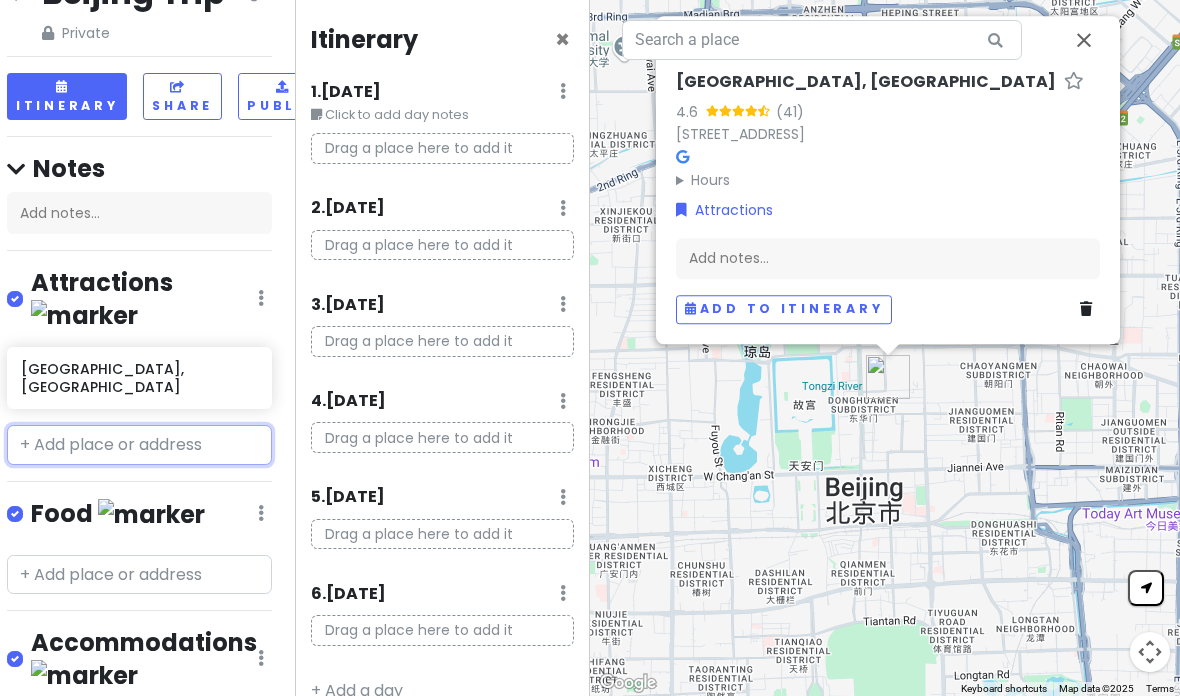 click at bounding box center [139, 445] 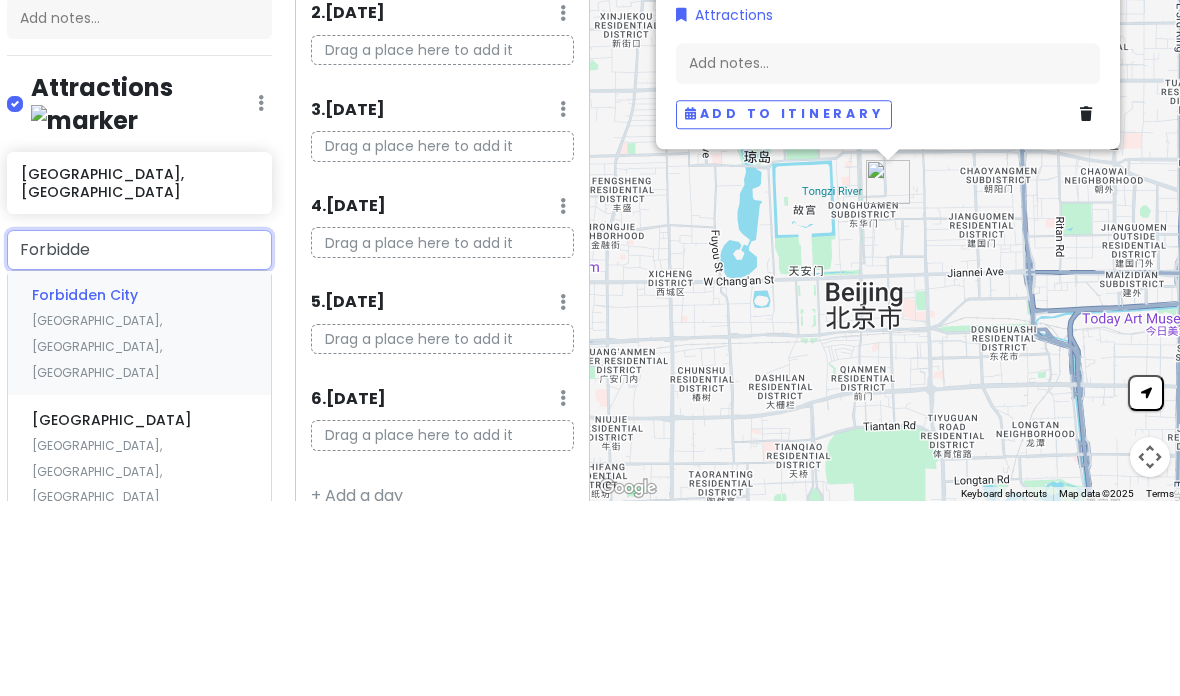 type on "Forbidden" 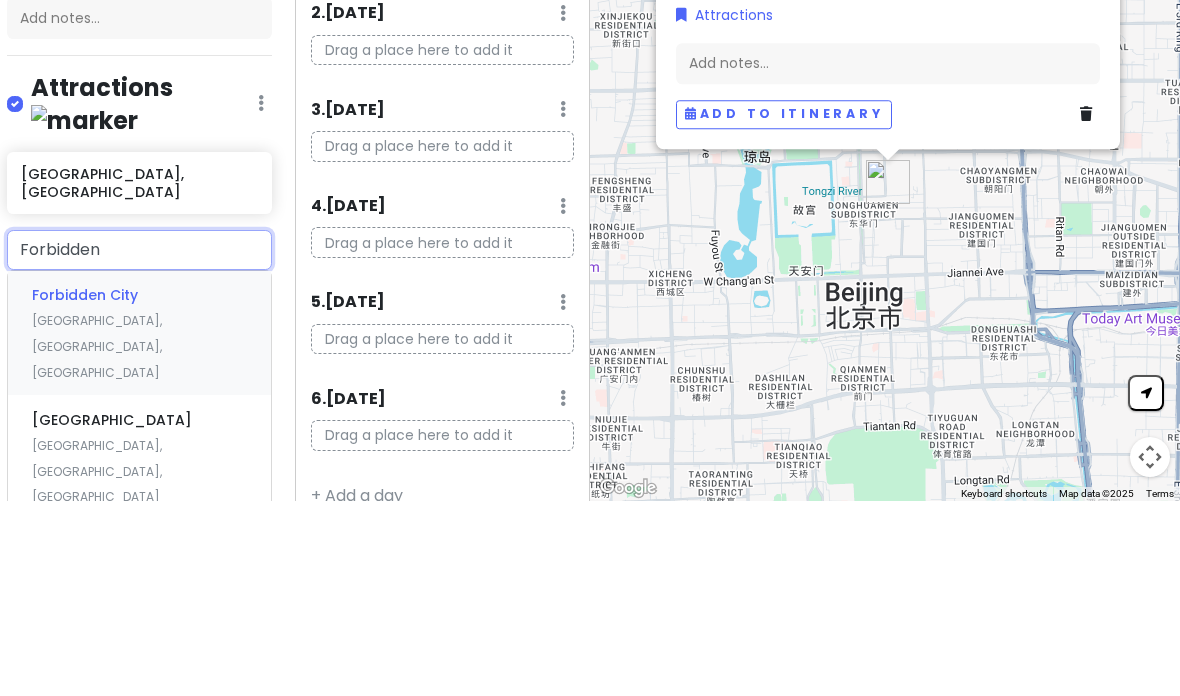 click on "Forbidden City   Jingshan Front Street, Dongcheng, Beijing, China" at bounding box center (139, 528) 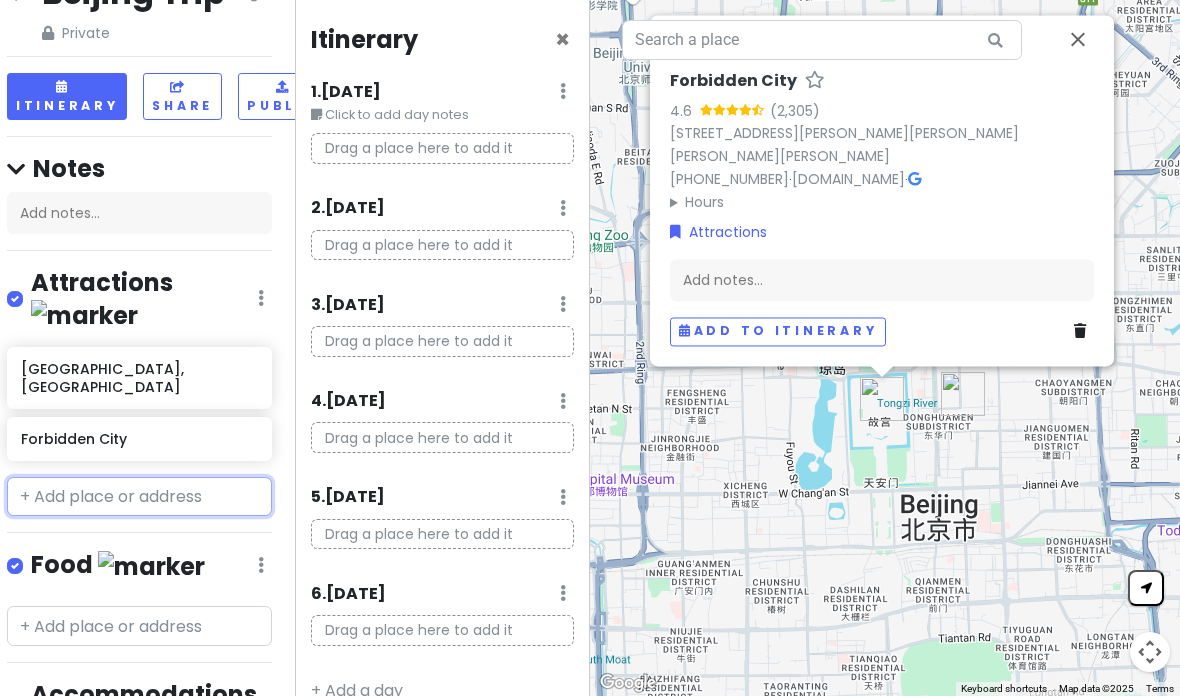 click at bounding box center (139, 497) 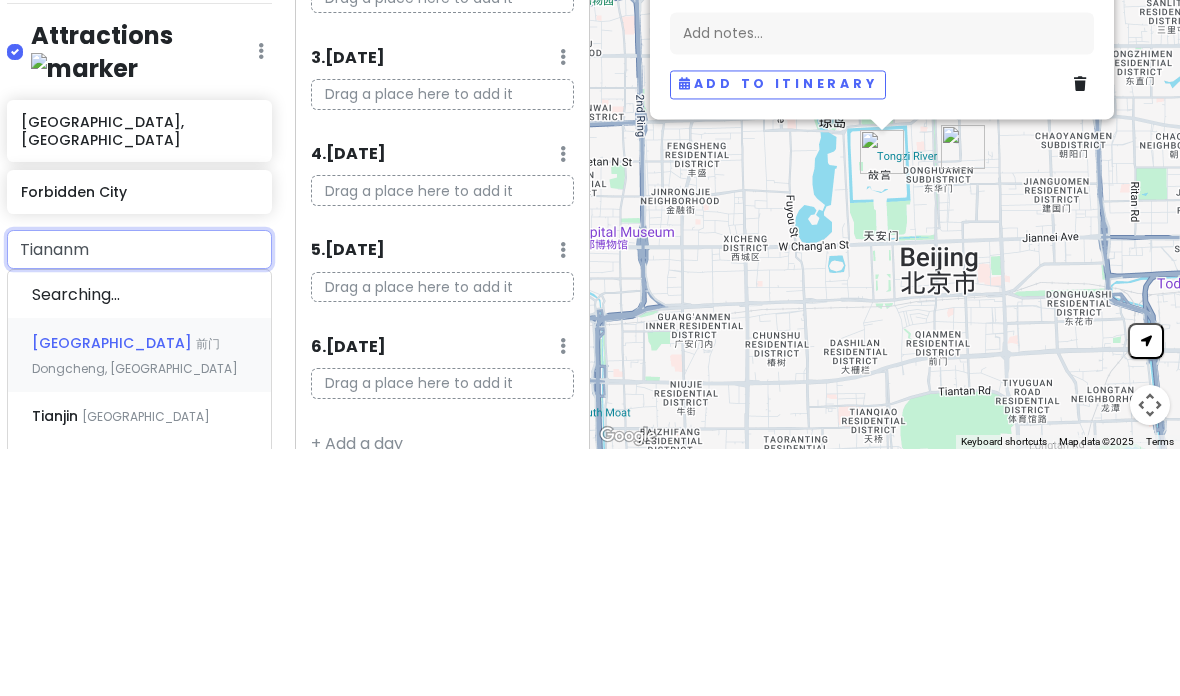 type on "Tiananme" 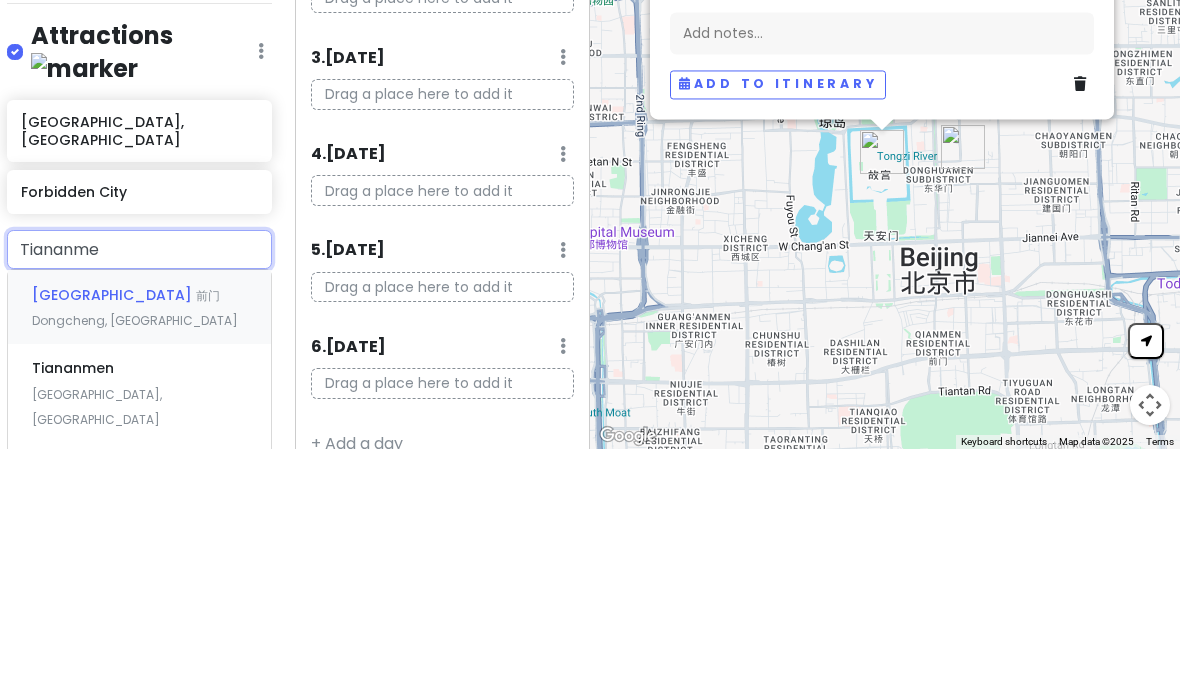 click on "Tiananmen Square   前门 Dongcheng, China" at bounding box center [139, 554] 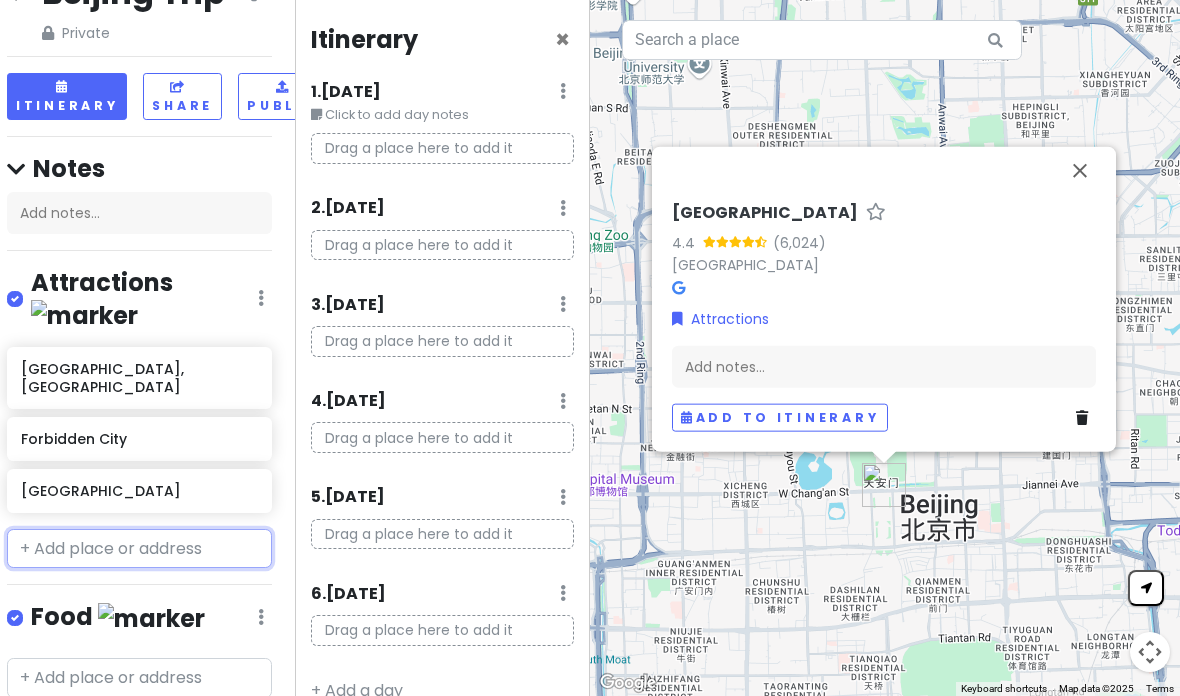 click at bounding box center (139, 549) 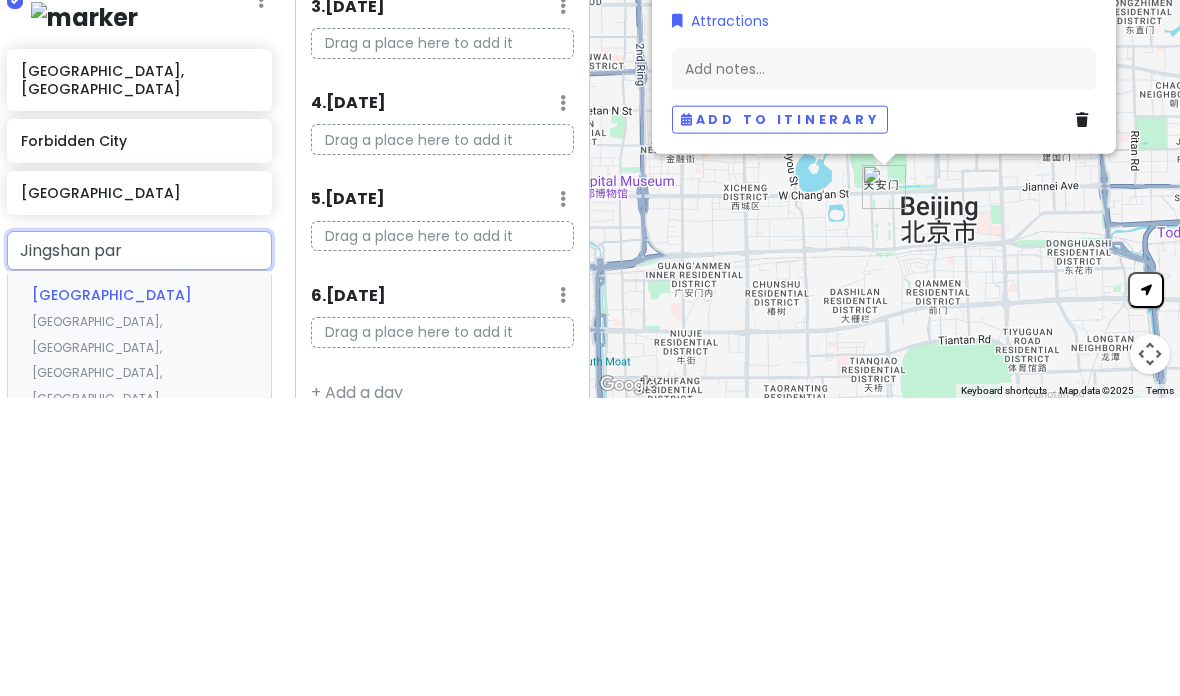 type on "Jingshan park" 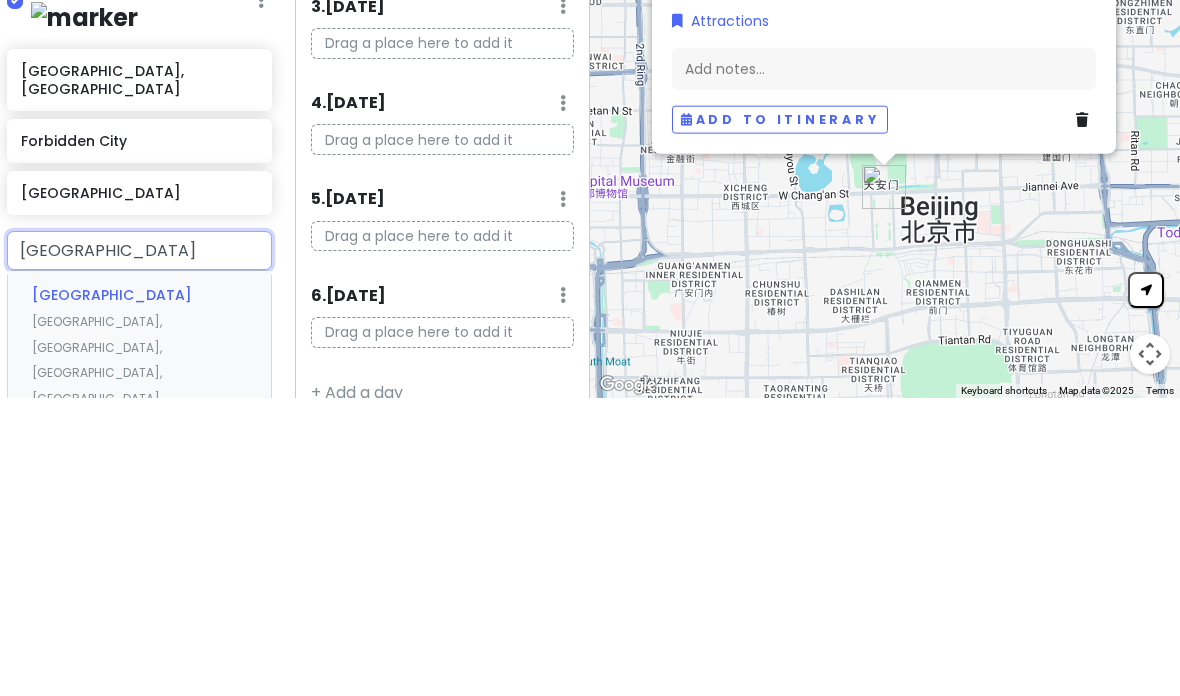 click on "Jingshan West Street, 景山 Xicheng District, Beijing, China" at bounding box center [97, 658] 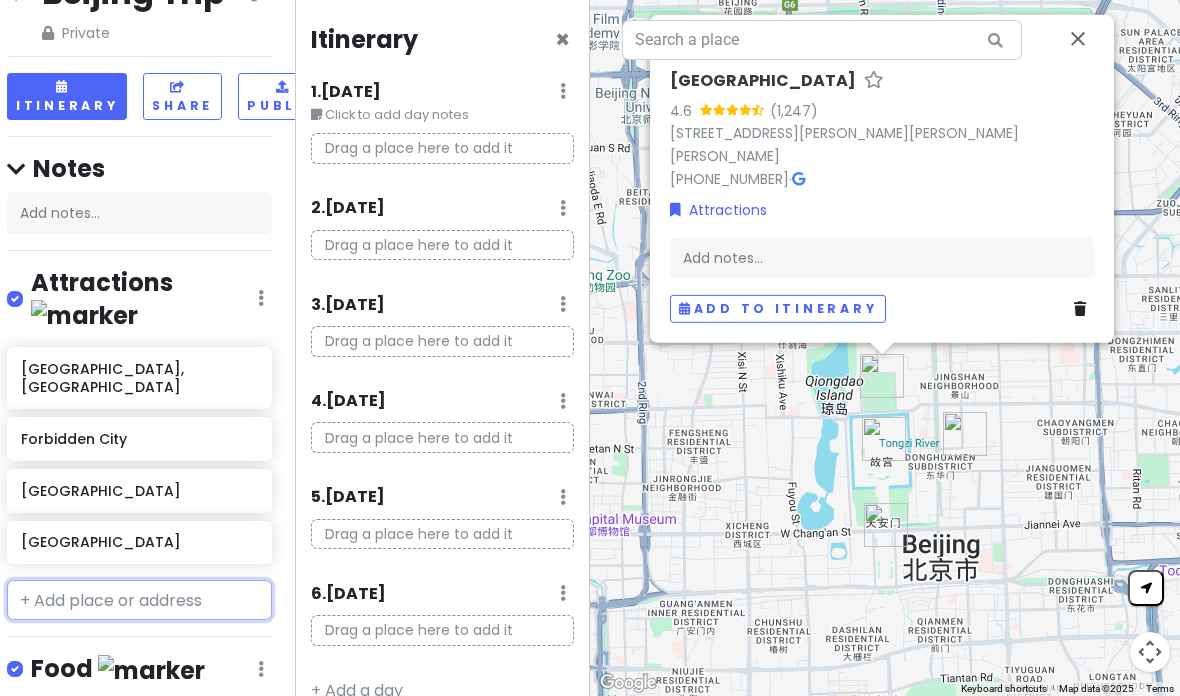 click at bounding box center [139, 600] 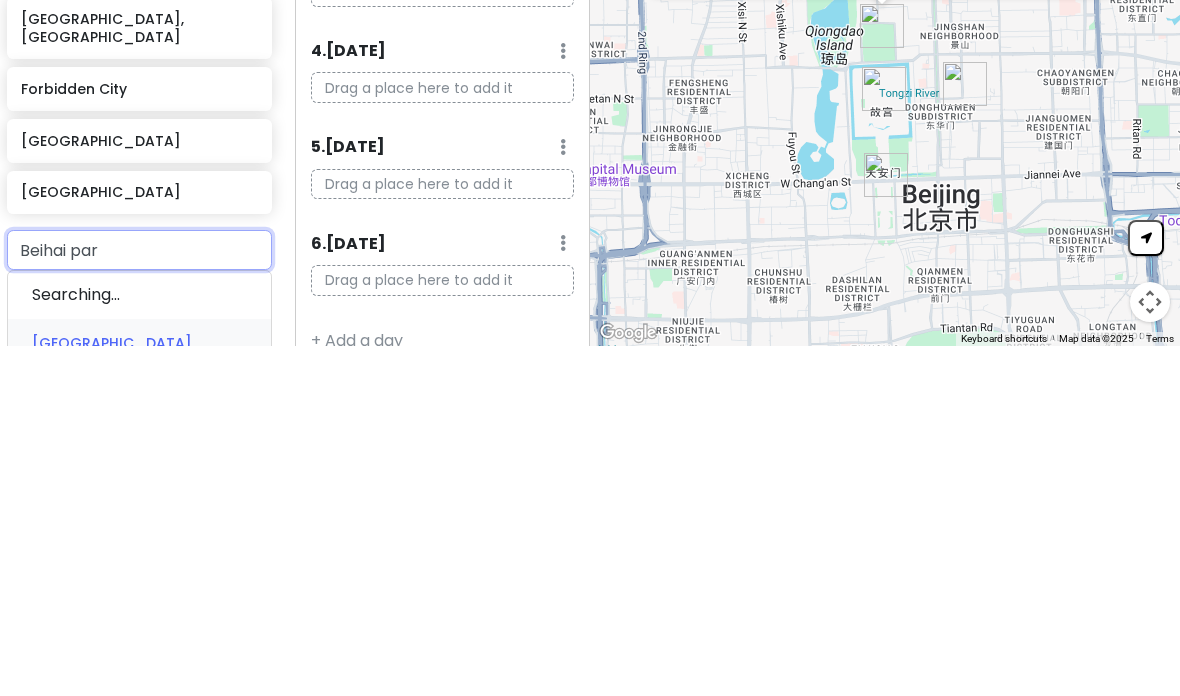 type on "Beihai park" 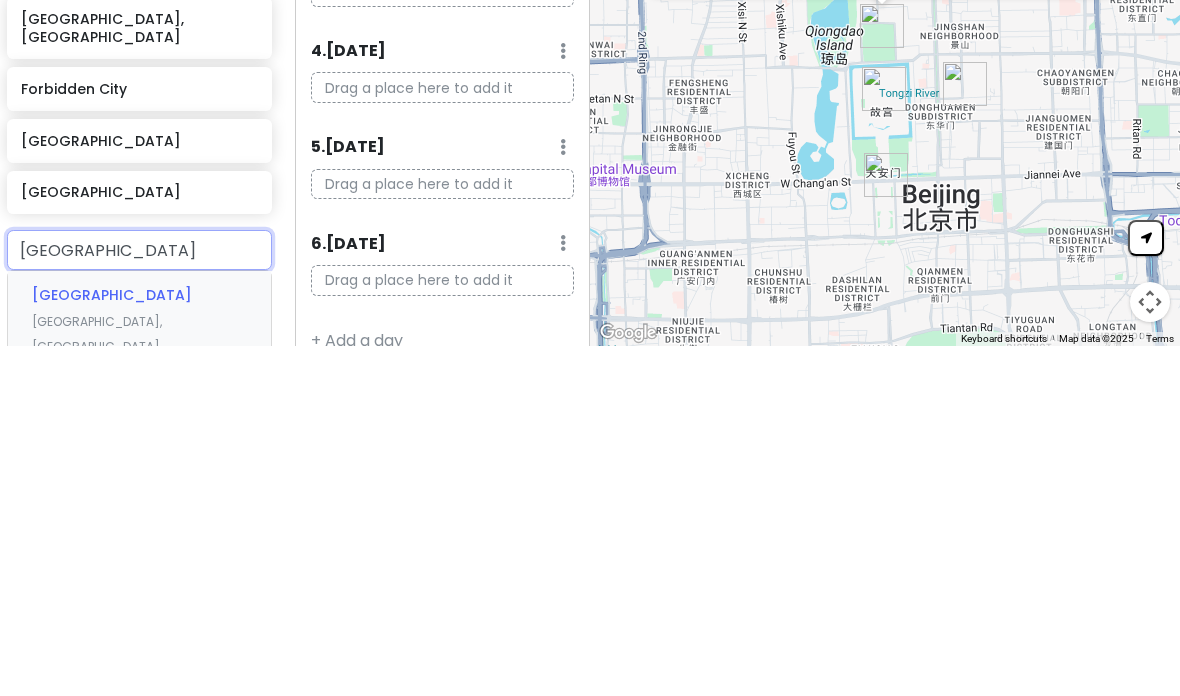 click on "[GEOGRAPHIC_DATA]" at bounding box center [112, 645] 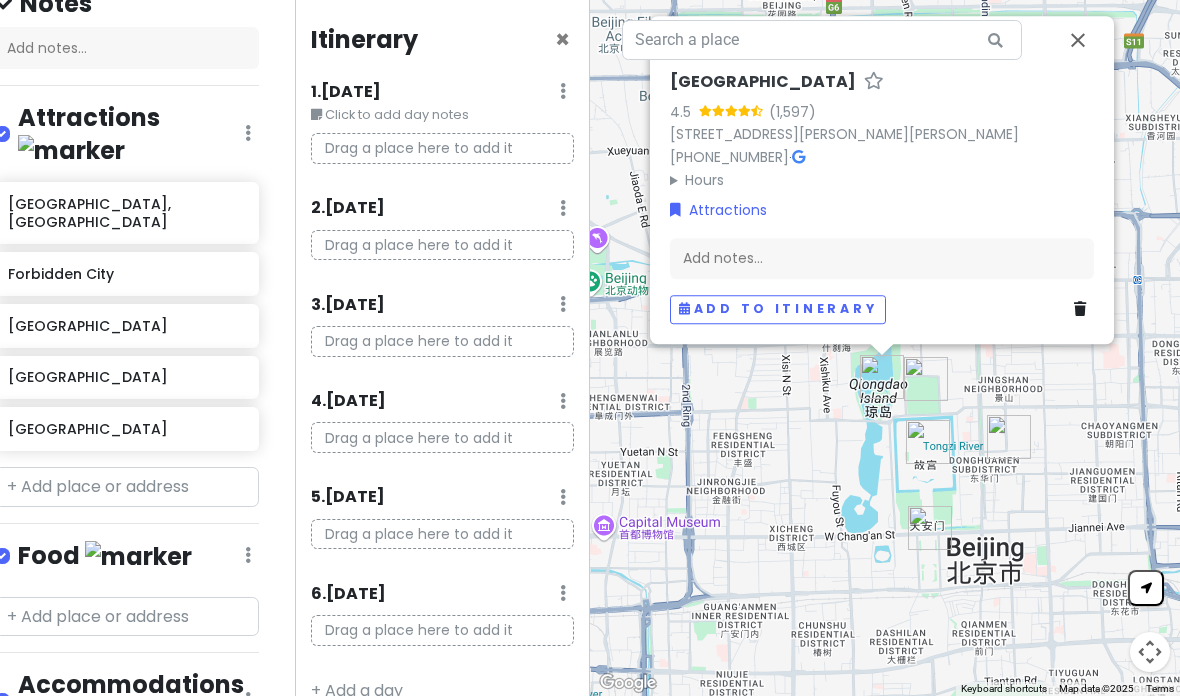 scroll, scrollTop: 217, scrollLeft: 10, axis: both 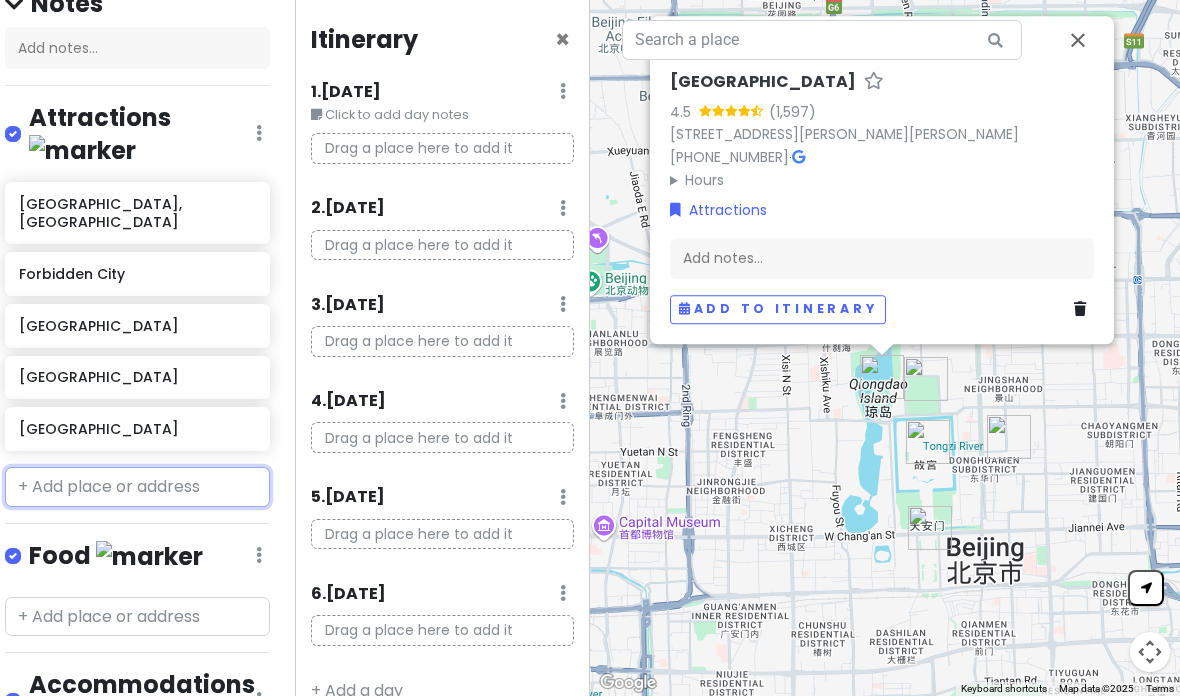 click at bounding box center (137, 487) 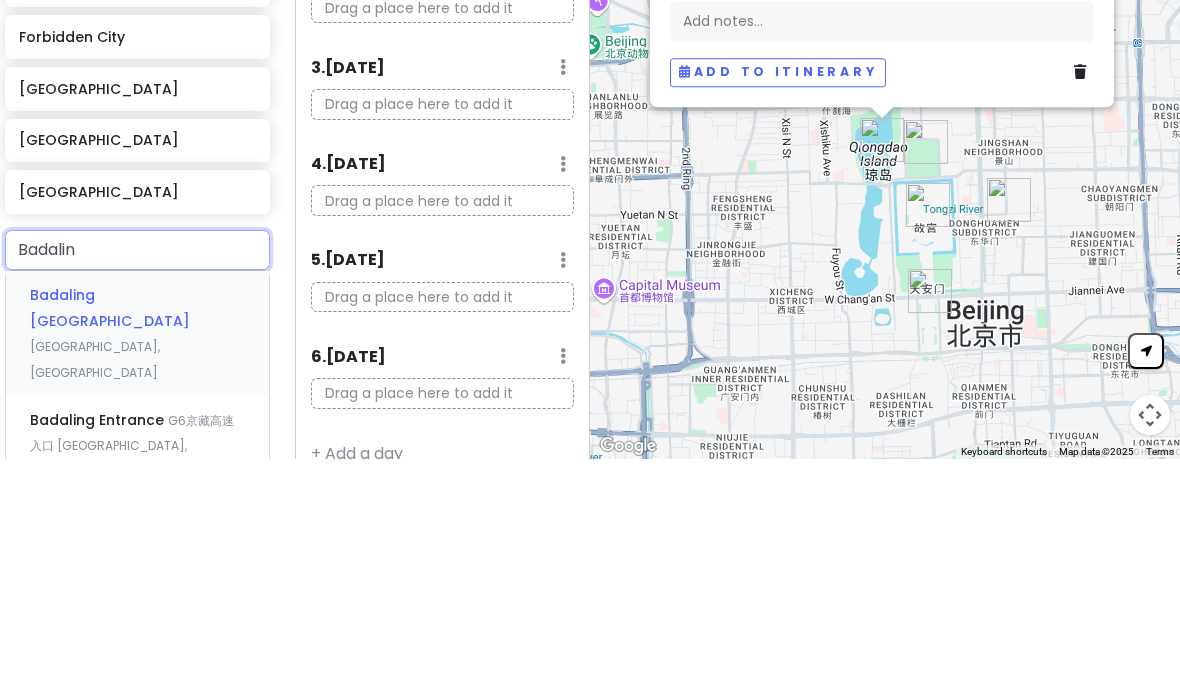 type on "Badaling" 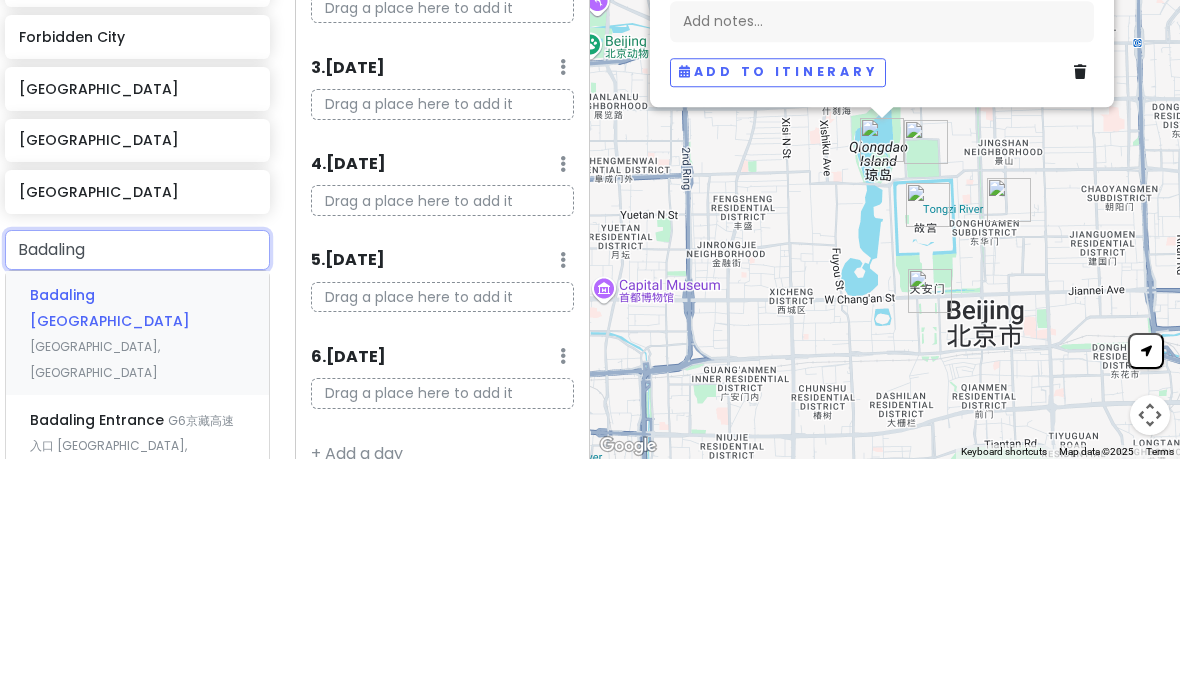 click on "Badaling [GEOGRAPHIC_DATA]" at bounding box center [110, 545] 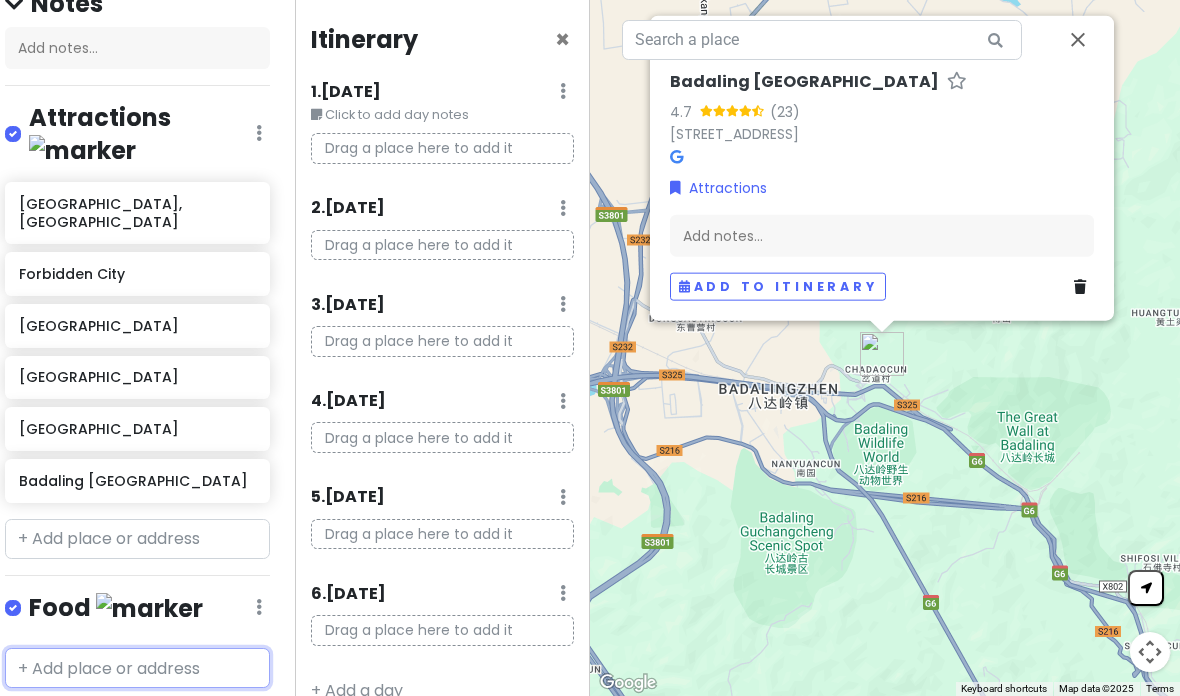 click at bounding box center [137, 668] 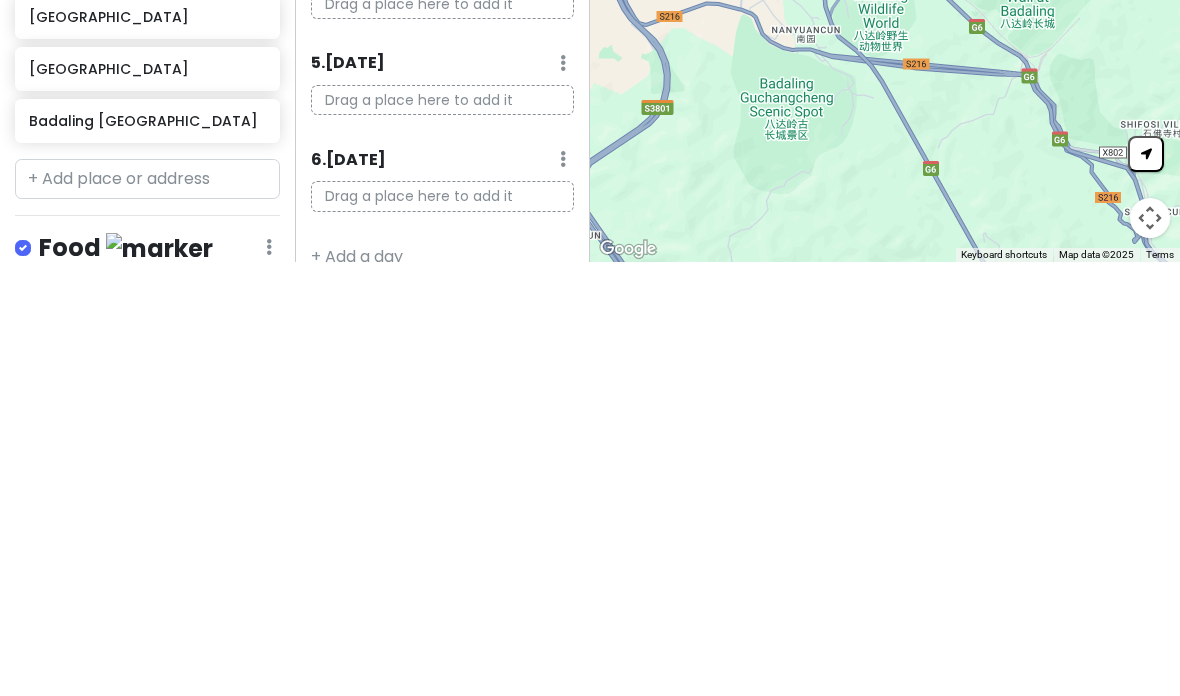 scroll, scrollTop: 142, scrollLeft: 0, axis: vertical 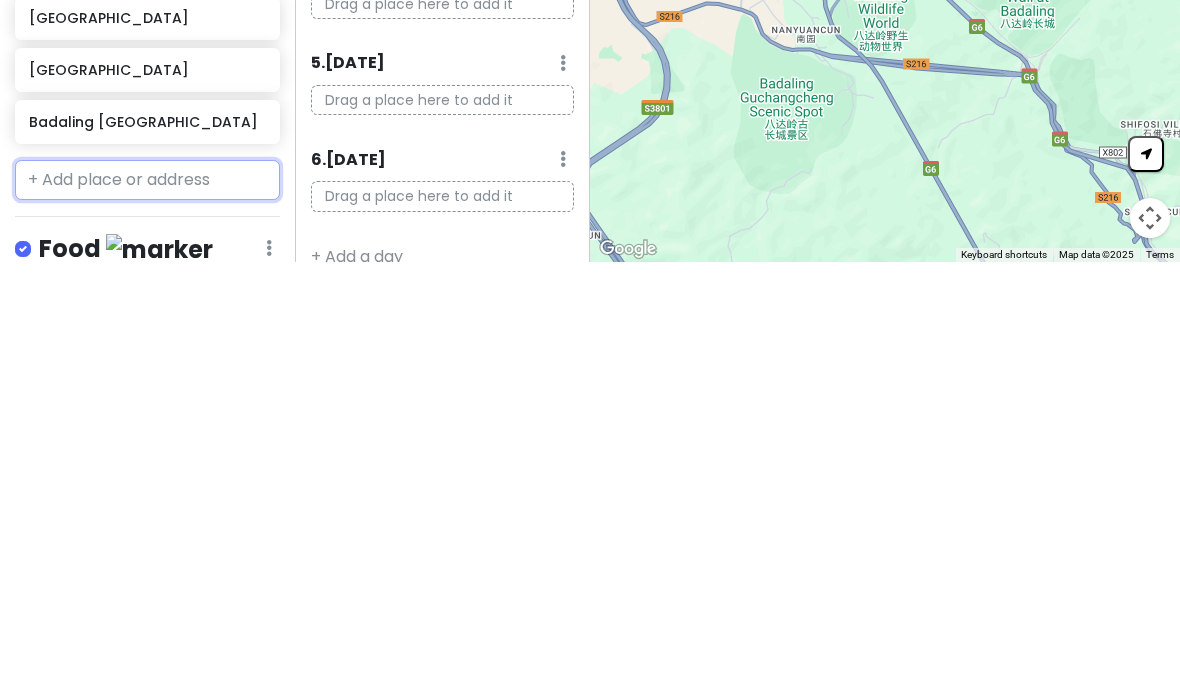 click at bounding box center (147, 614) 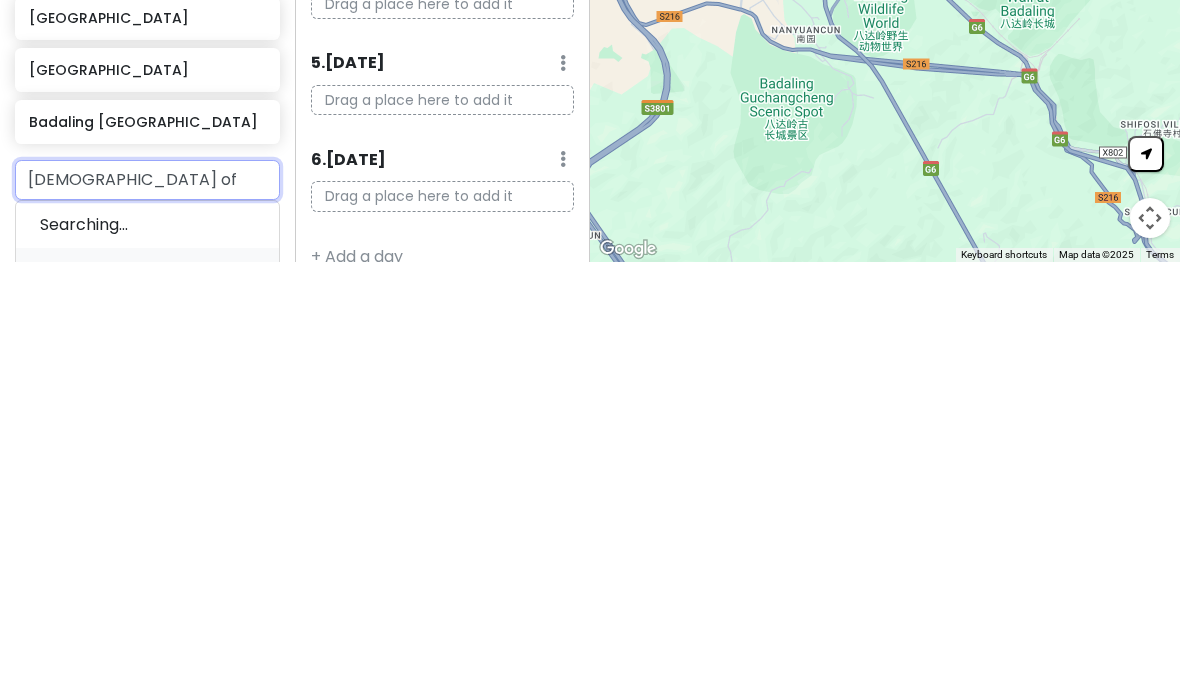 type on "Temple of h" 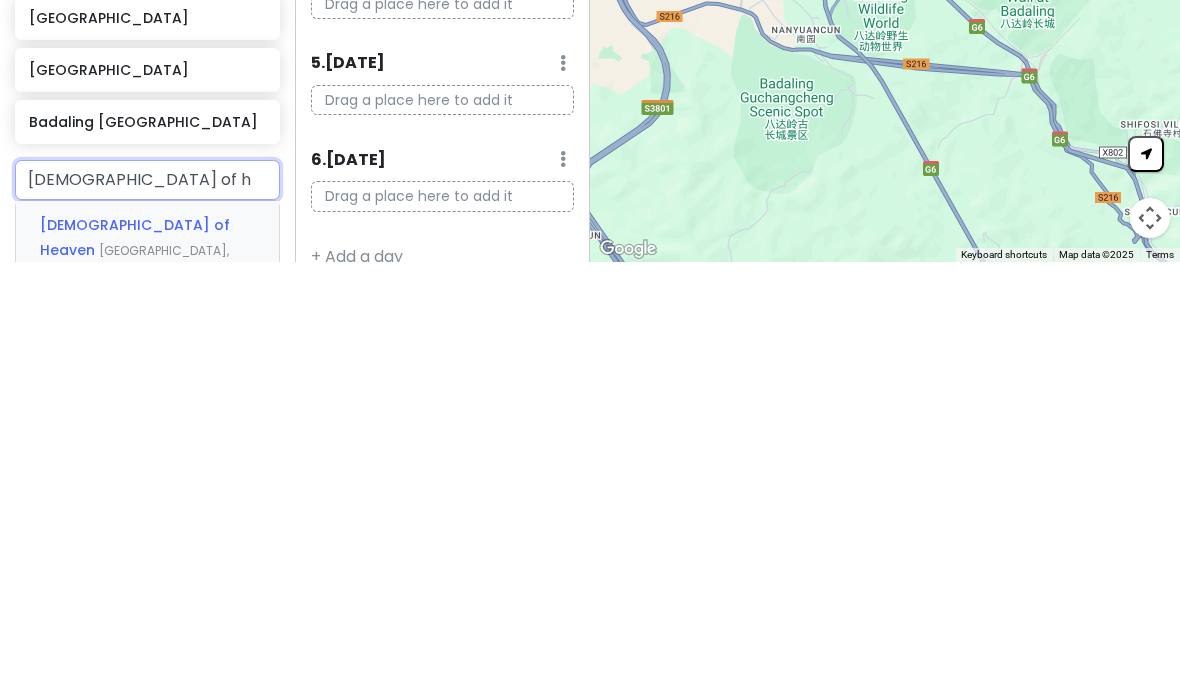click on "[DEMOGRAPHIC_DATA] of Heaven" at bounding box center [135, 672] 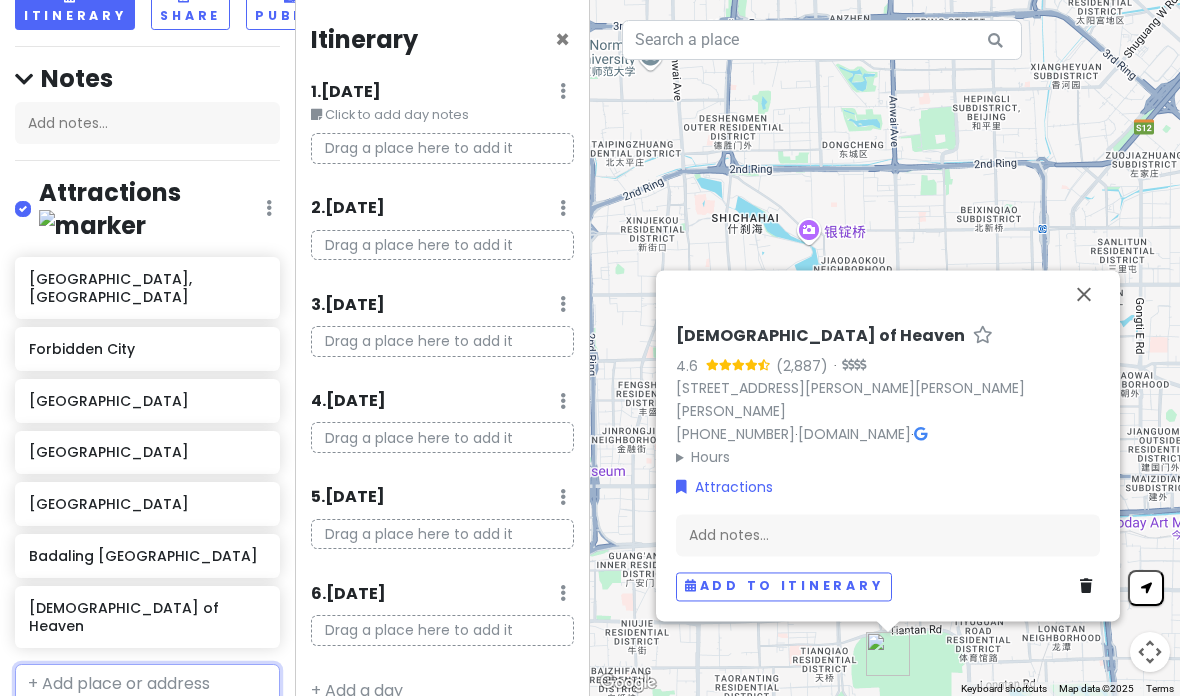 click at bounding box center (147, 684) 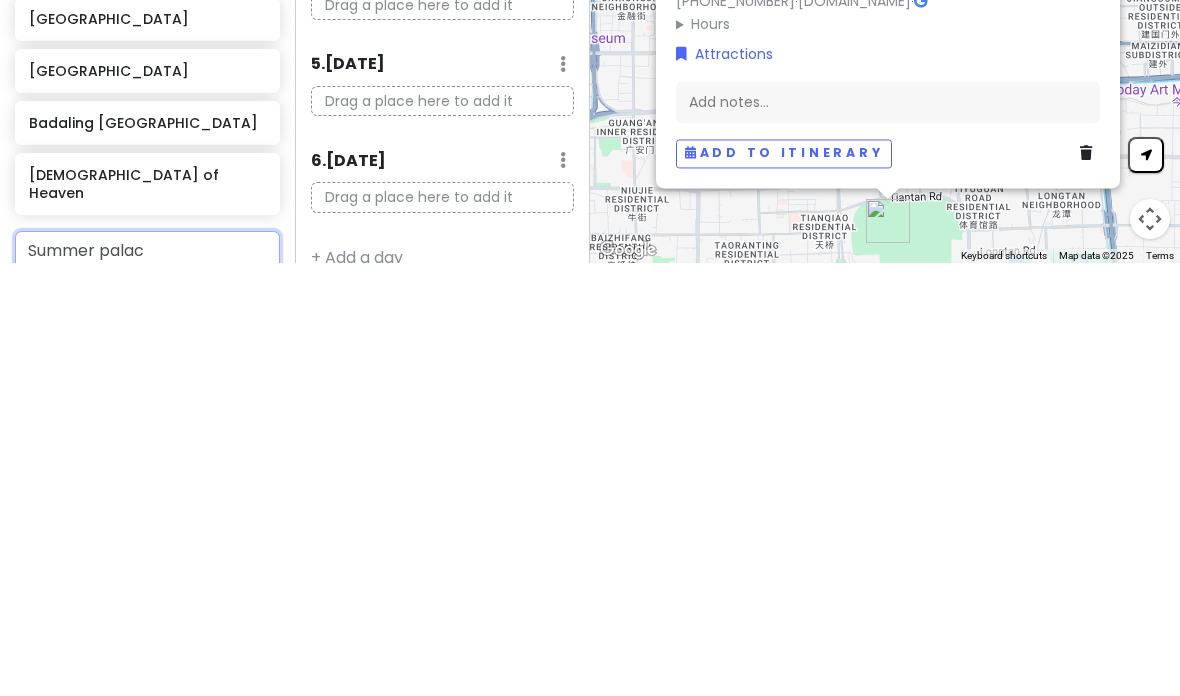type on "Summer palace" 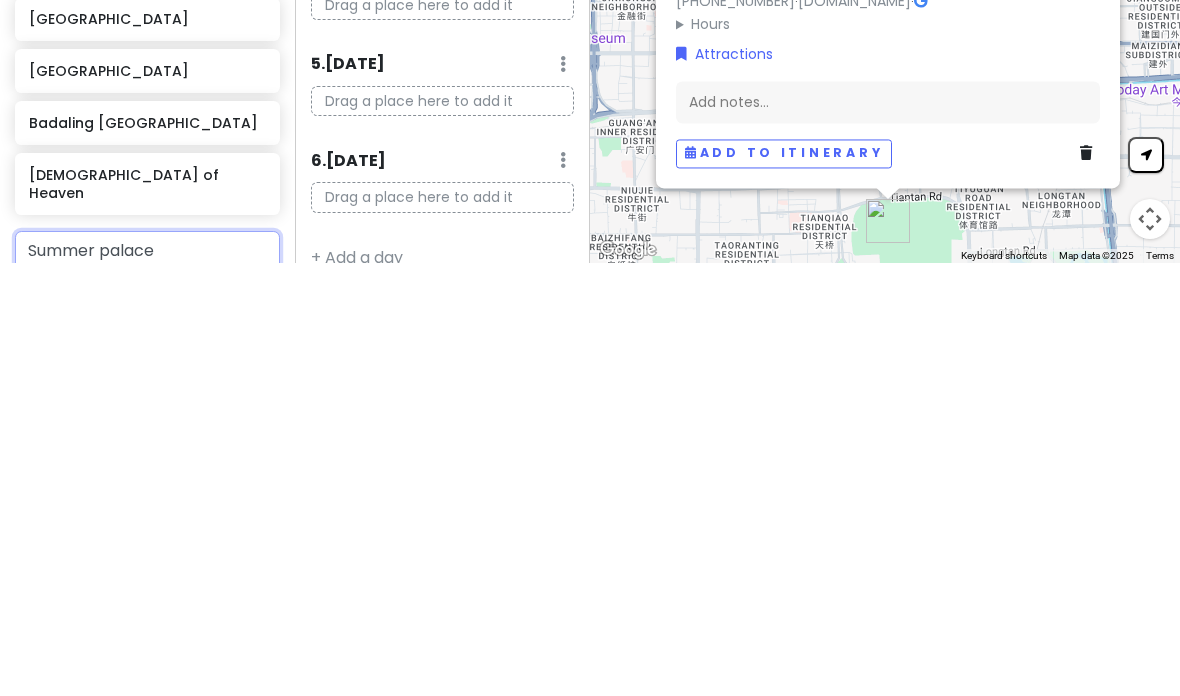 click on "Summer Palace   Xinjiangongmen Road, Haidian District, China" at bounding box center [147, 766] 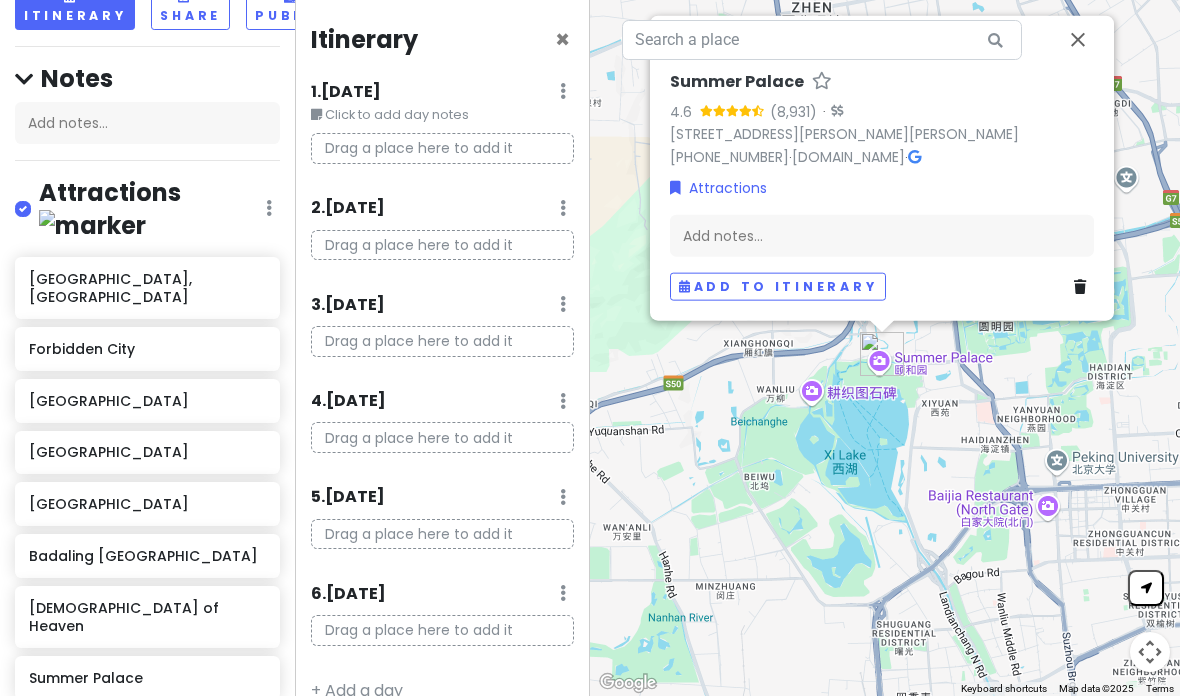 click at bounding box center (147, 736) 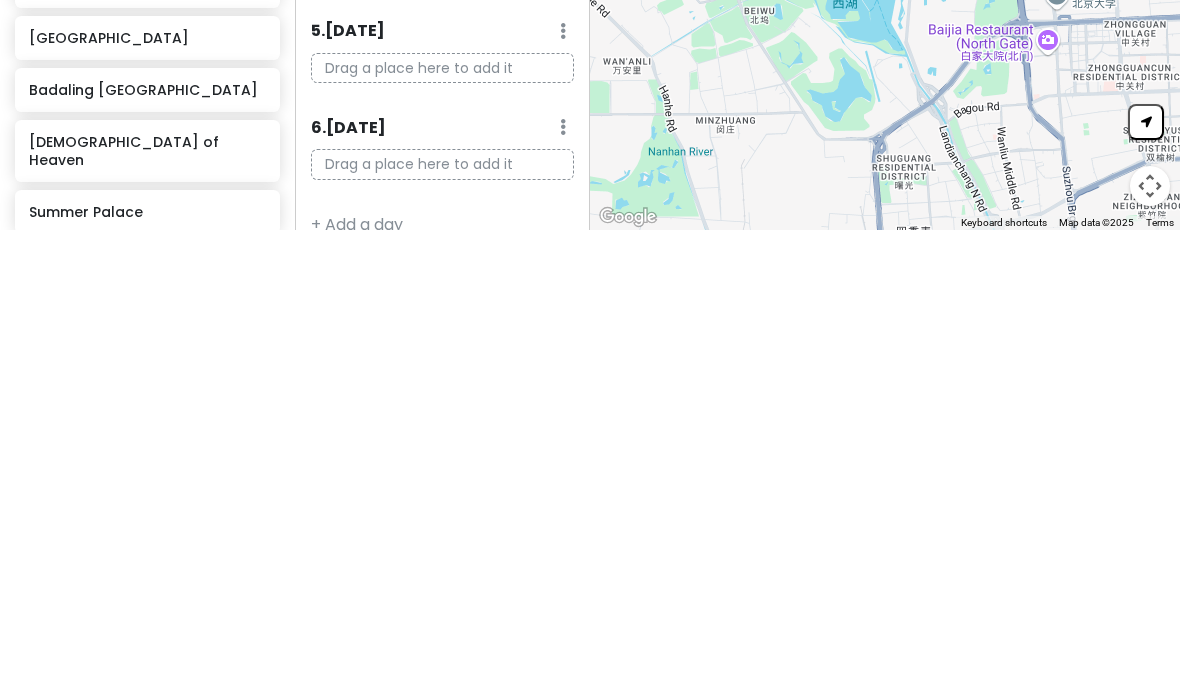 type on "Sanlitun" 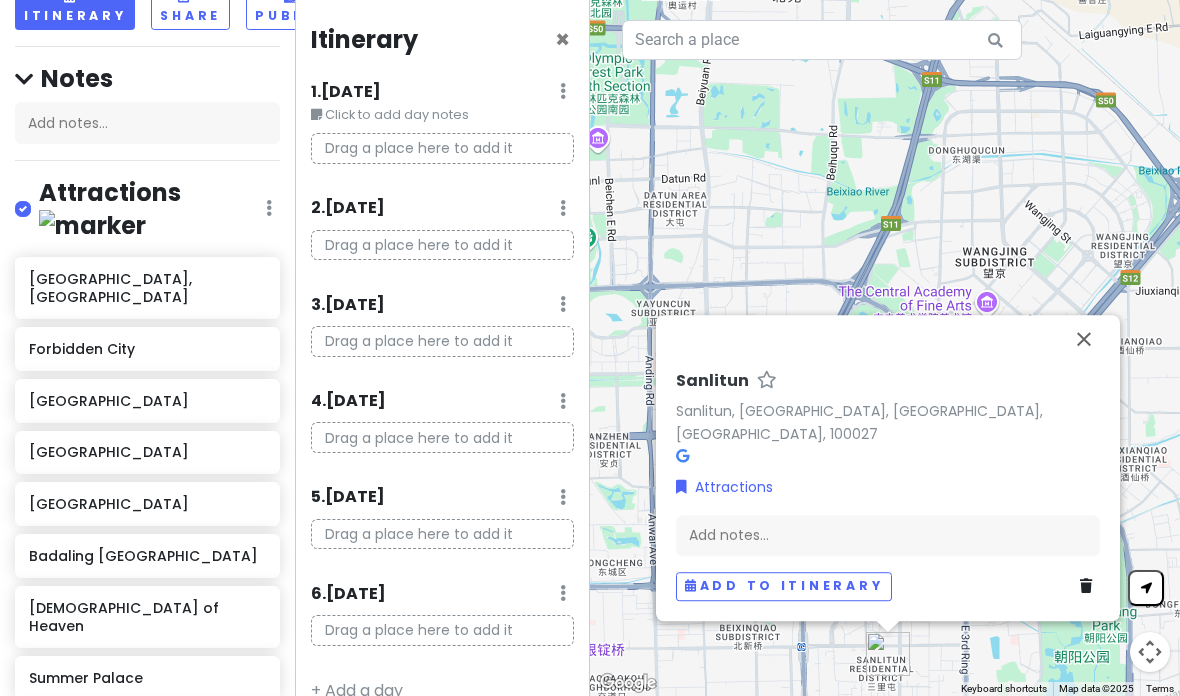 scroll, scrollTop: 110, scrollLeft: 0, axis: vertical 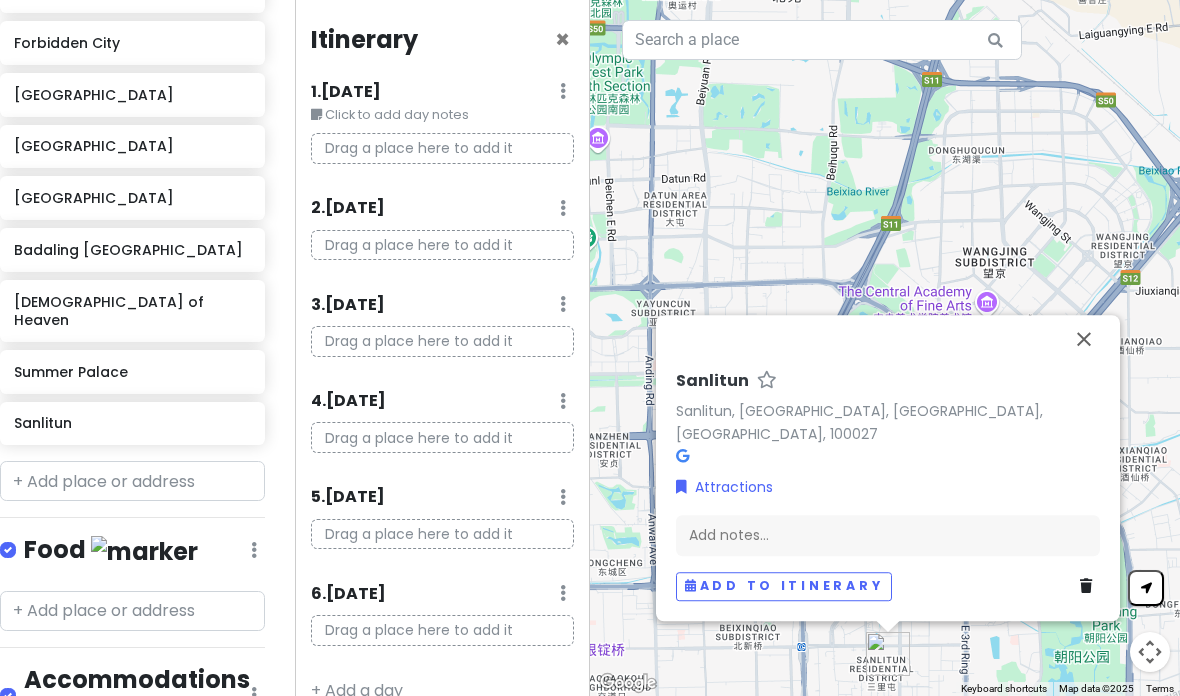 click at bounding box center [1084, 339] 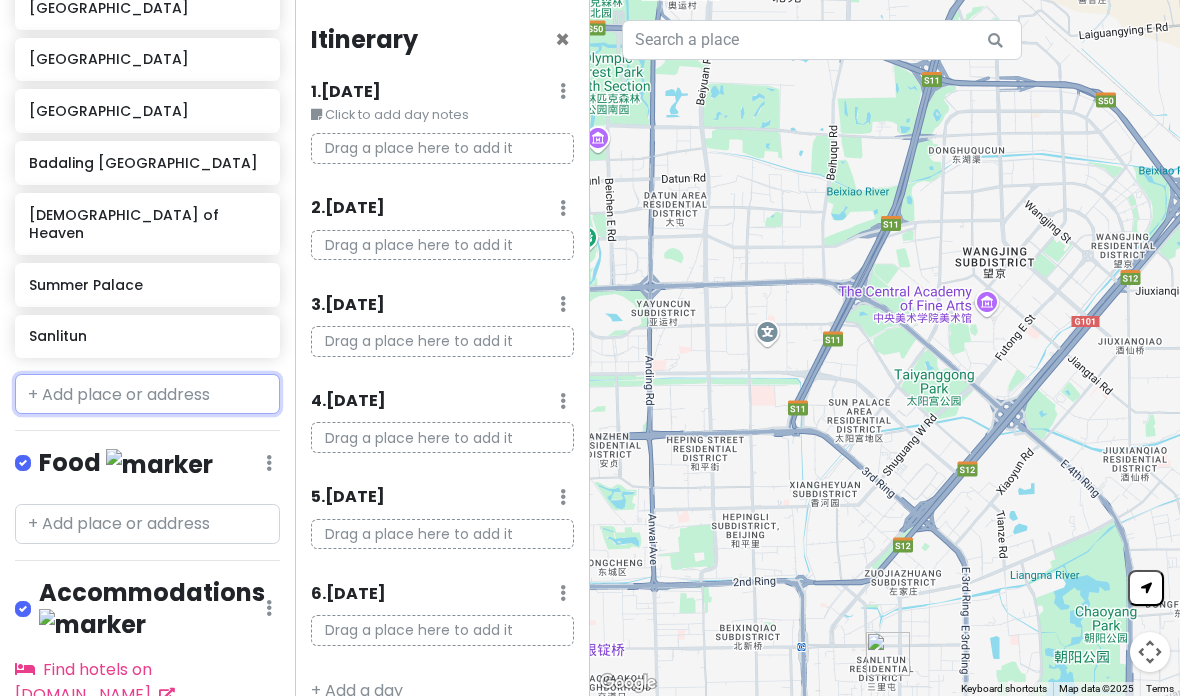 scroll, scrollTop: 534, scrollLeft: 0, axis: vertical 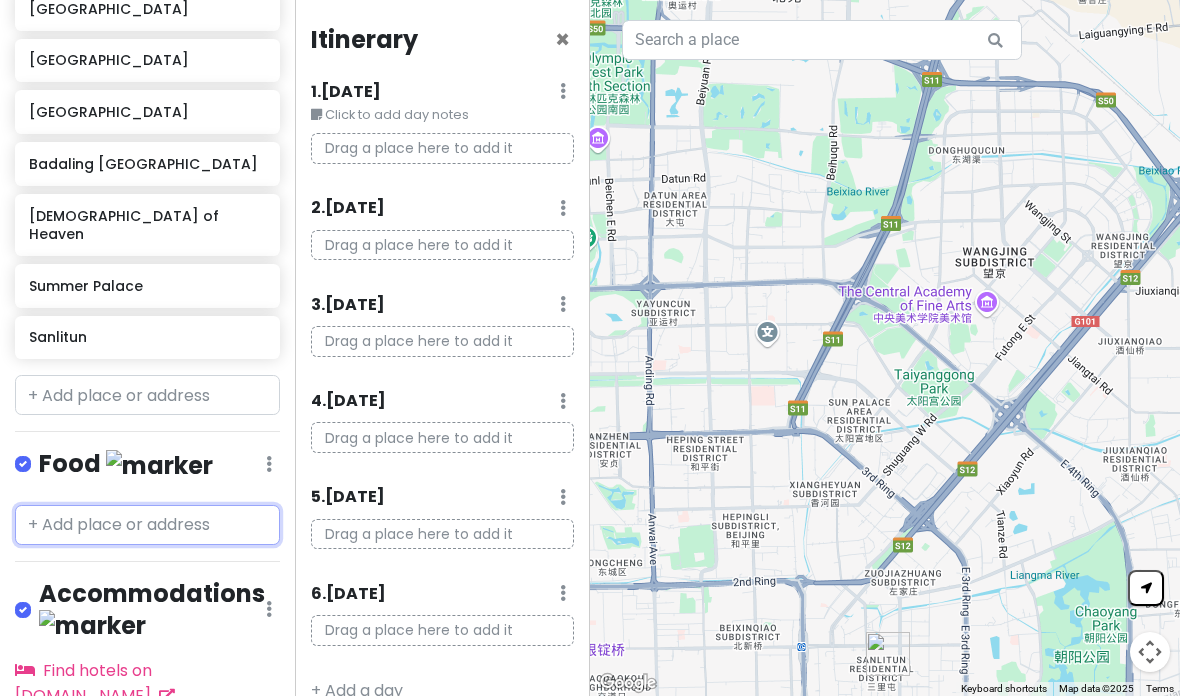 click at bounding box center [147, 525] 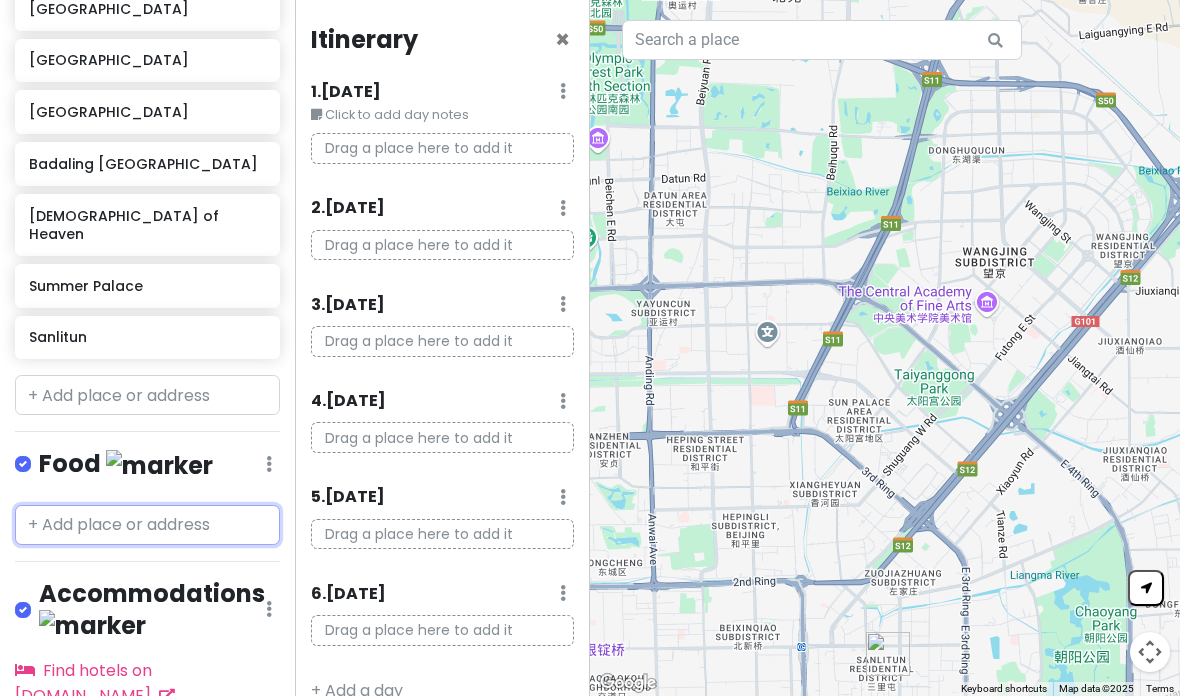 click at bounding box center [147, 525] 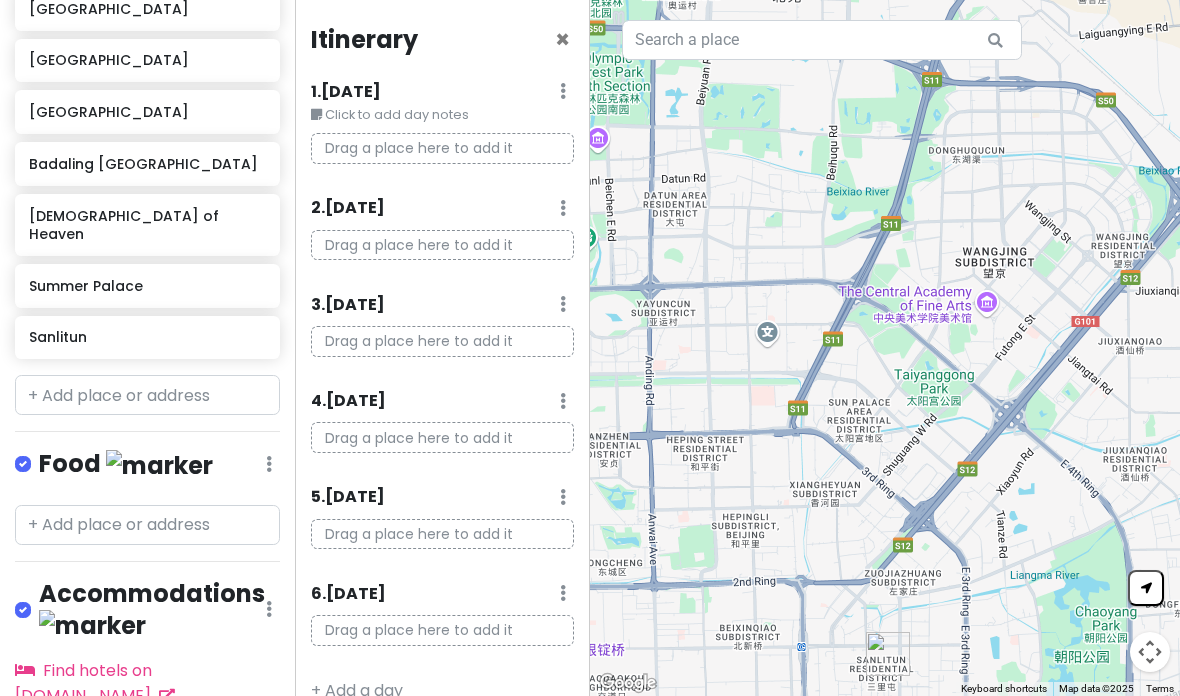 click at bounding box center (147, 745) 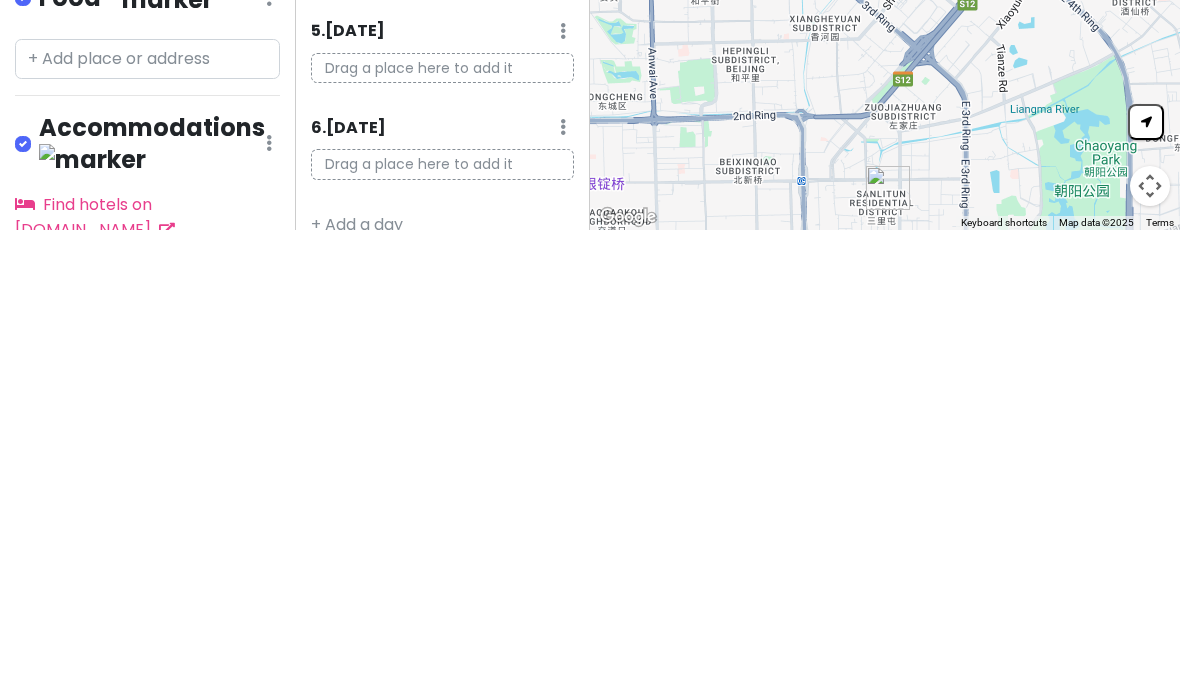 type on "," 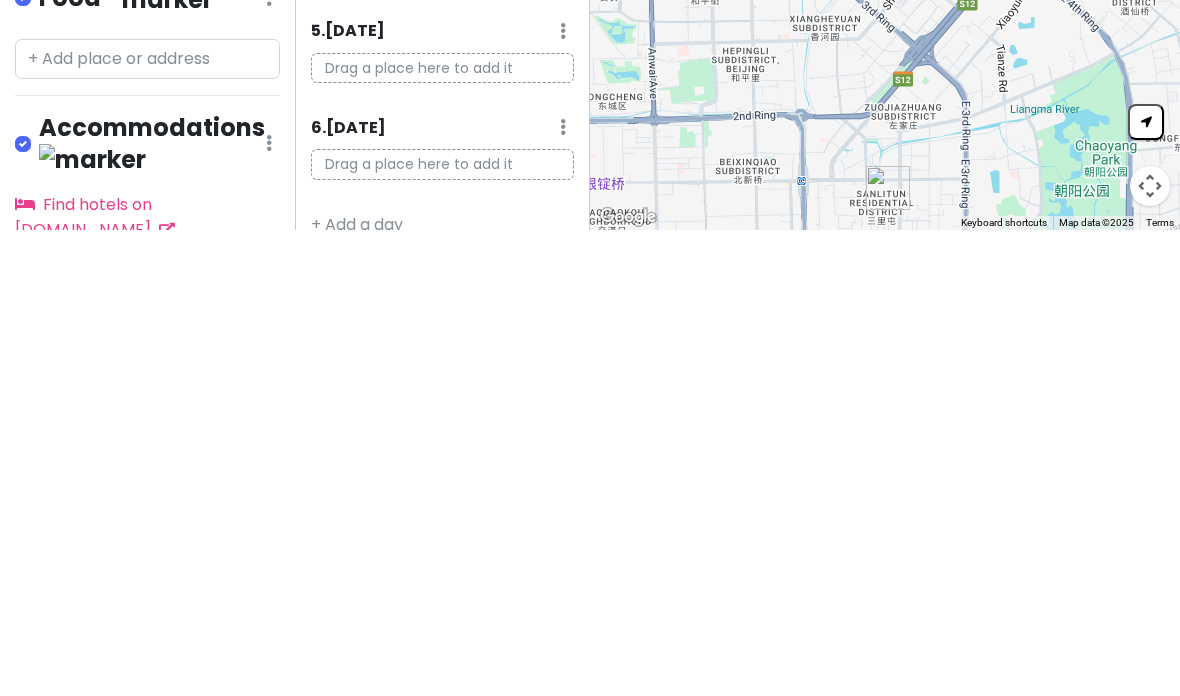 type 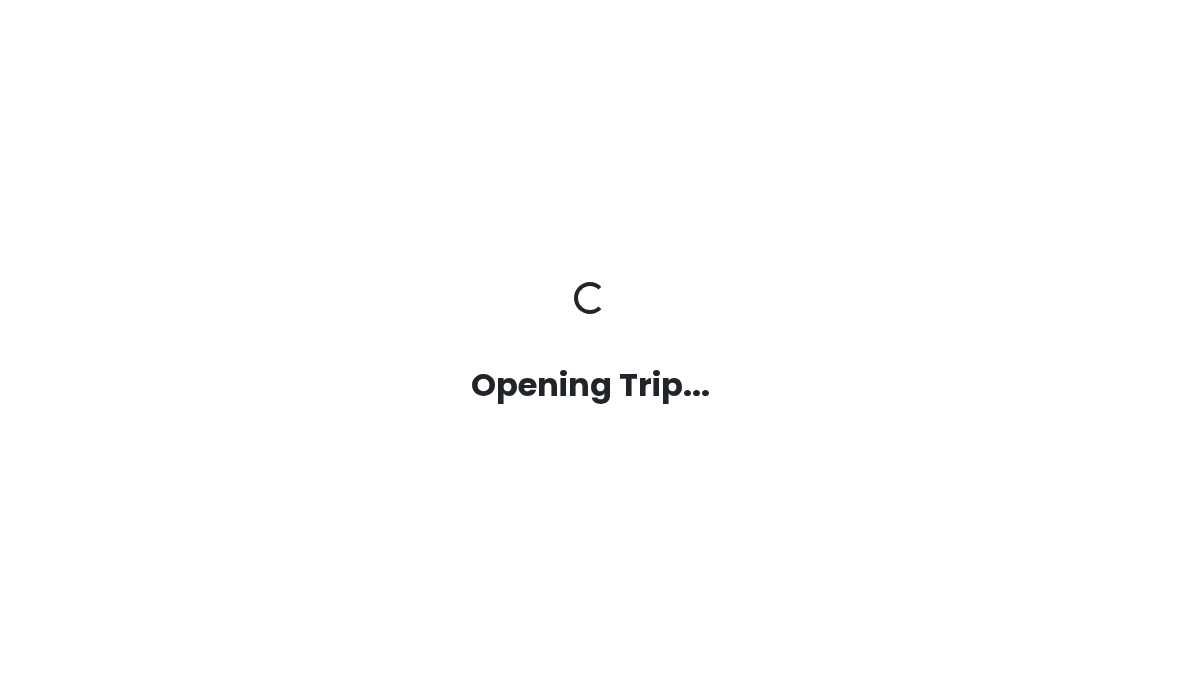 scroll, scrollTop: 0, scrollLeft: 0, axis: both 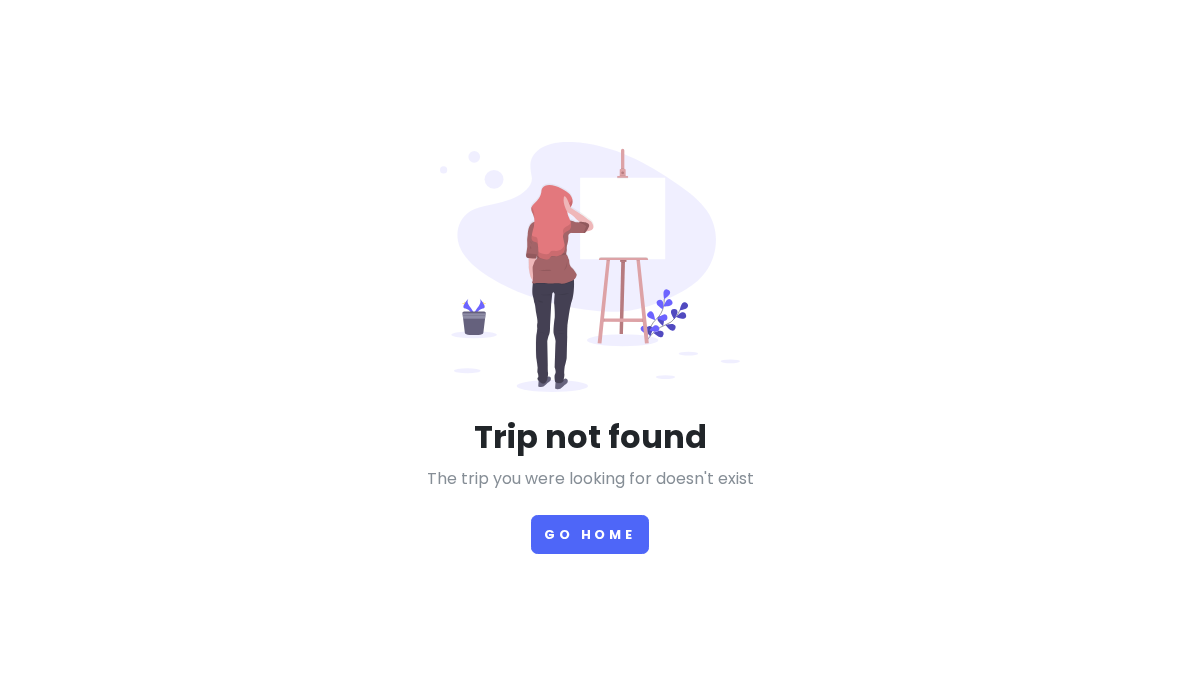 click on "Go Home" at bounding box center (590, 534) 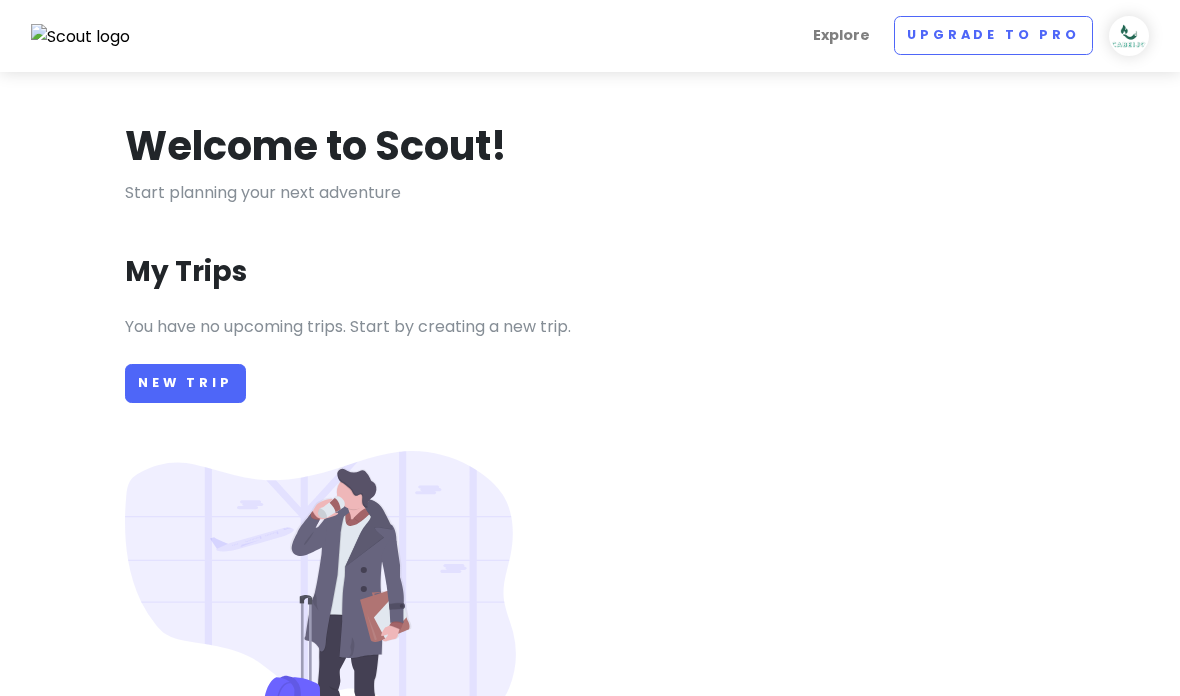 click on "New Trip" at bounding box center (185, 383) 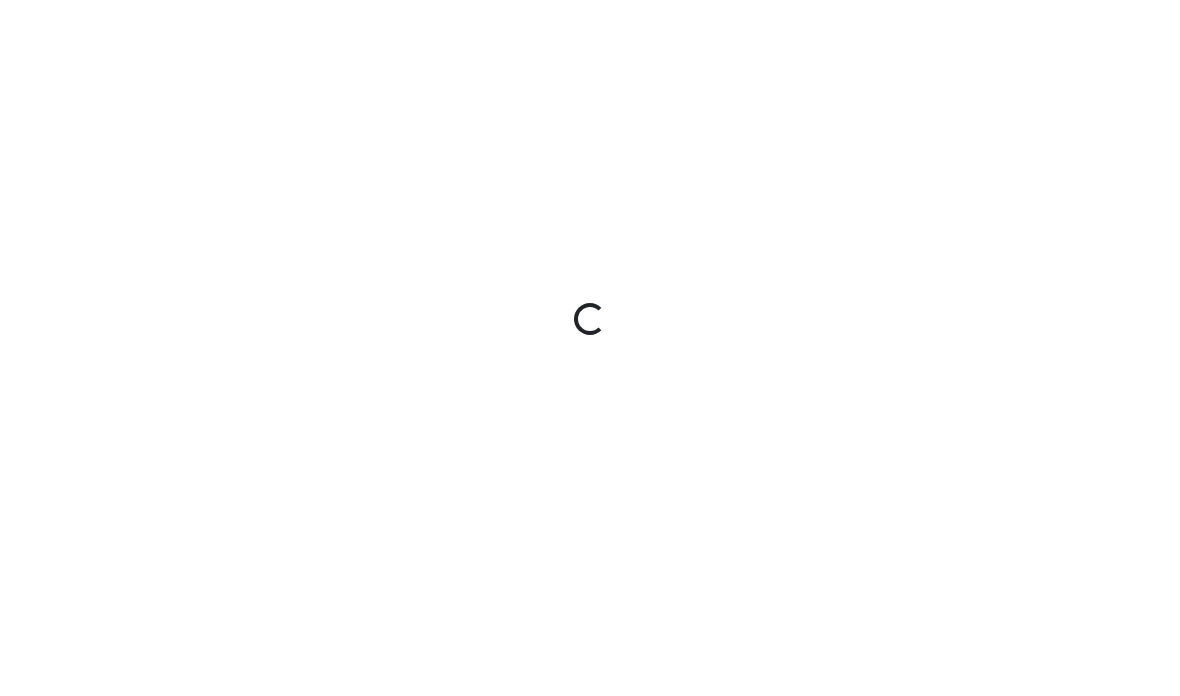 scroll, scrollTop: 0, scrollLeft: 0, axis: both 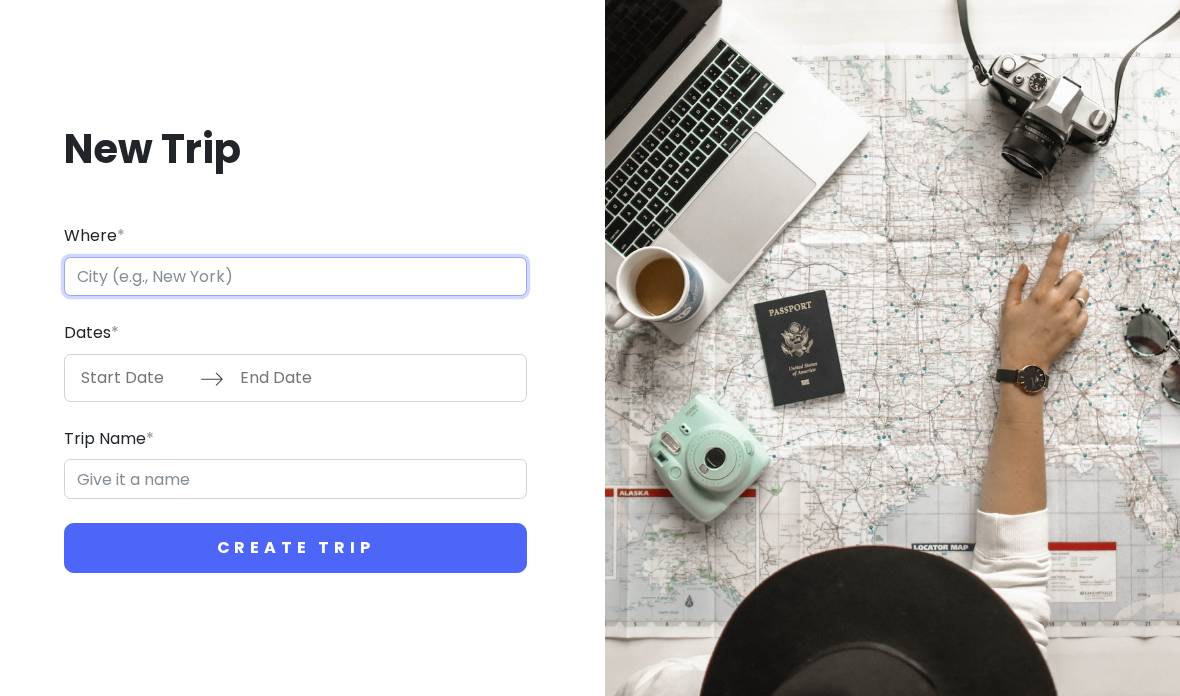 click on "Where  *" at bounding box center [295, 277] 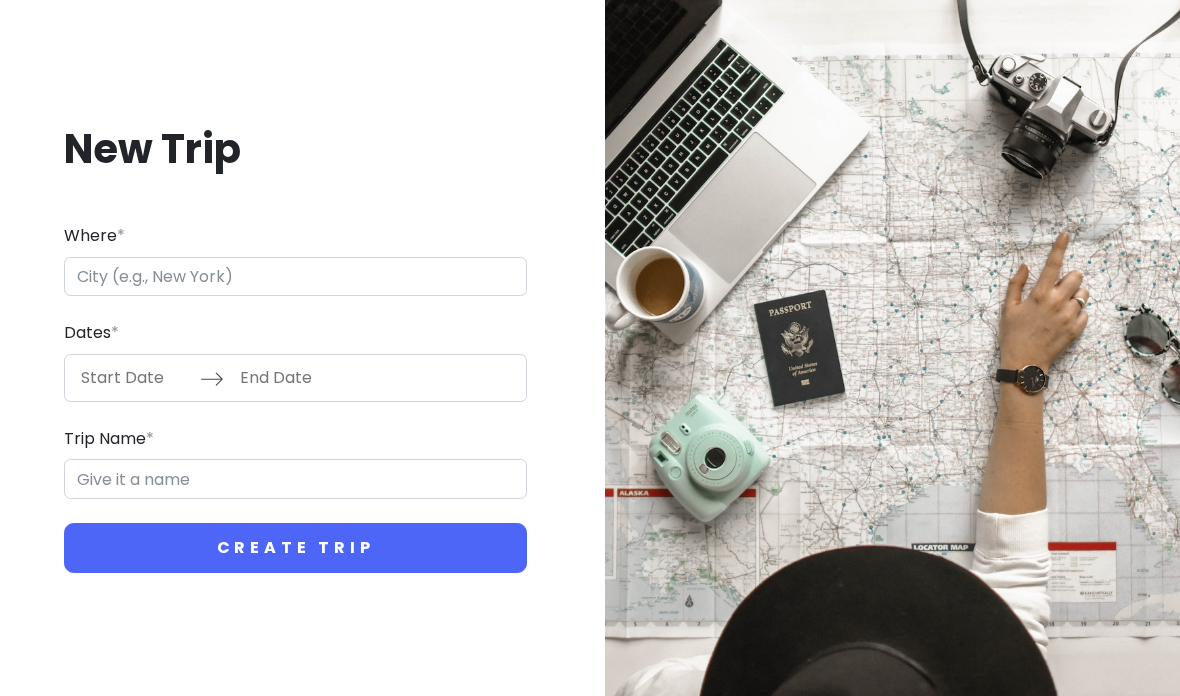 scroll, scrollTop: 0, scrollLeft: 0, axis: both 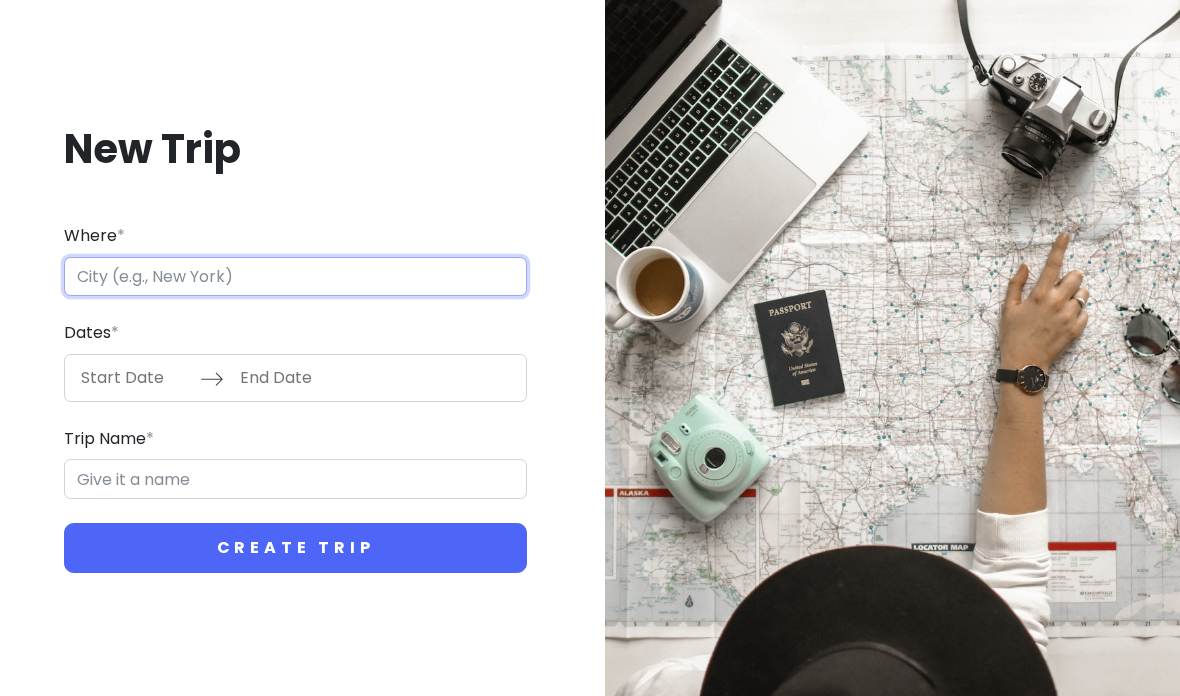 click on "Where  *" at bounding box center (295, 277) 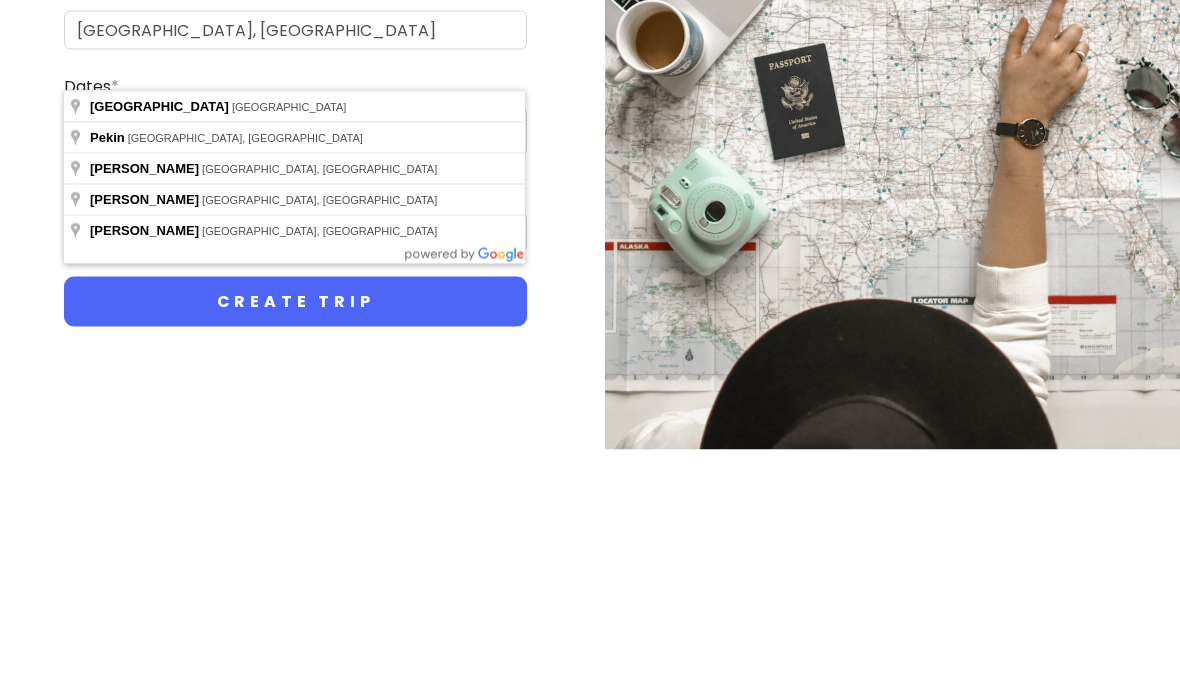 scroll, scrollTop: 80, scrollLeft: 0, axis: vertical 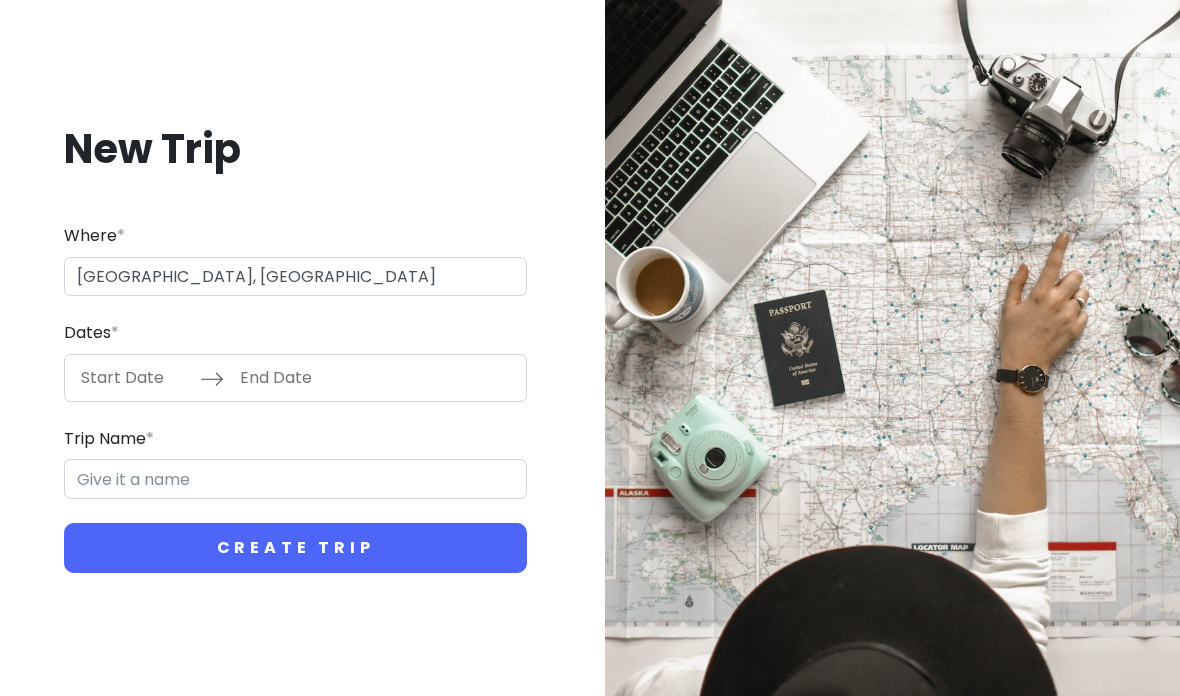 click at bounding box center [135, 378] 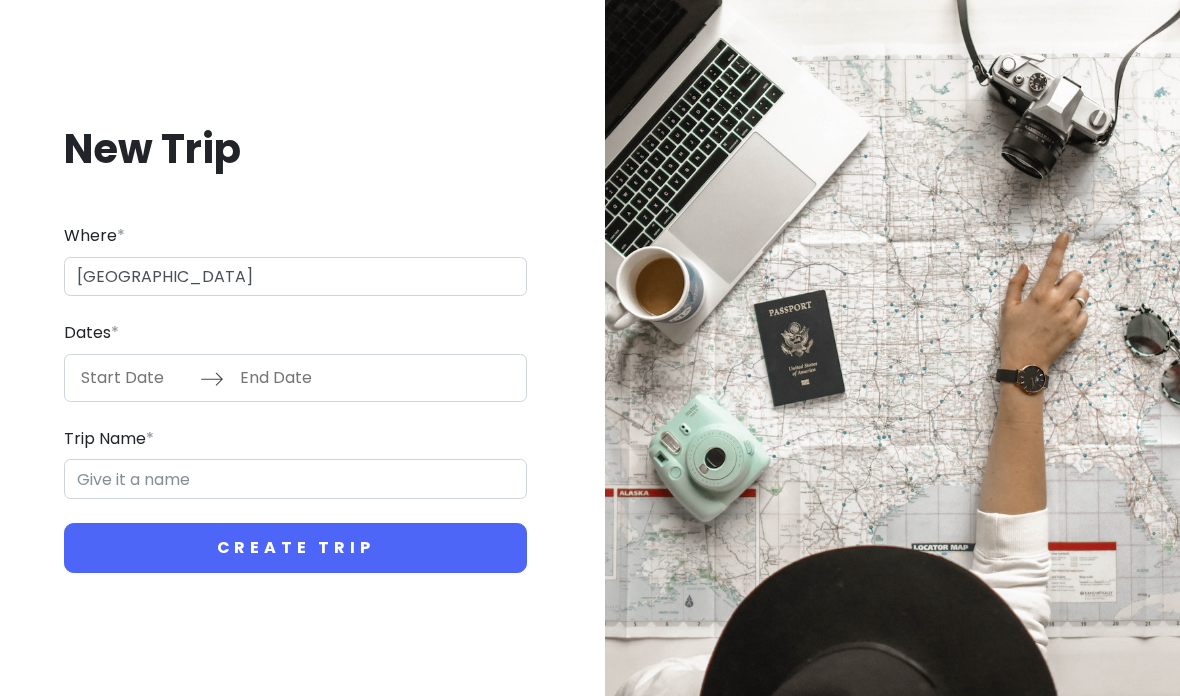 type on "[GEOGRAPHIC_DATA], [GEOGRAPHIC_DATA]" 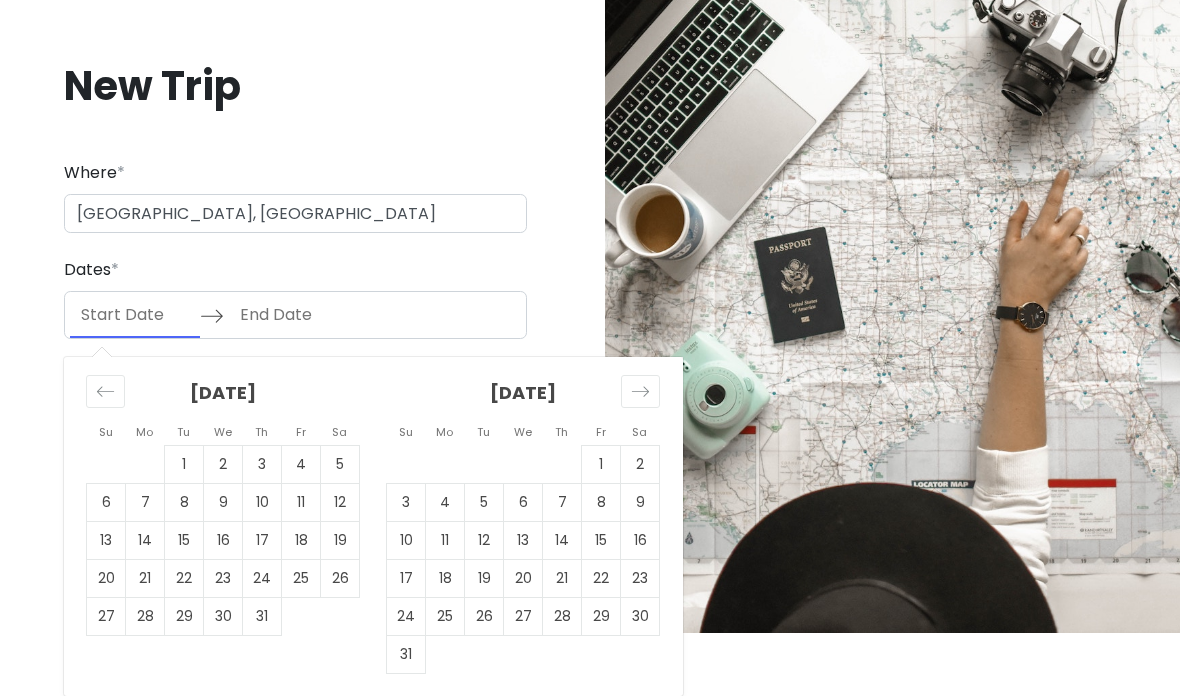 click at bounding box center [640, 391] 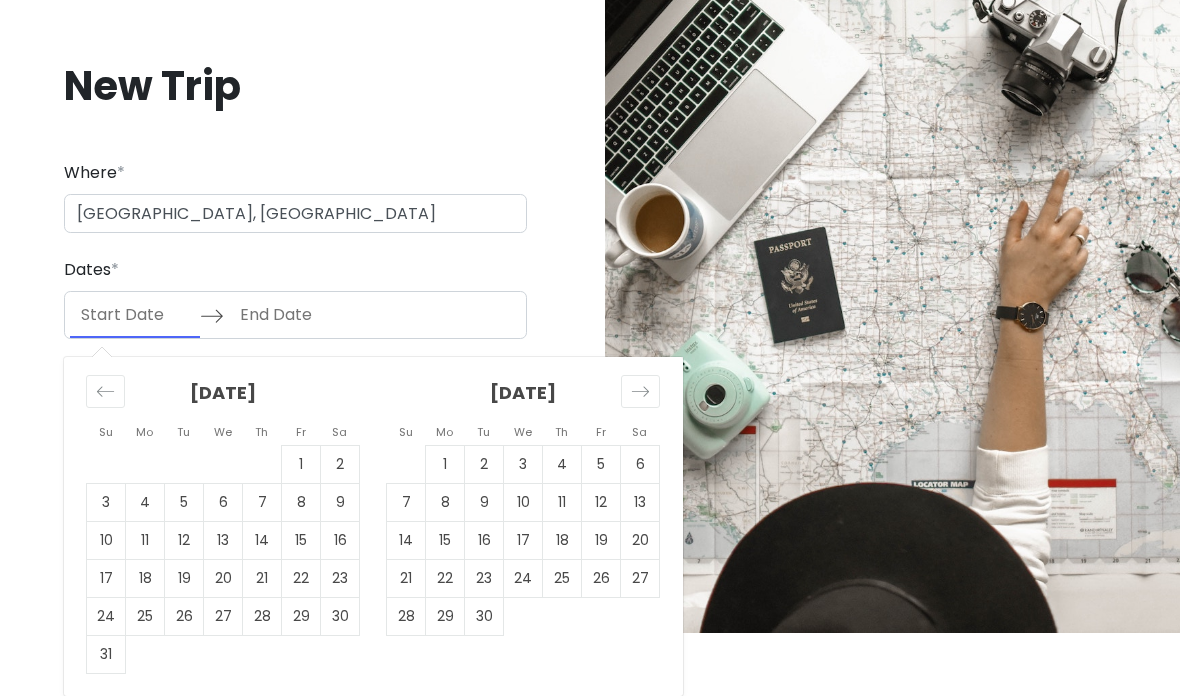 click at bounding box center [640, 391] 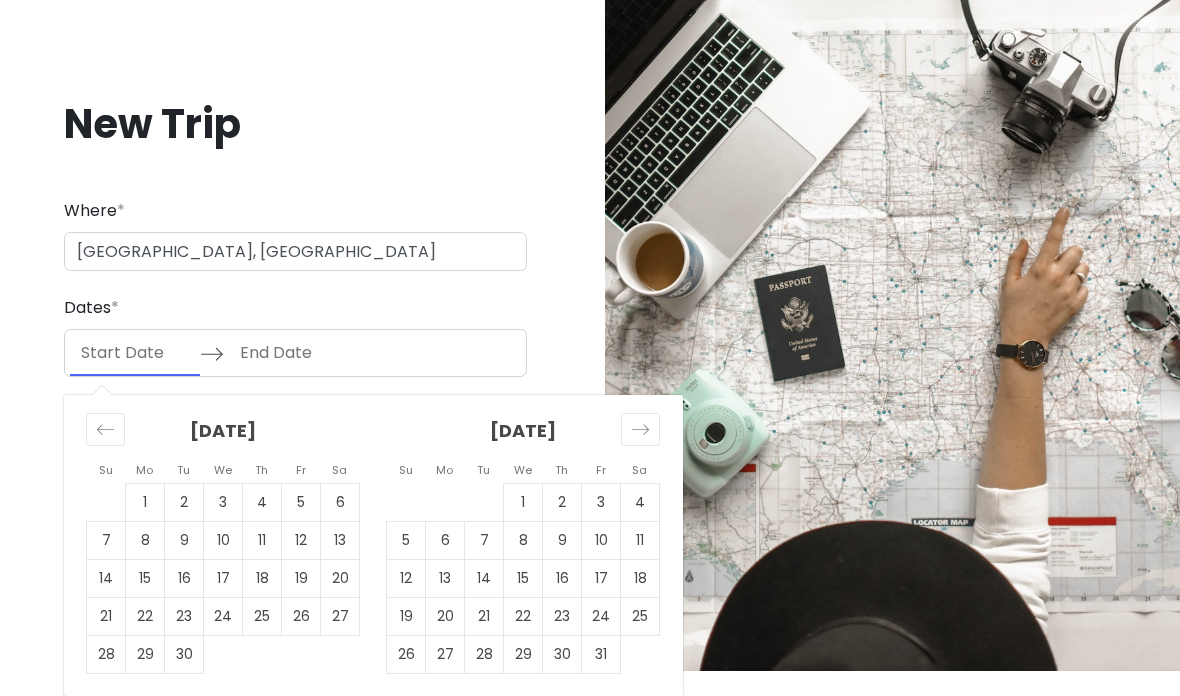 click on "16" at bounding box center (562, 578) 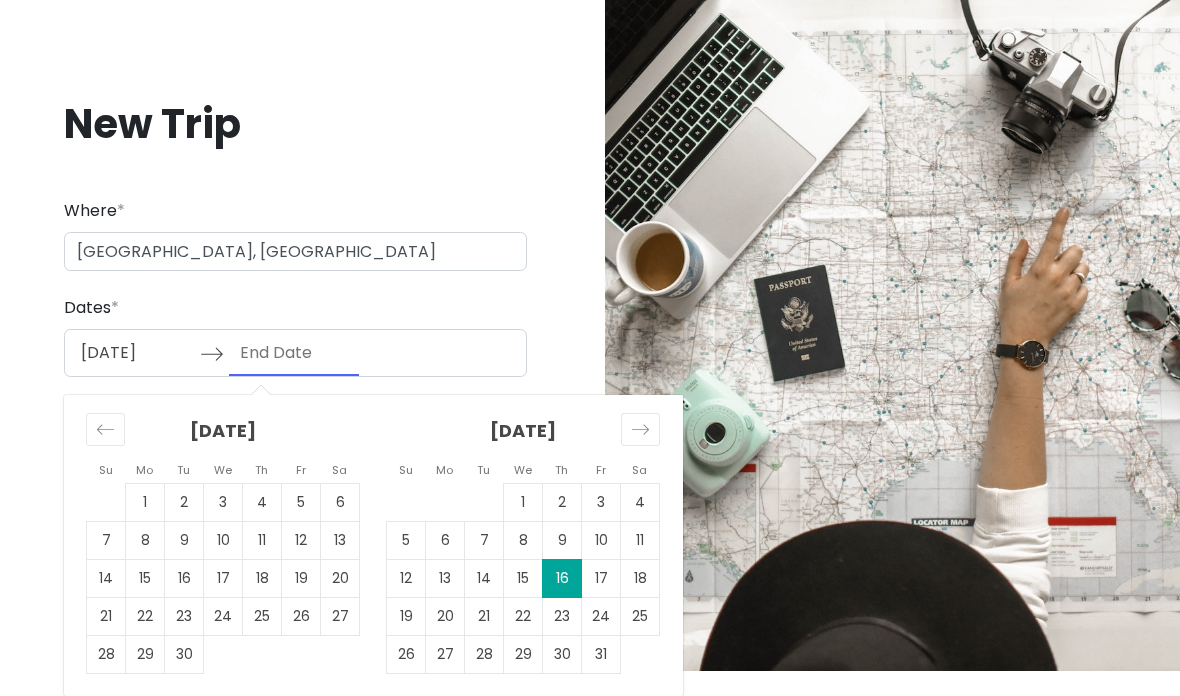 click on "20" at bounding box center (445, 616) 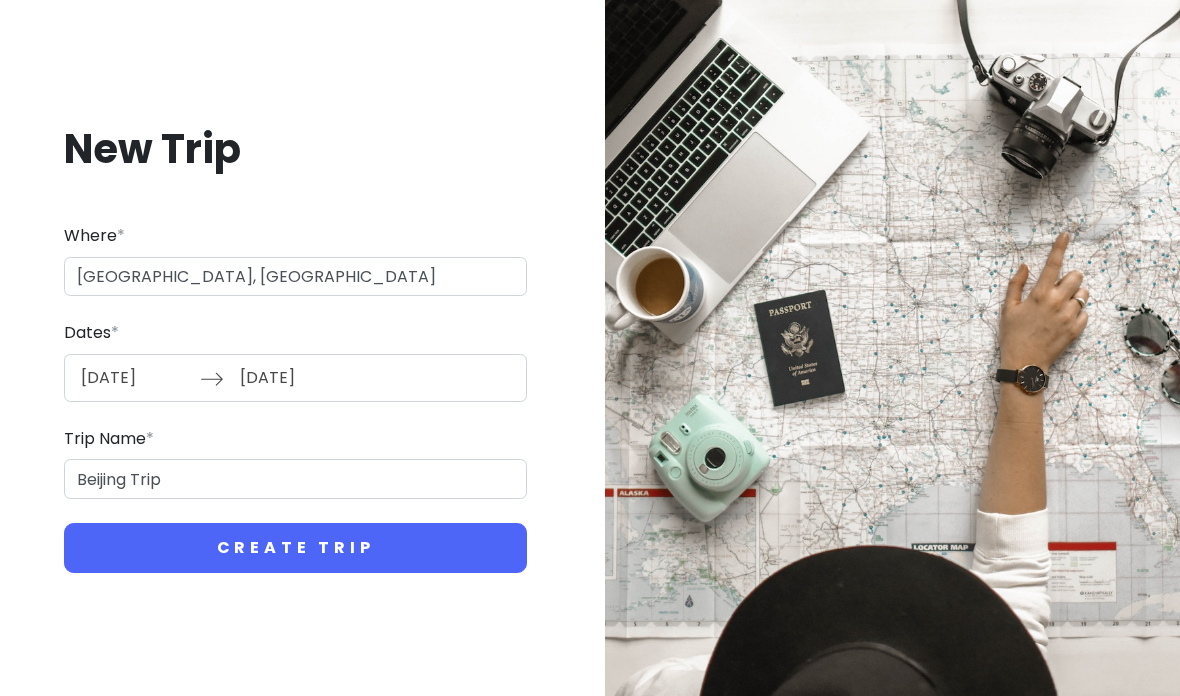 type on "10/20/2025" 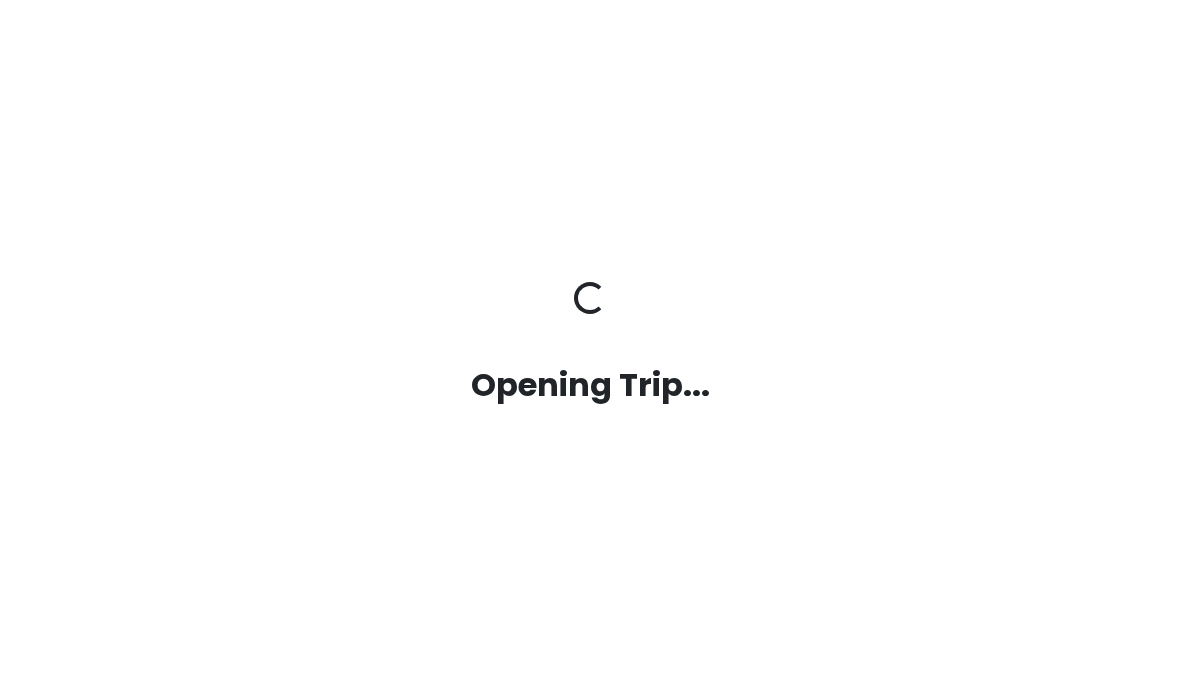scroll, scrollTop: 0, scrollLeft: 0, axis: both 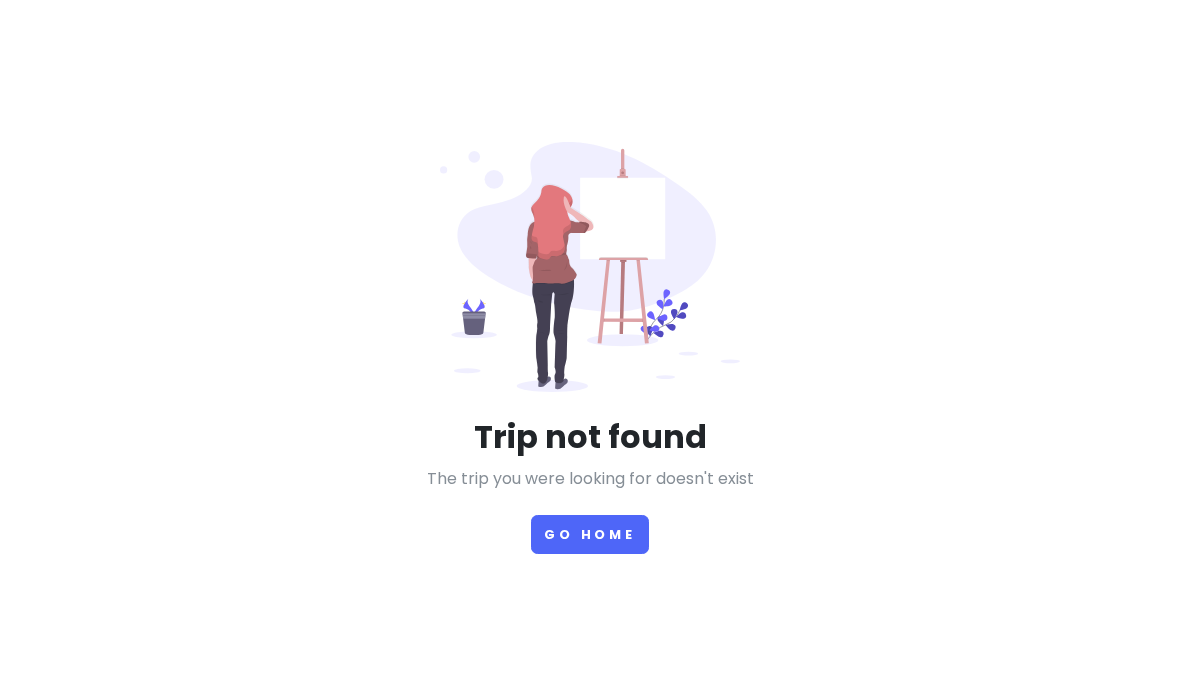 click on "Go Home" at bounding box center [590, 534] 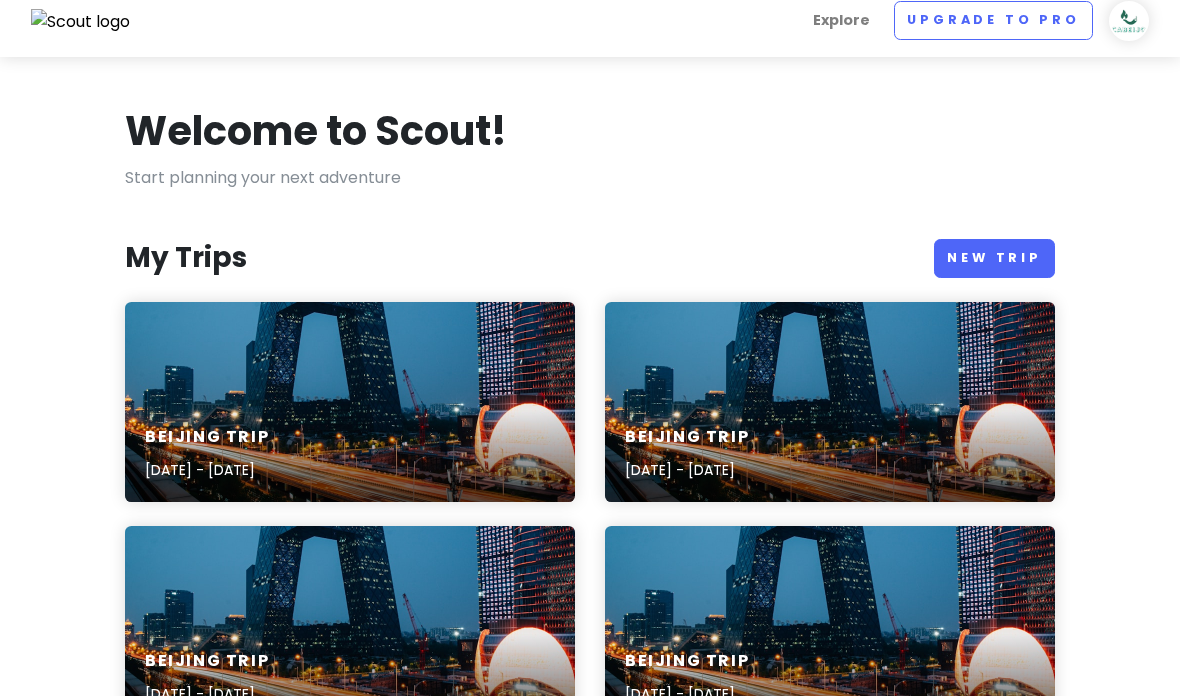 scroll, scrollTop: 0, scrollLeft: 0, axis: both 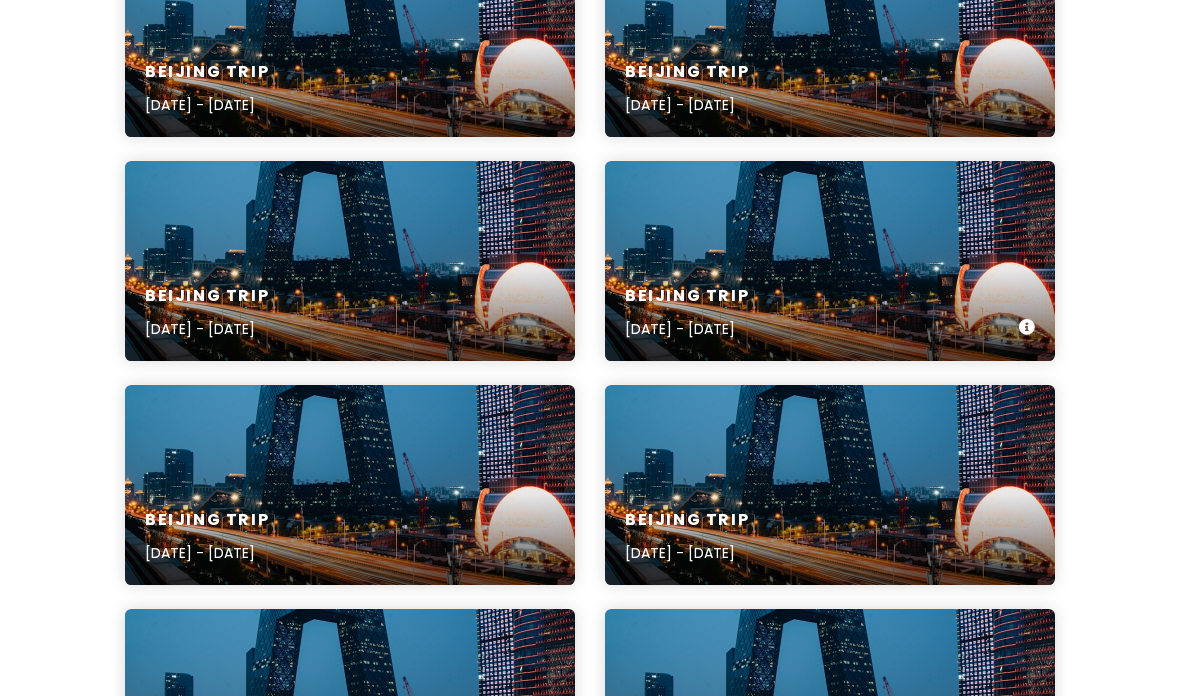 click on "Beijing Trip [DATE] - [DATE]" at bounding box center [830, 313] 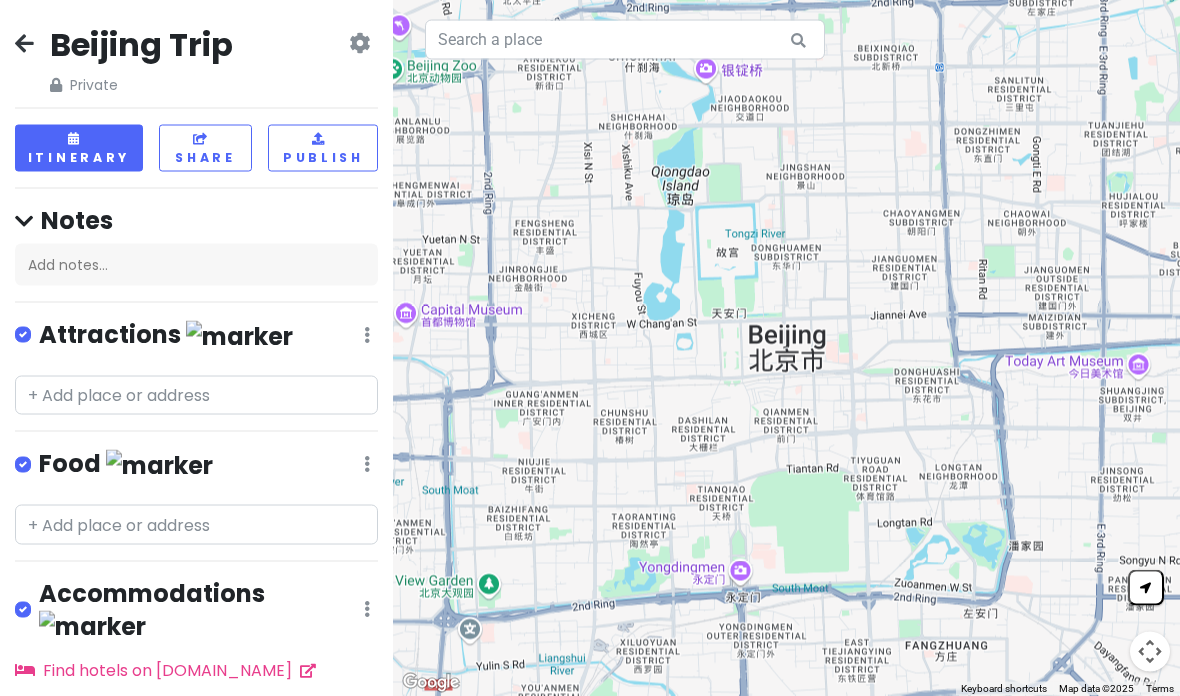 scroll, scrollTop: 0, scrollLeft: 0, axis: both 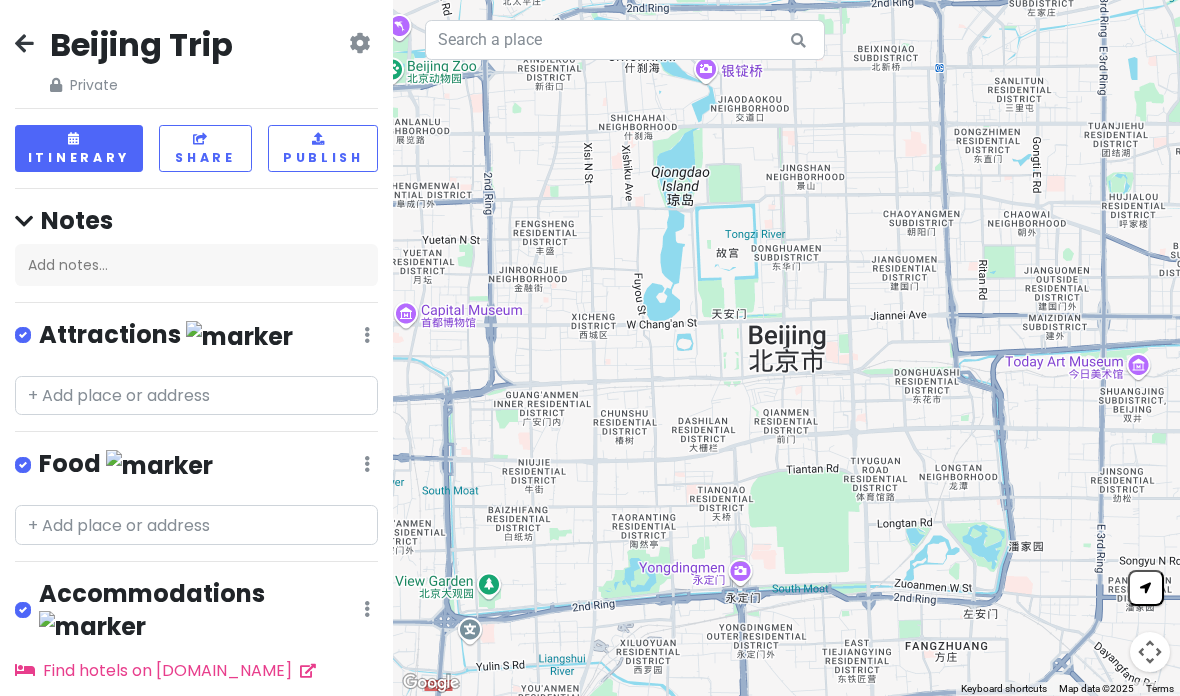 click at bounding box center [359, 43] 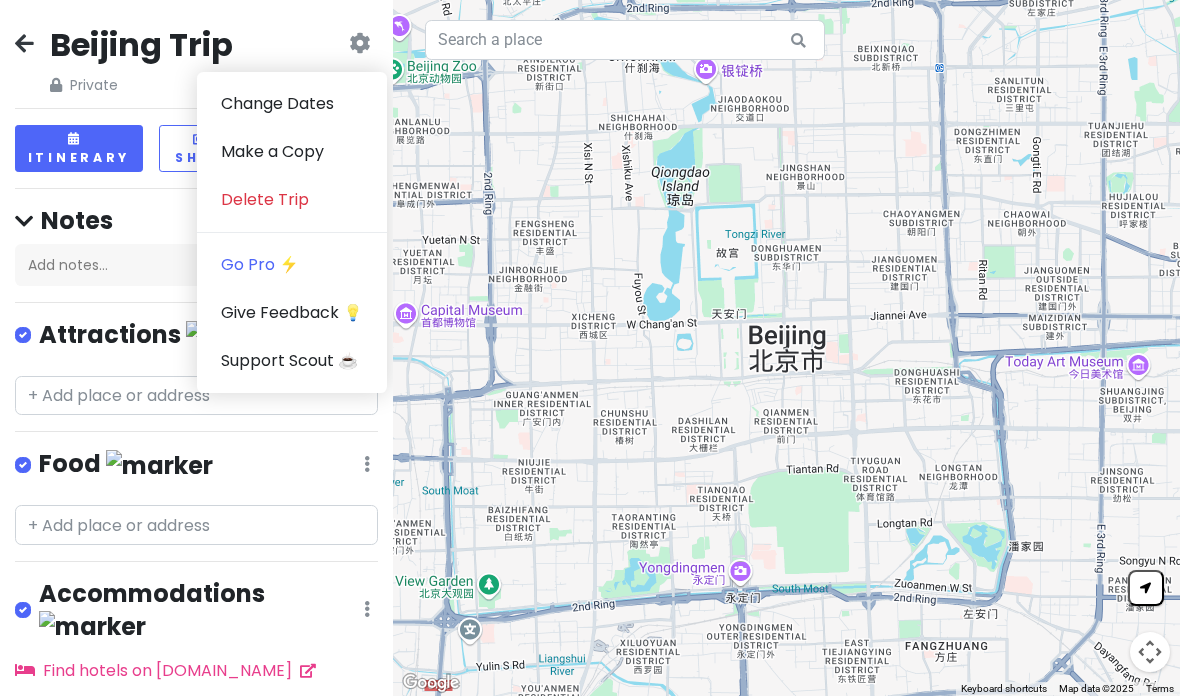 click on "Delete Trip" at bounding box center (292, 200) 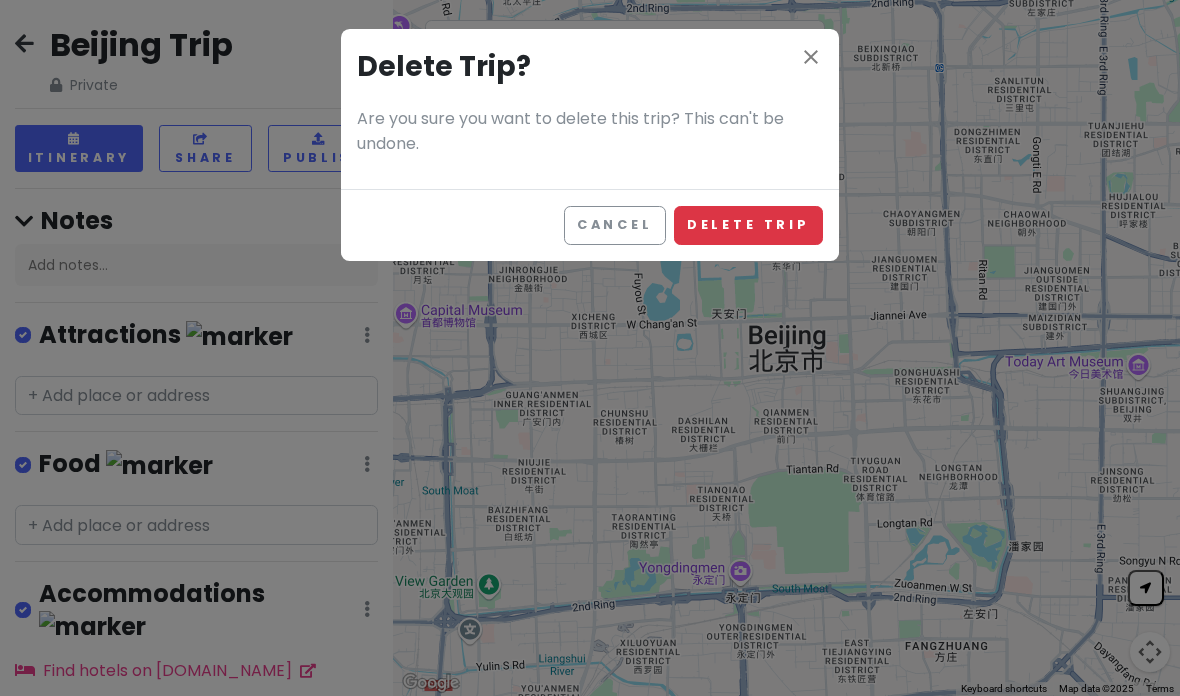 click on "Delete Trip" at bounding box center (748, 225) 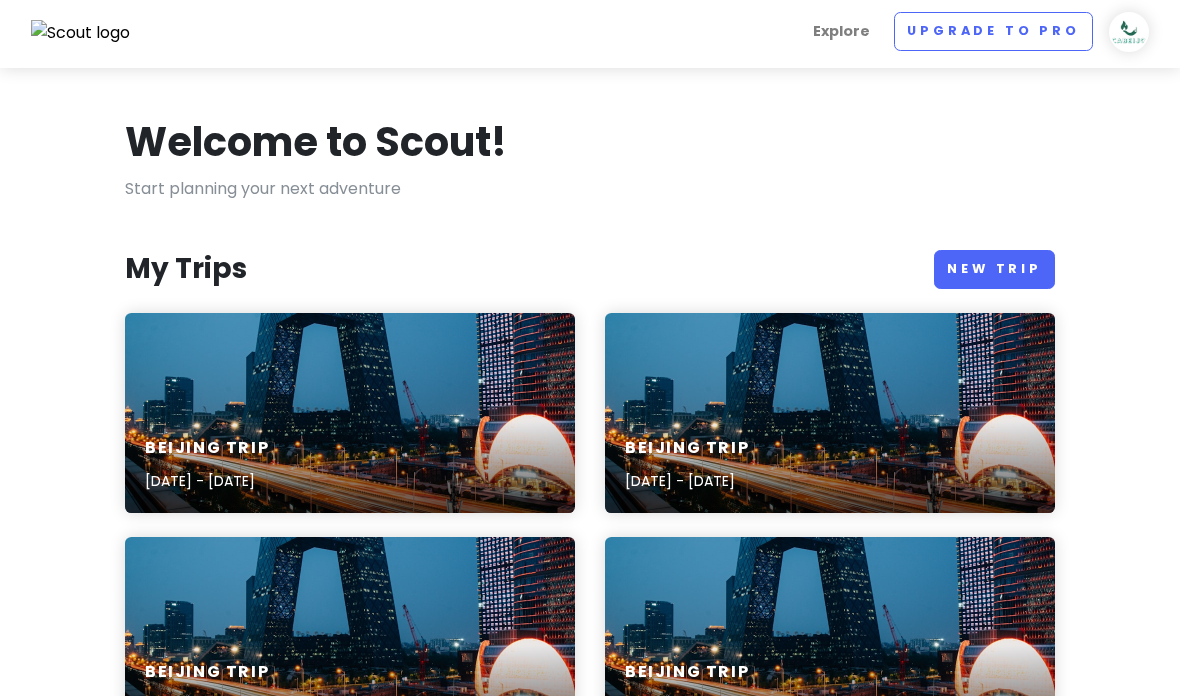 click on "Beijing Trip" at bounding box center (687, 448) 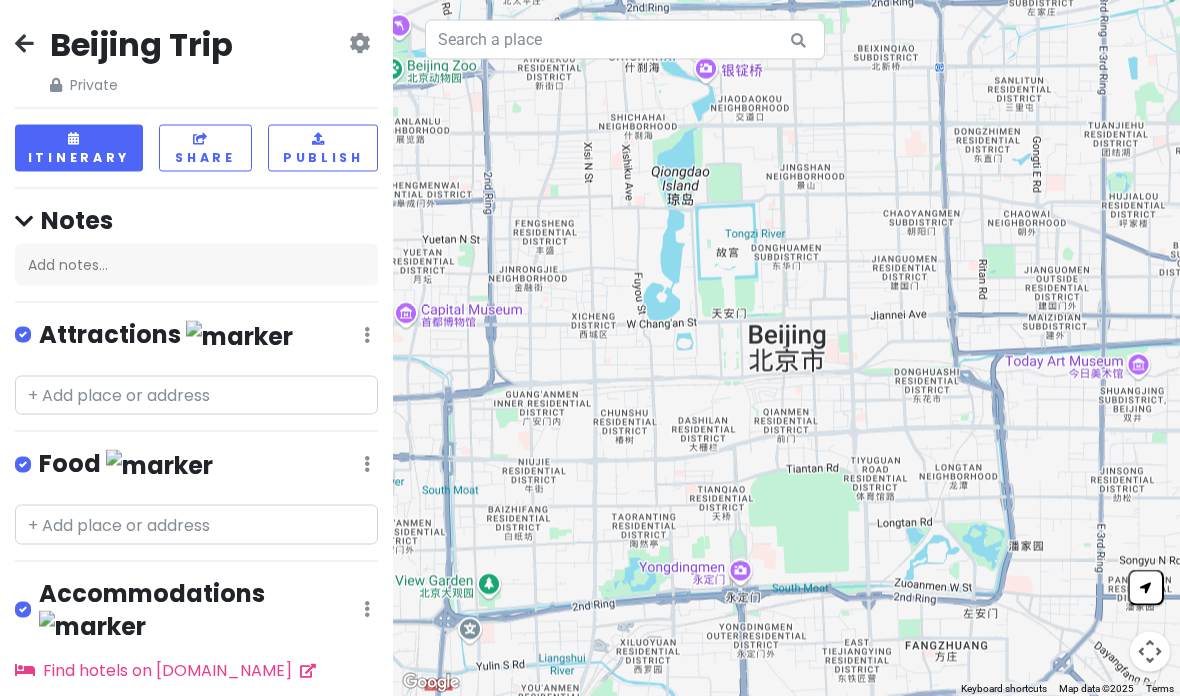 scroll, scrollTop: 0, scrollLeft: 0, axis: both 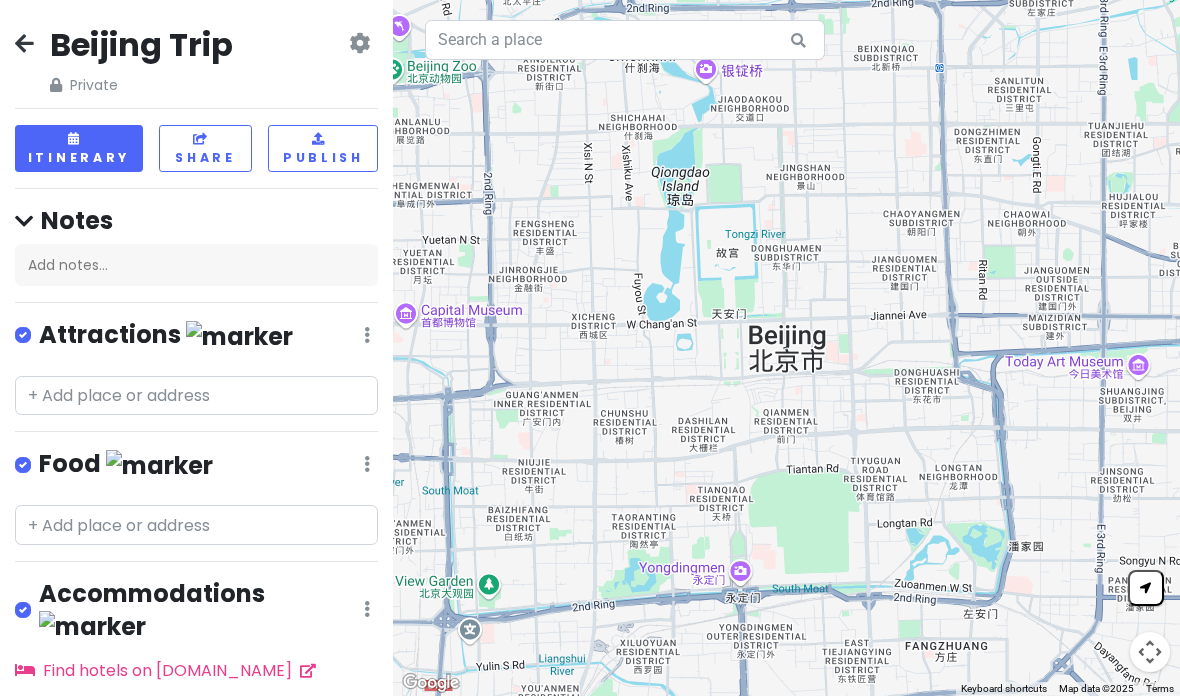 click at bounding box center (359, 43) 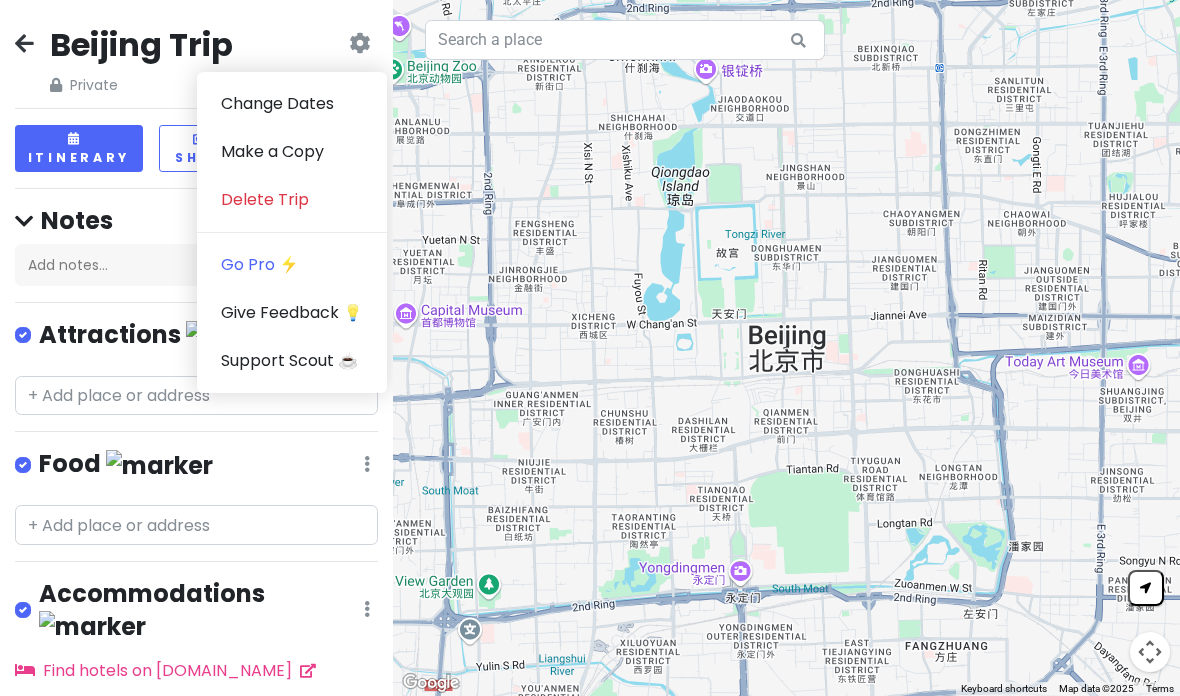 click on "Delete Trip" at bounding box center [292, 200] 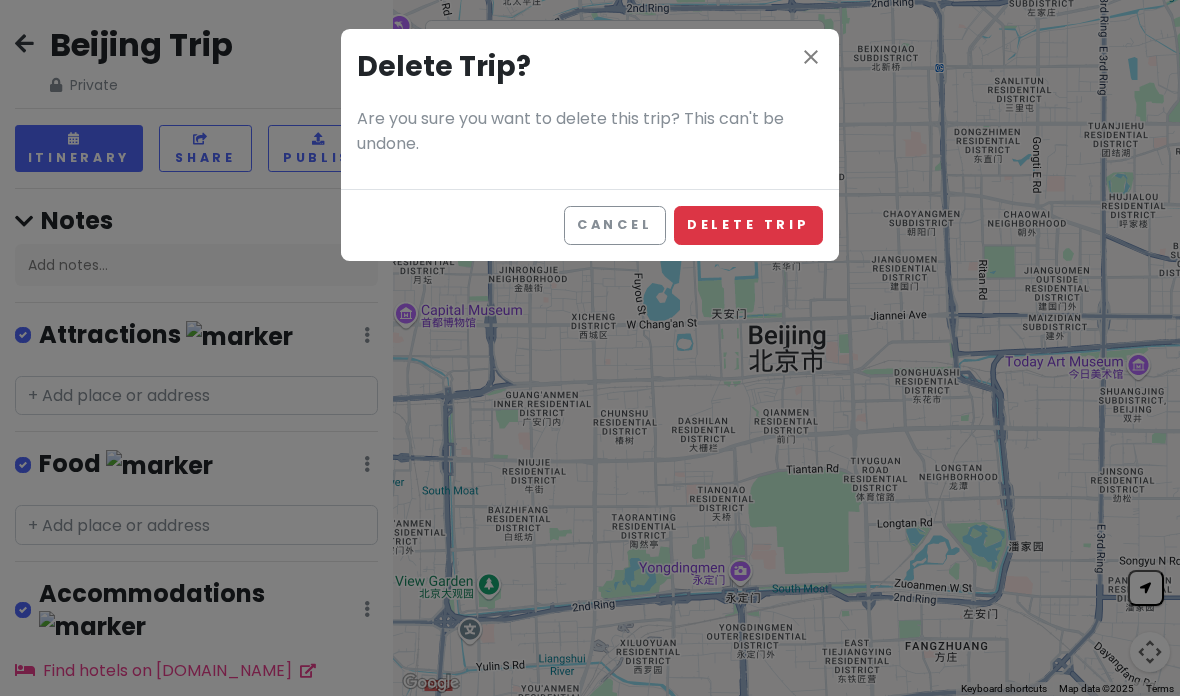 click on "Delete Trip" at bounding box center (748, 225) 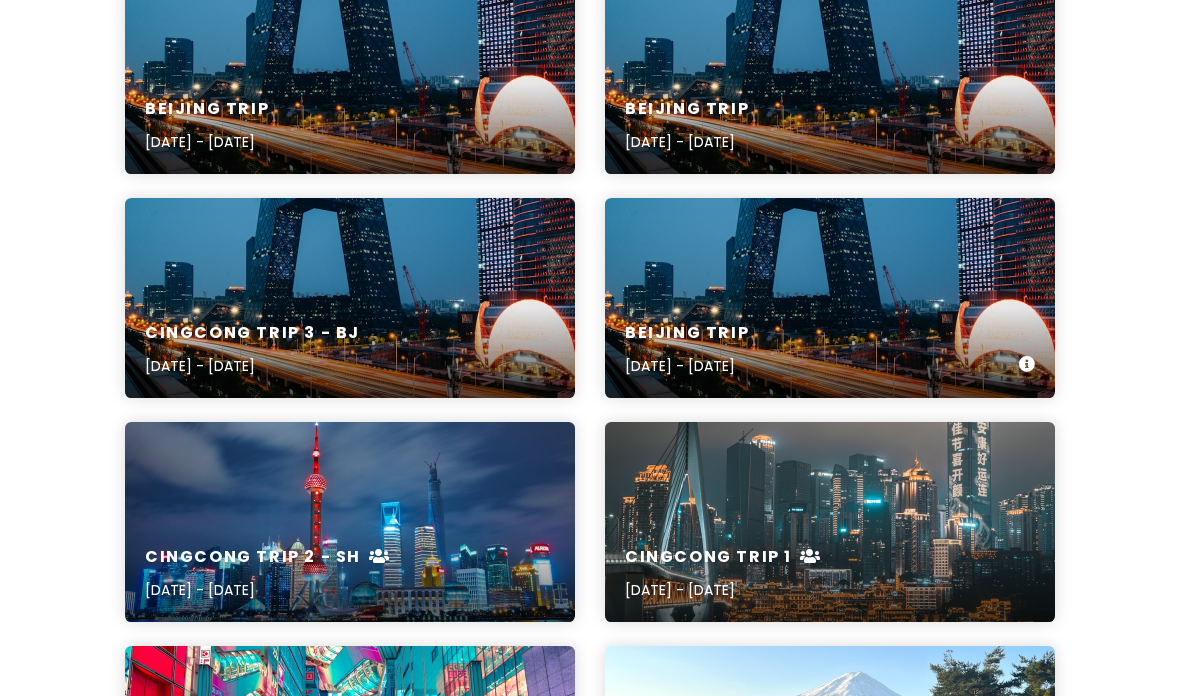 click on "Beijing Trip [DATE] - [DATE]" at bounding box center [830, 350] 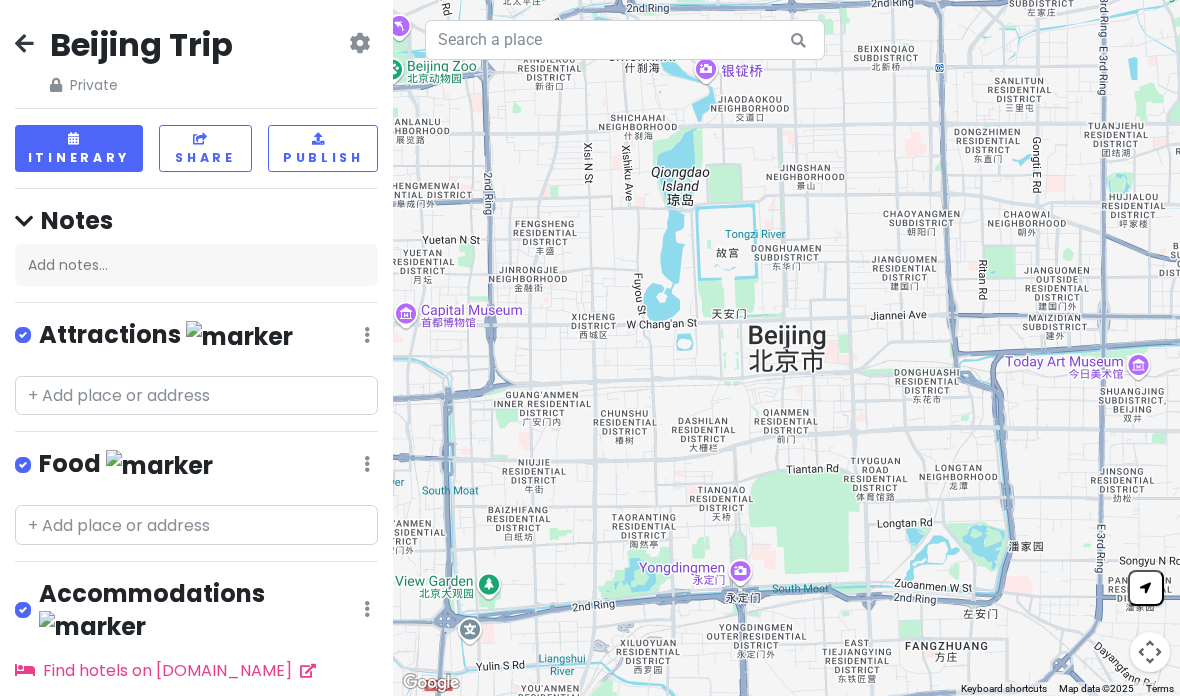 scroll, scrollTop: 0, scrollLeft: 0, axis: both 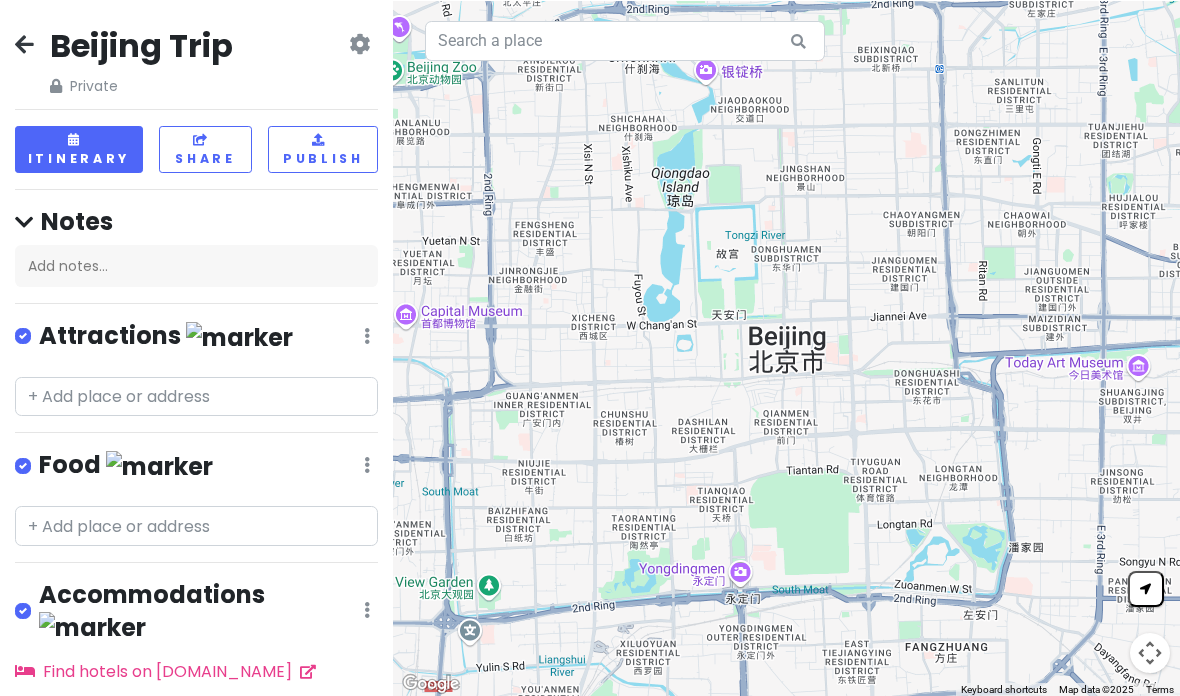 click at bounding box center [359, 43] 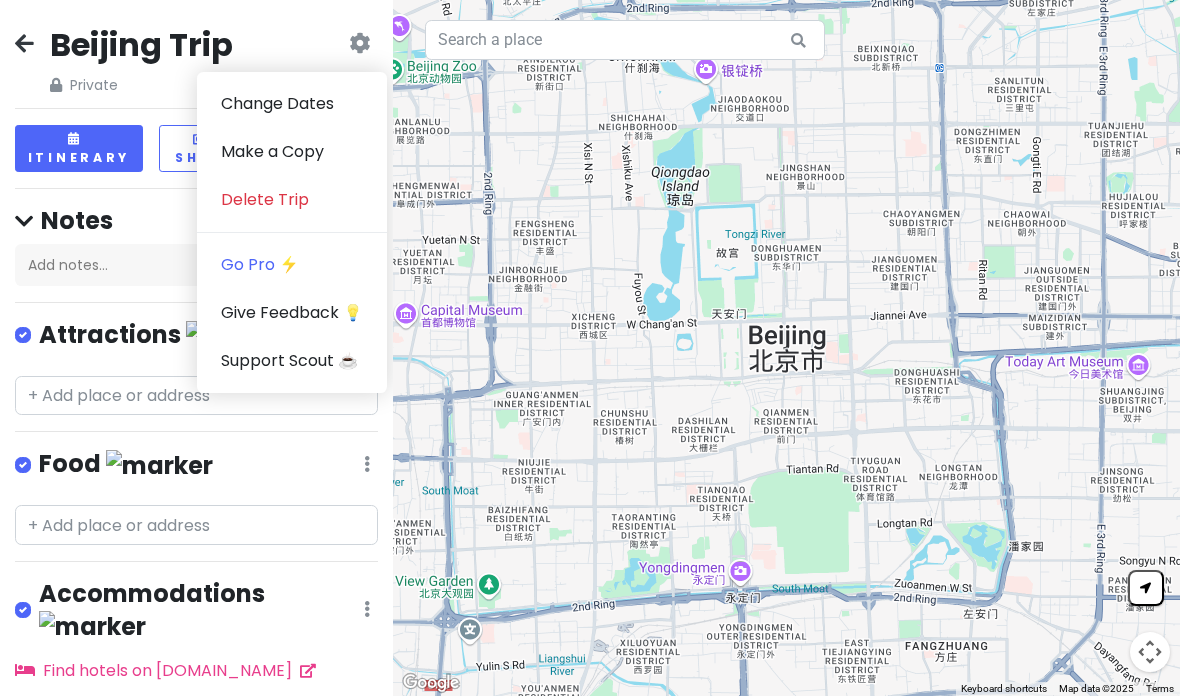 click on "Delete Trip" at bounding box center (292, 200) 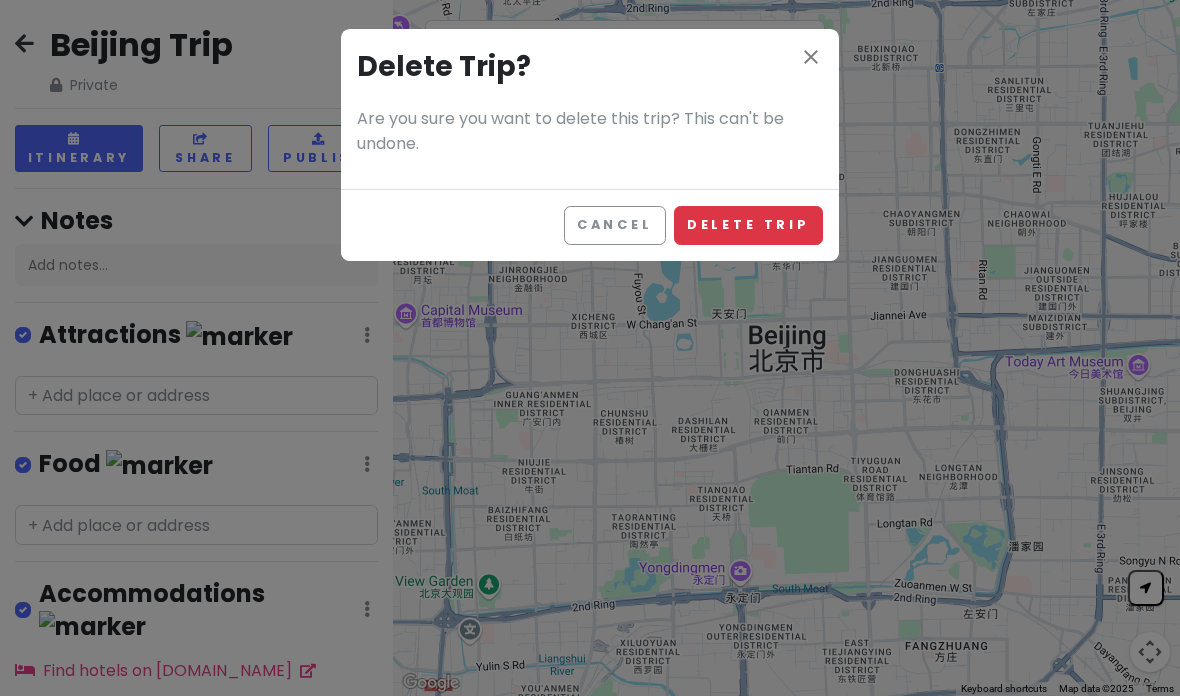 click on "Delete Trip" at bounding box center (748, 225) 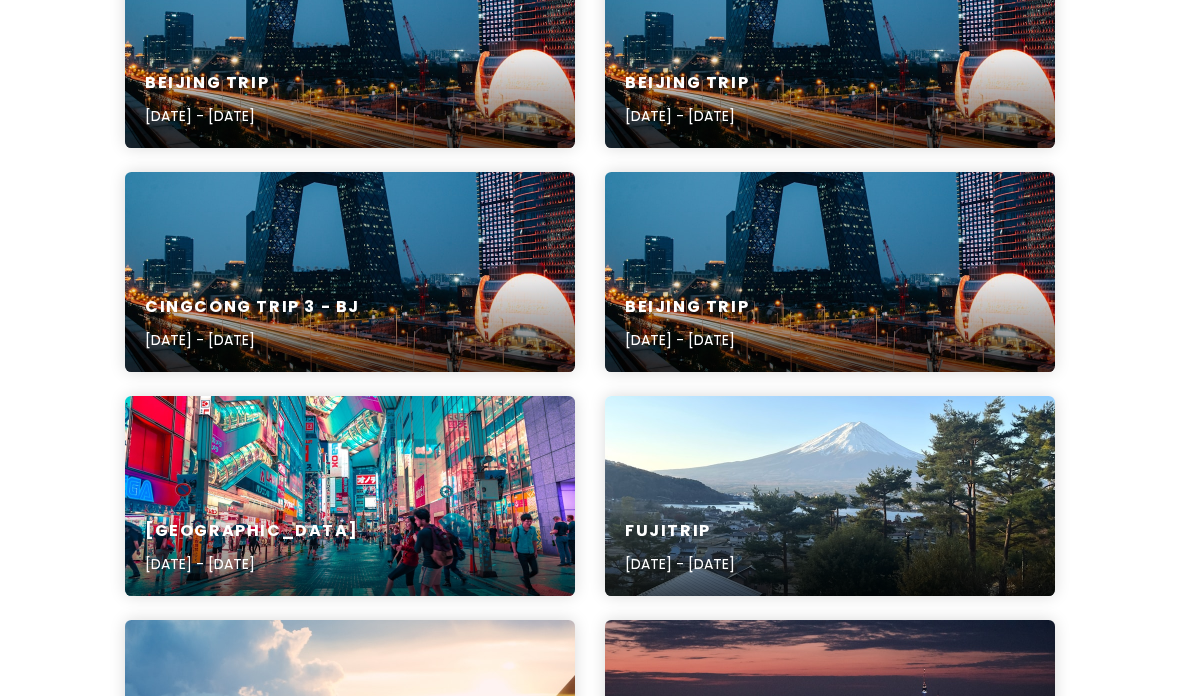 click on "Beijing Trip [DATE] - [DATE]" at bounding box center [830, 324] 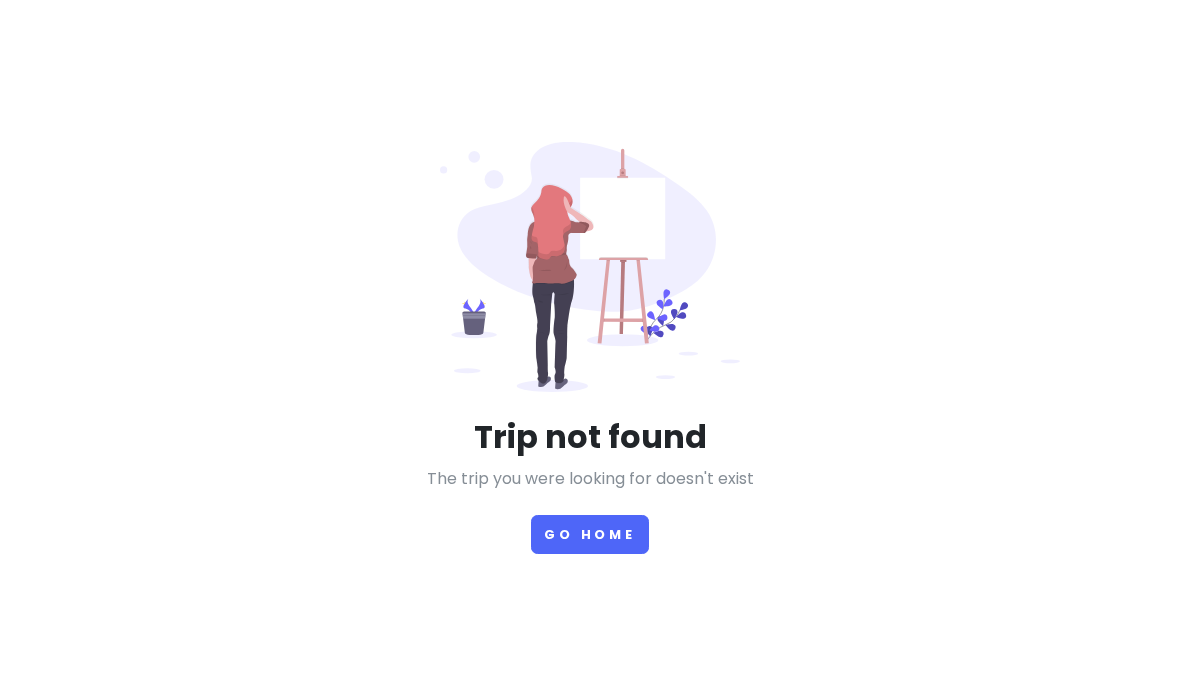 scroll, scrollTop: 75, scrollLeft: 0, axis: vertical 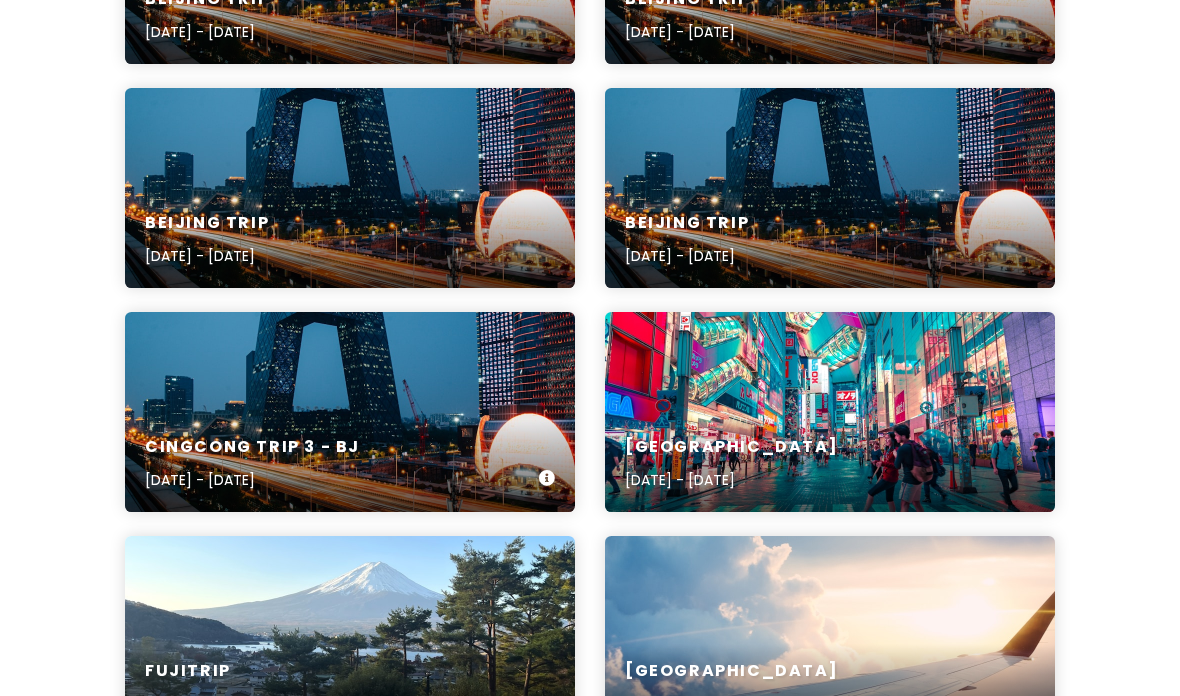 click on "cingcong trip 3 - BJ [DATE] - [DATE]" at bounding box center [350, 412] 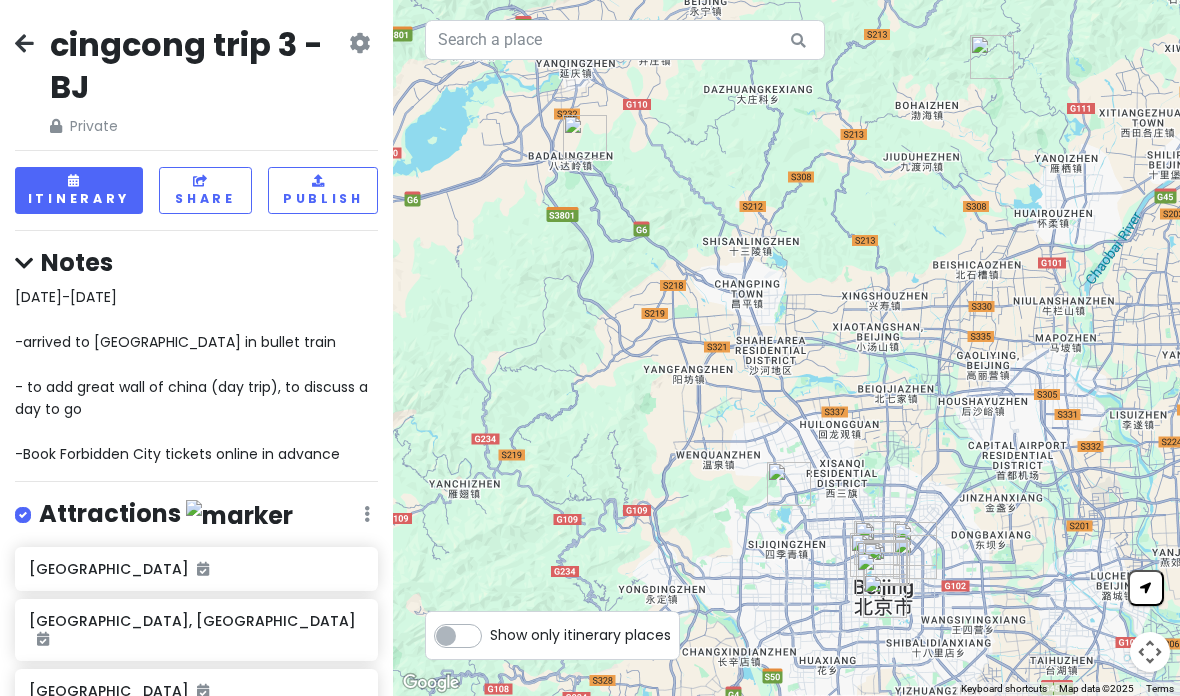 scroll, scrollTop: 0, scrollLeft: 0, axis: both 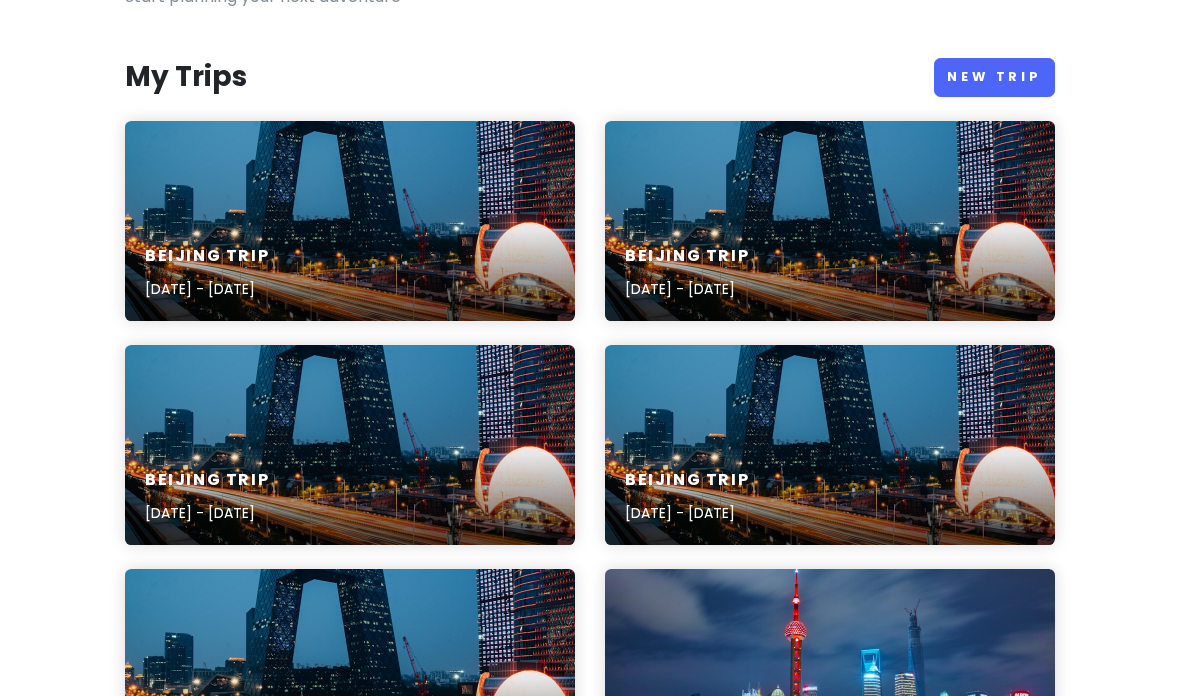 click on "Beijing Trip [DATE] - [DATE]" at bounding box center [830, 221] 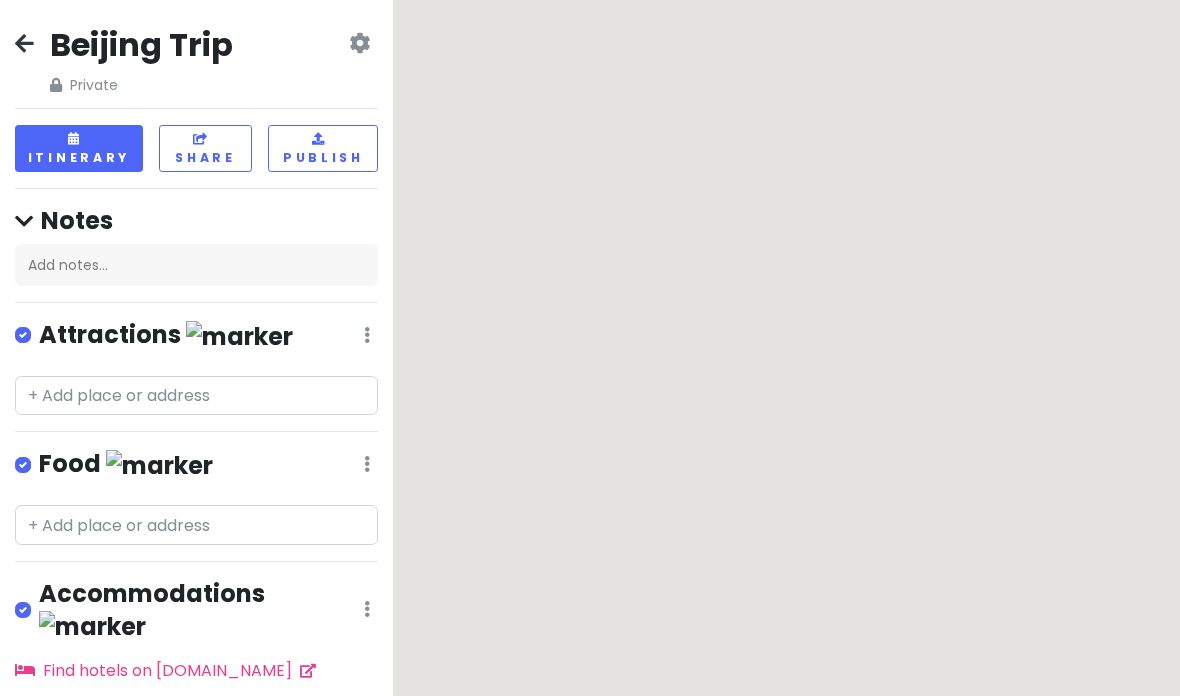 scroll, scrollTop: 0, scrollLeft: 0, axis: both 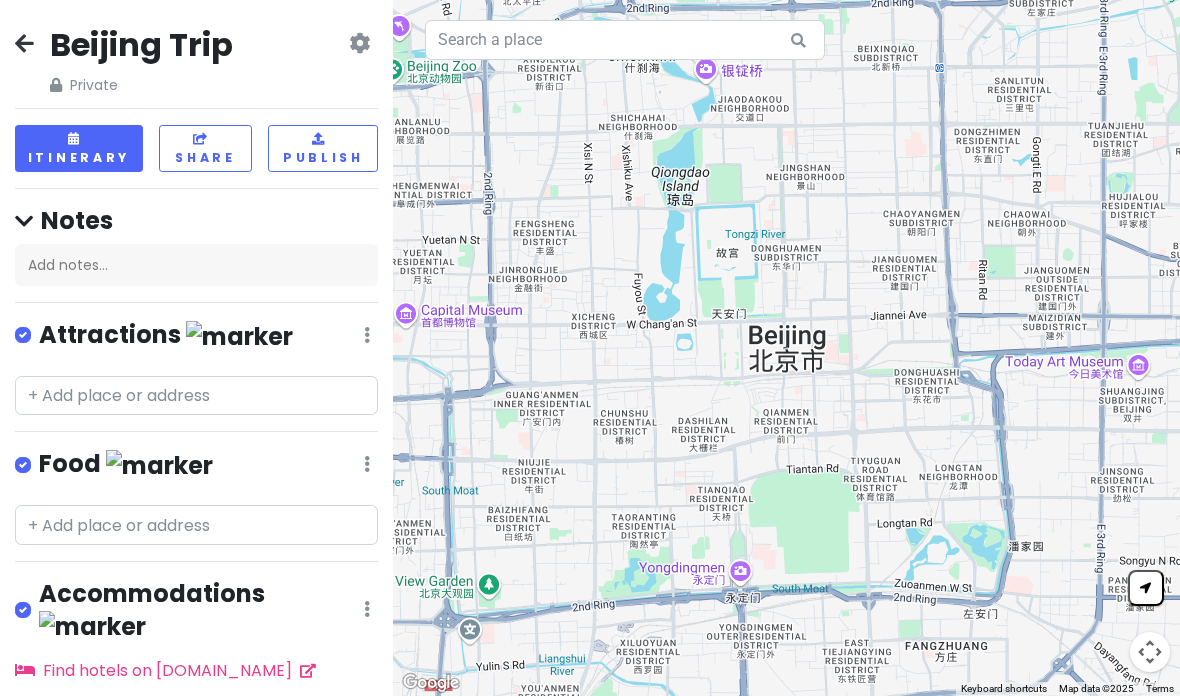 click at bounding box center (359, 43) 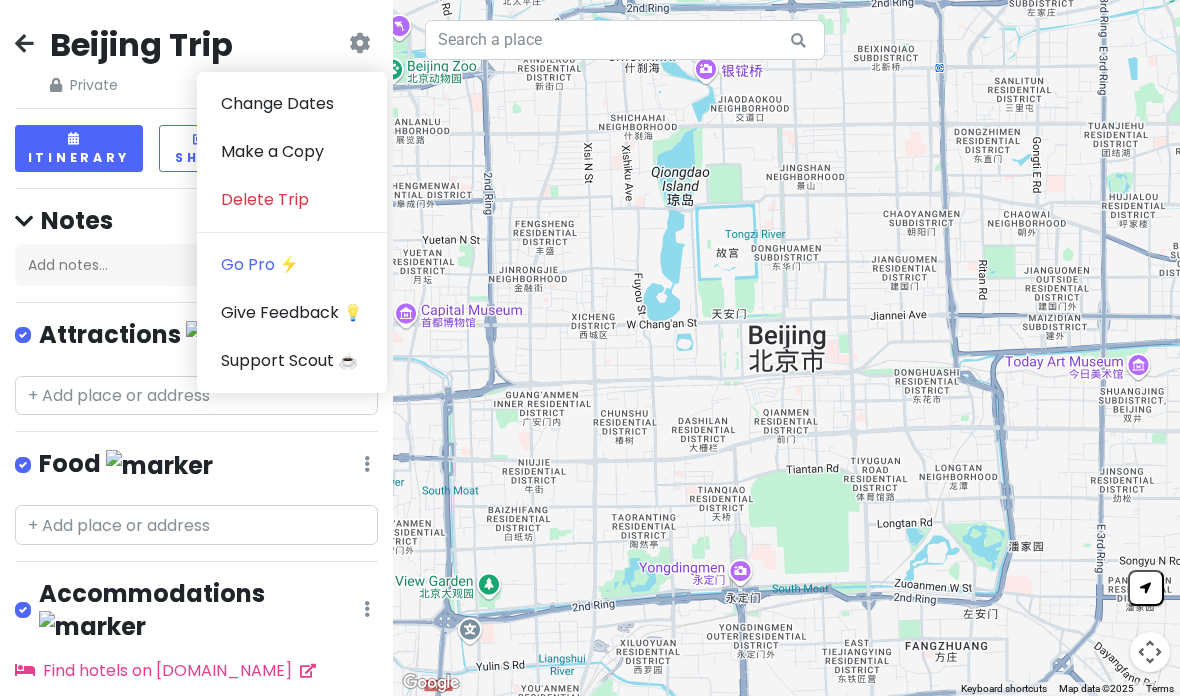 click on "Delete Trip" at bounding box center [292, 200] 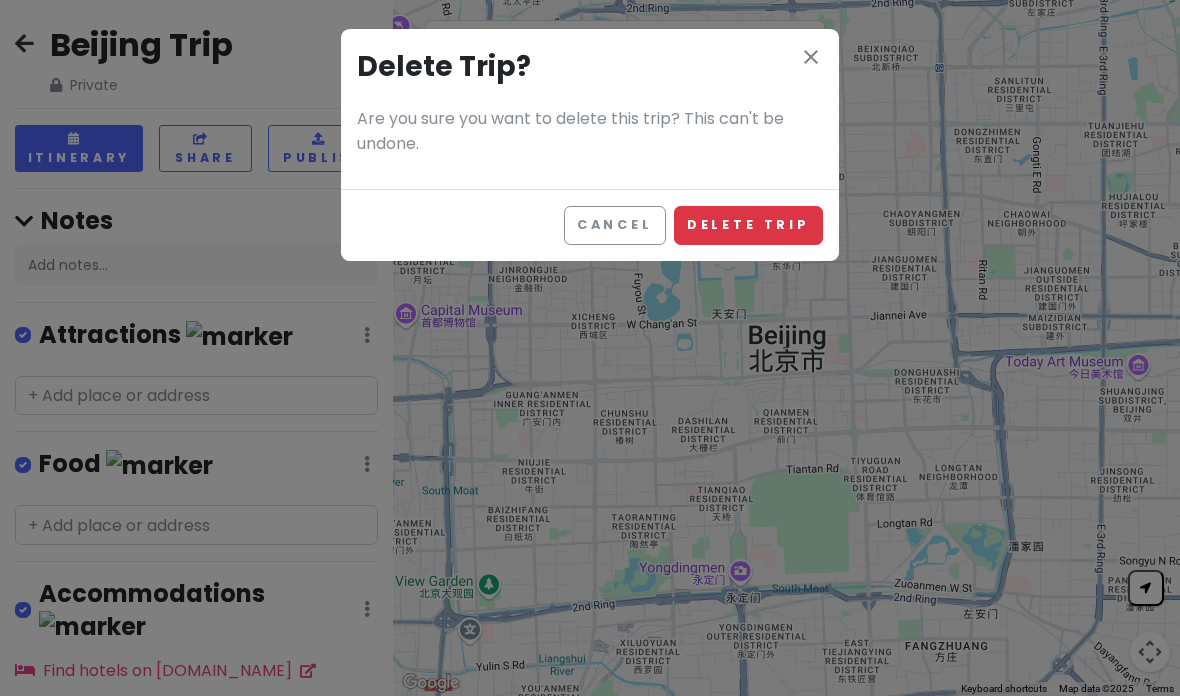 click on "Delete Trip" at bounding box center [748, 225] 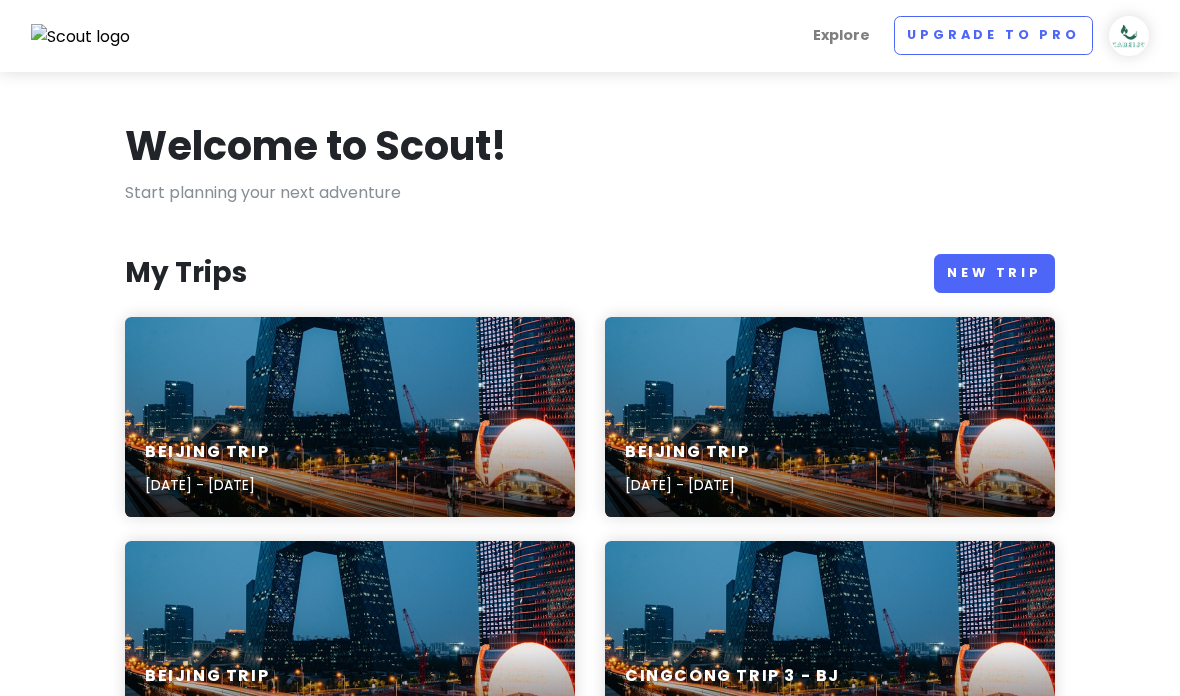 click on "Beijing Trip [DATE] - [DATE]" at bounding box center (350, 417) 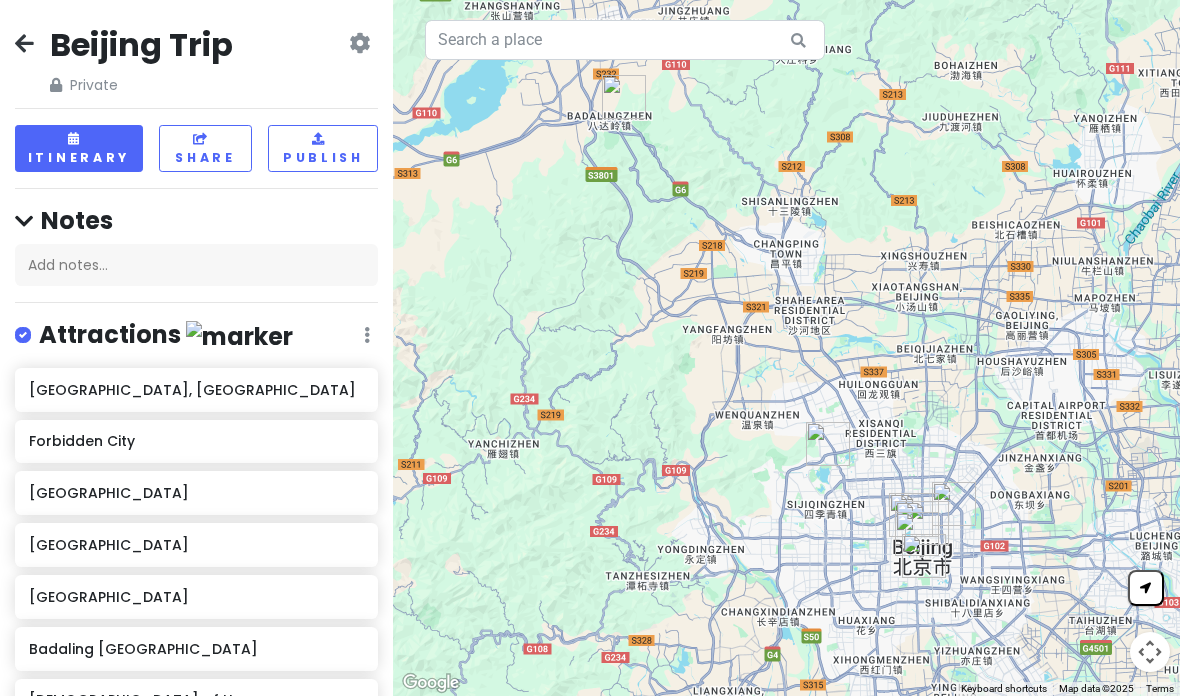 click at bounding box center [359, 43] 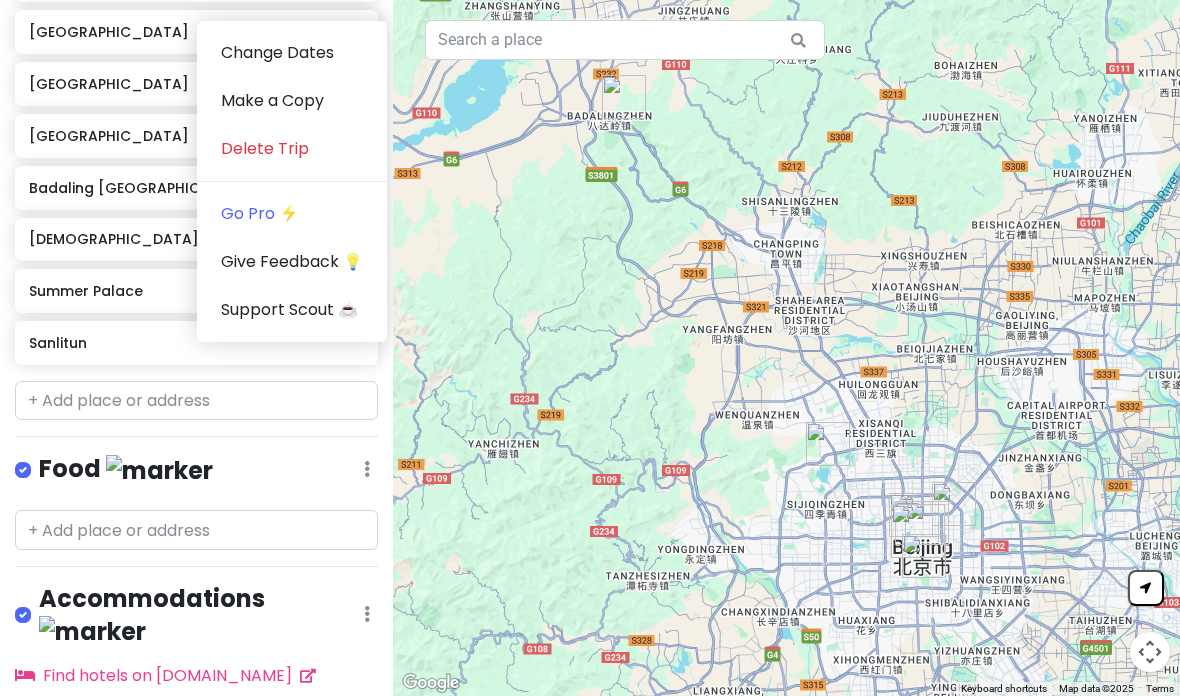 scroll, scrollTop: 460, scrollLeft: 0, axis: vertical 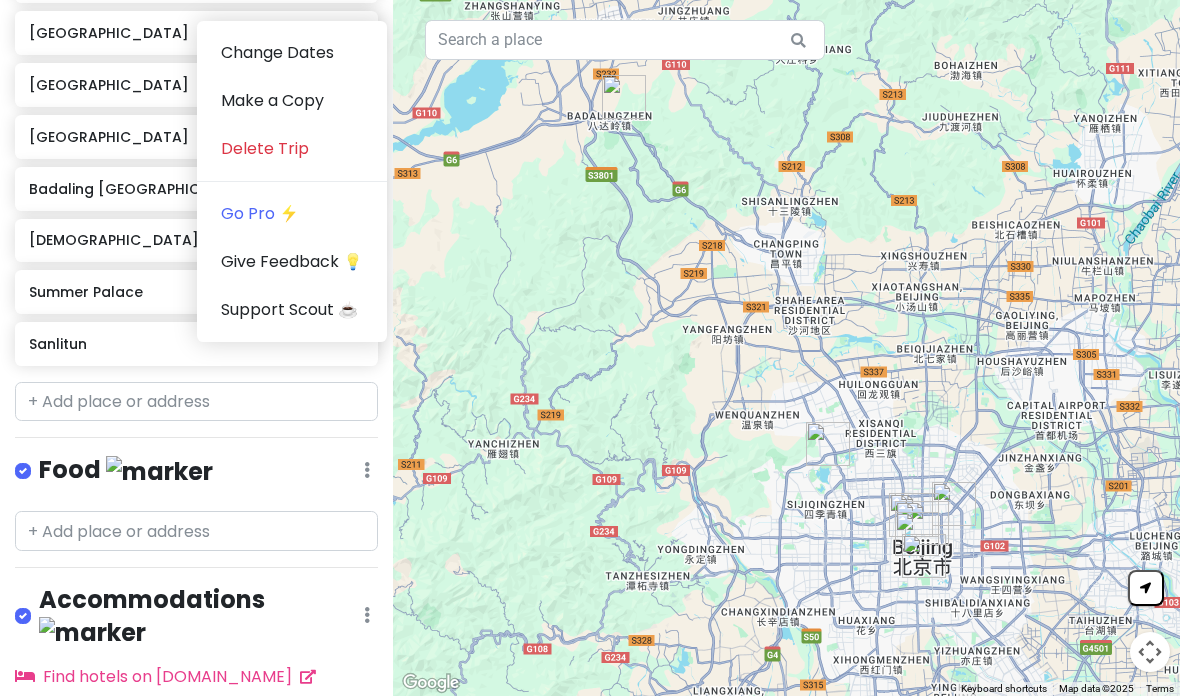 click on "Delete Trip" at bounding box center (292, 149) 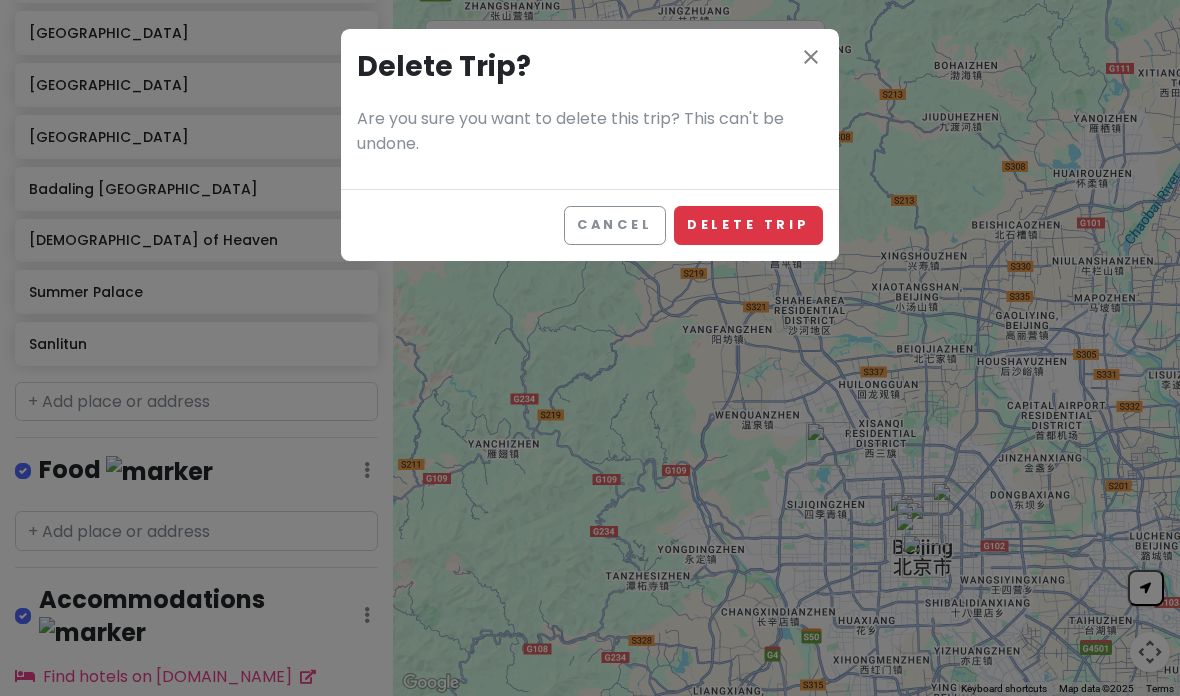 click on "Delete Trip" at bounding box center [748, 225] 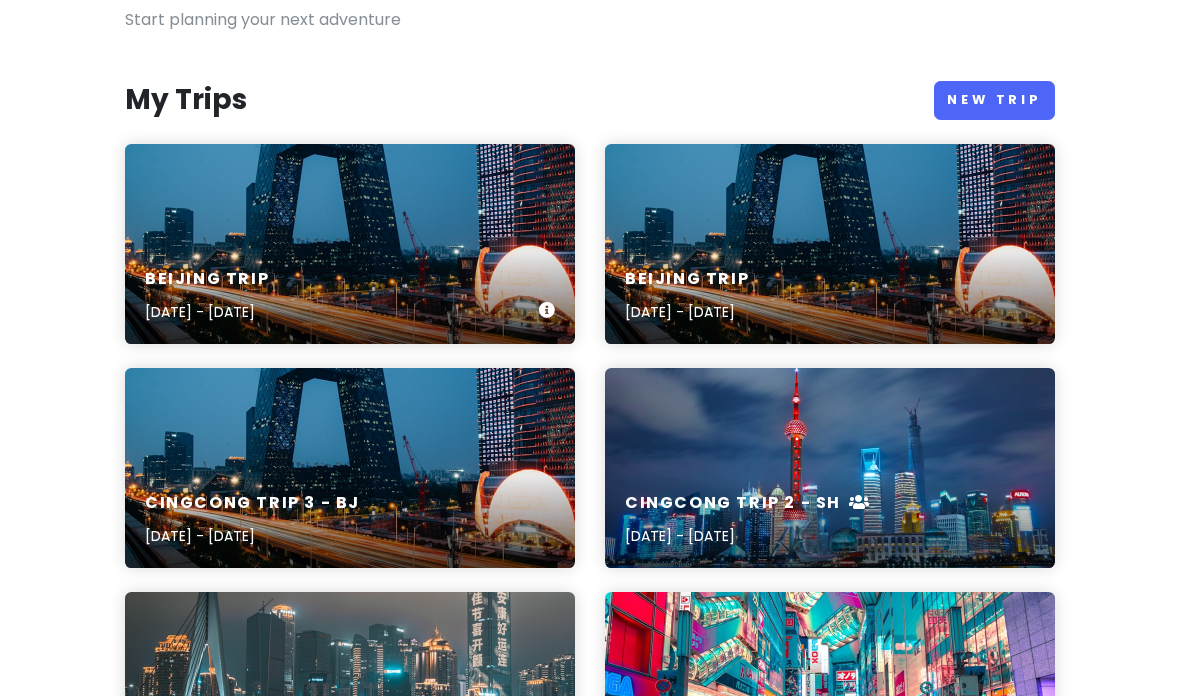 click on "Beijing Trip [DATE] - [DATE]" at bounding box center [350, 244] 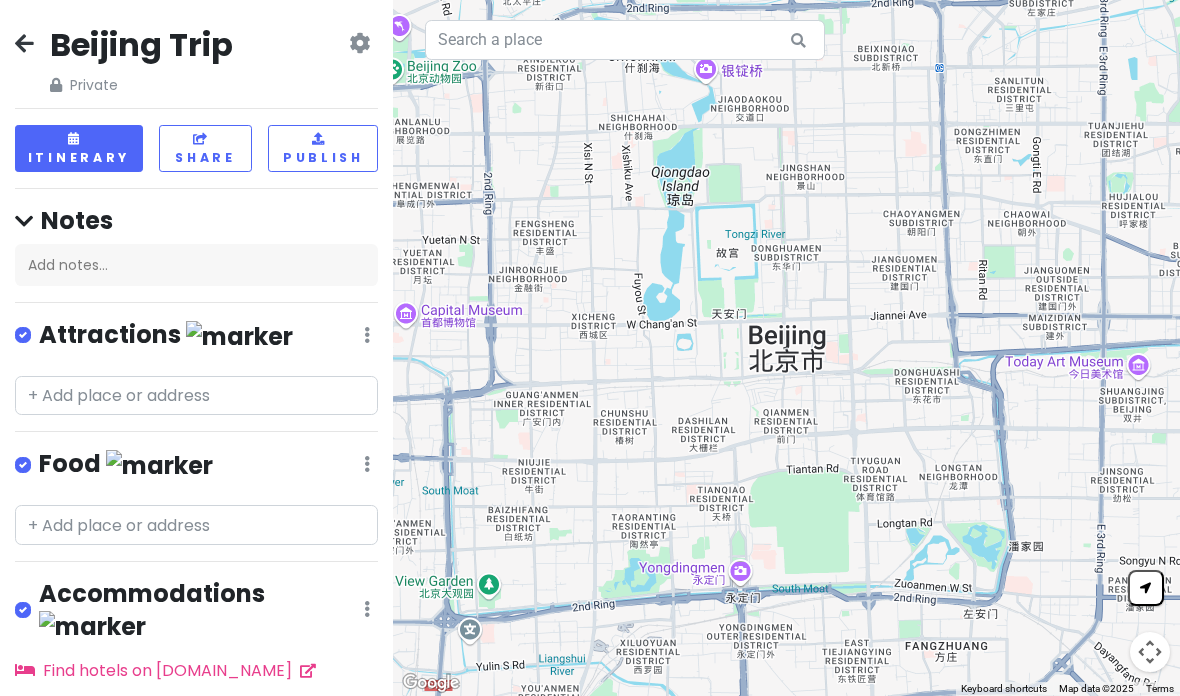 scroll, scrollTop: 0, scrollLeft: 0, axis: both 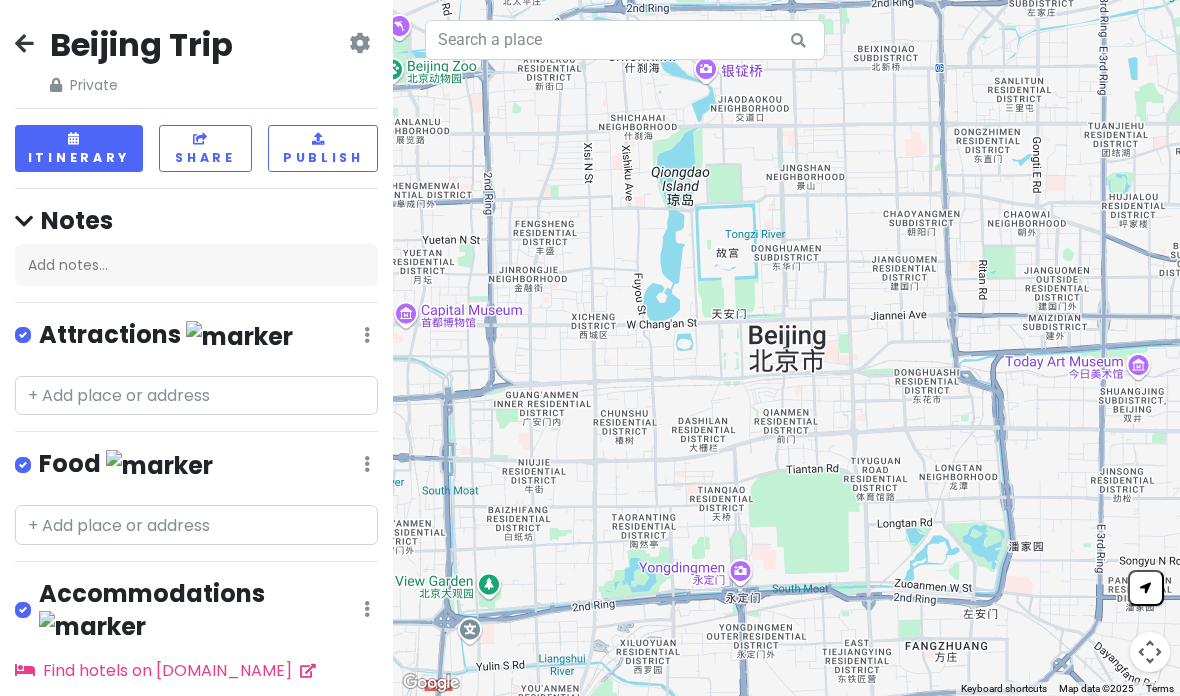 click at bounding box center [359, 43] 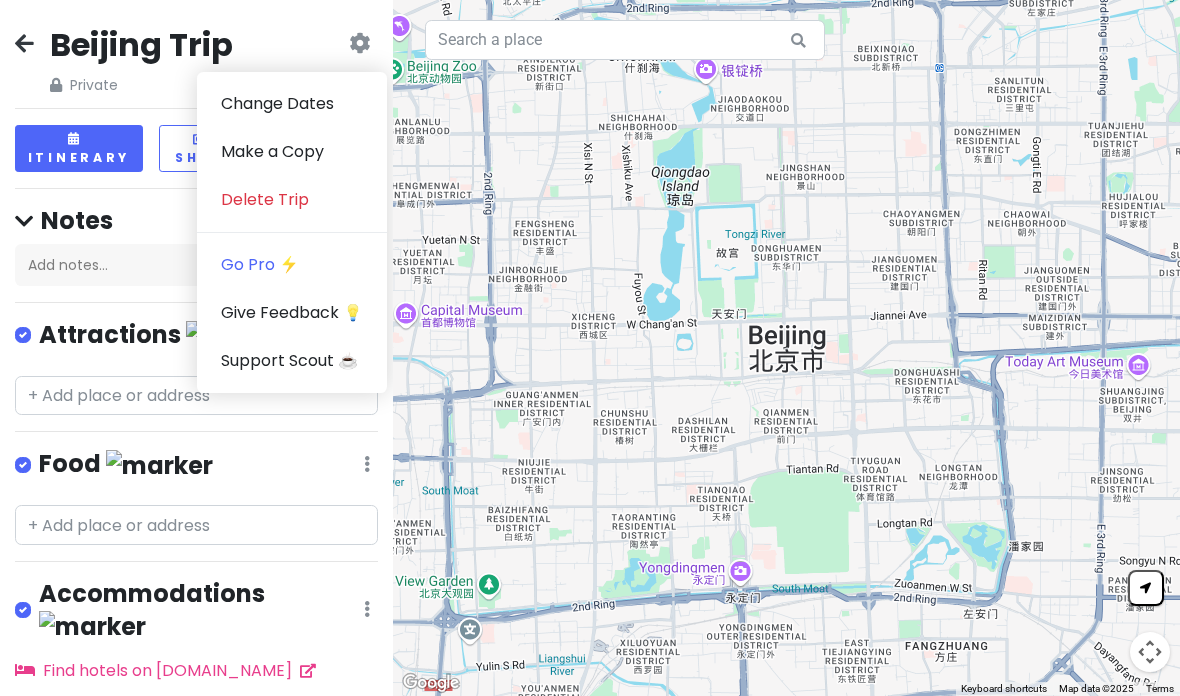 click on "Delete Trip" at bounding box center [292, 200] 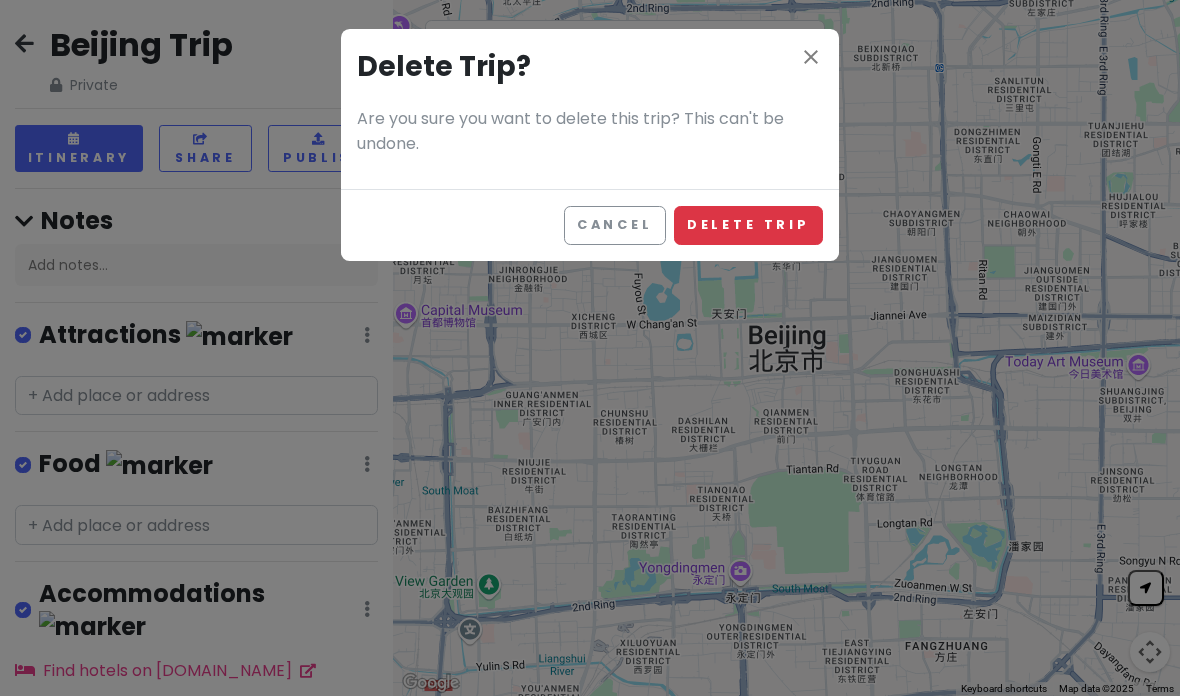 click on "Delete Trip" at bounding box center [748, 225] 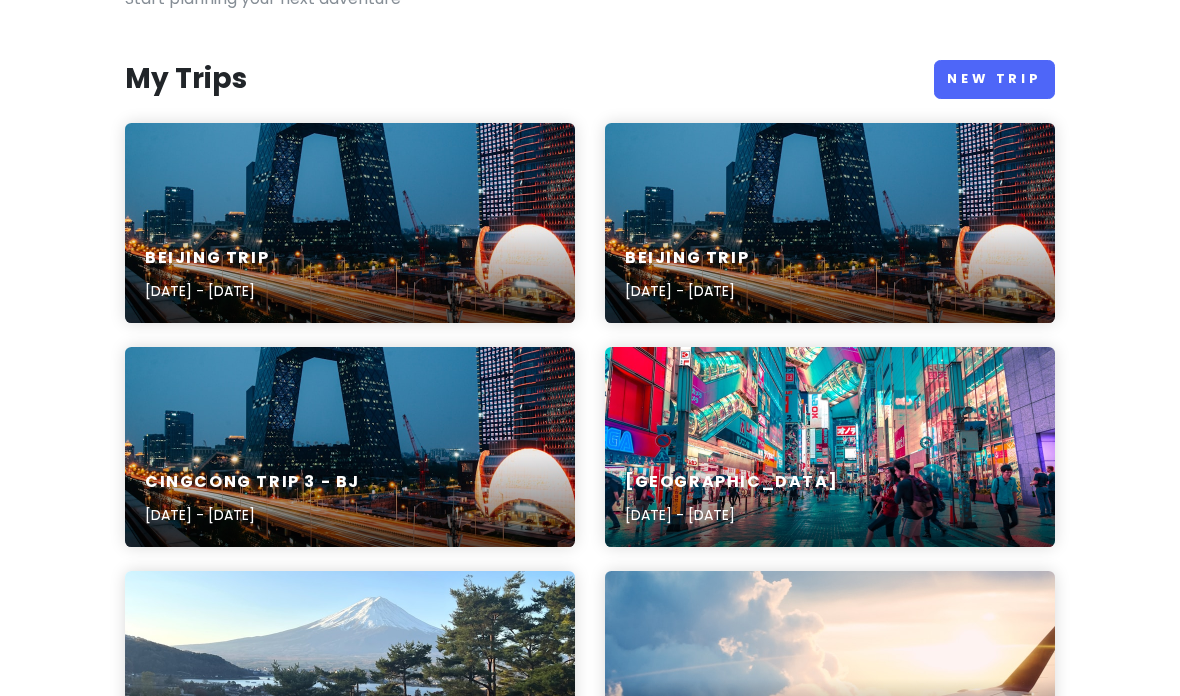 scroll, scrollTop: 194, scrollLeft: 0, axis: vertical 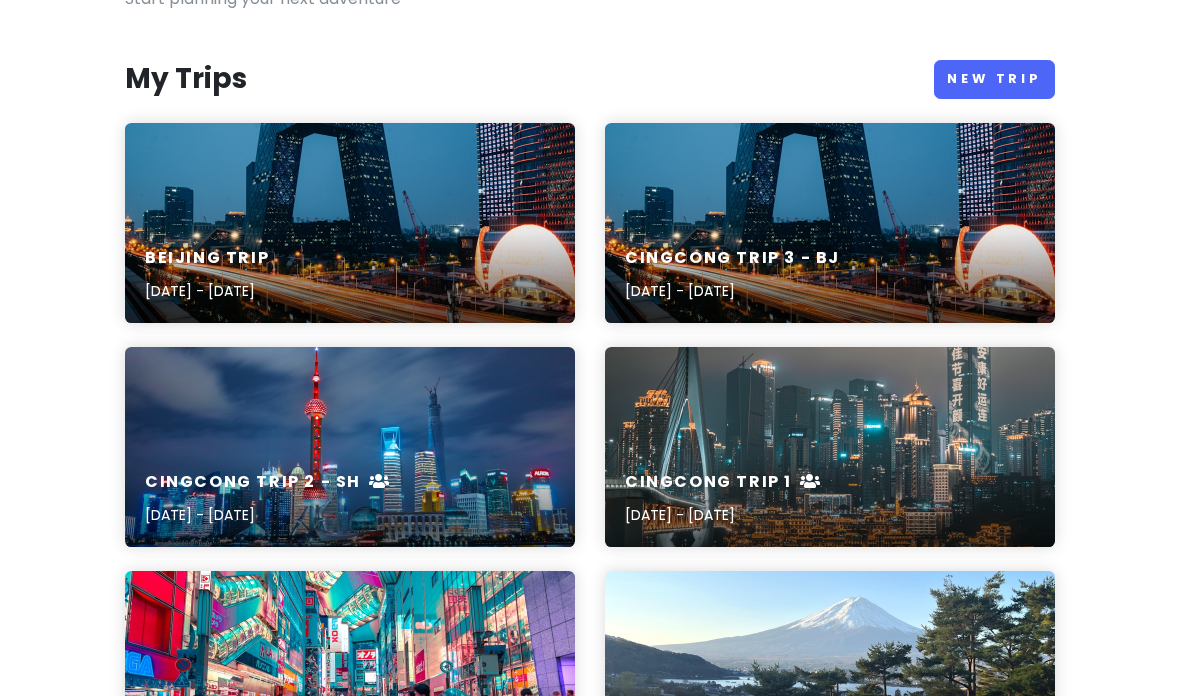 click on "Beijing Trip [DATE] - [DATE]" at bounding box center [350, 275] 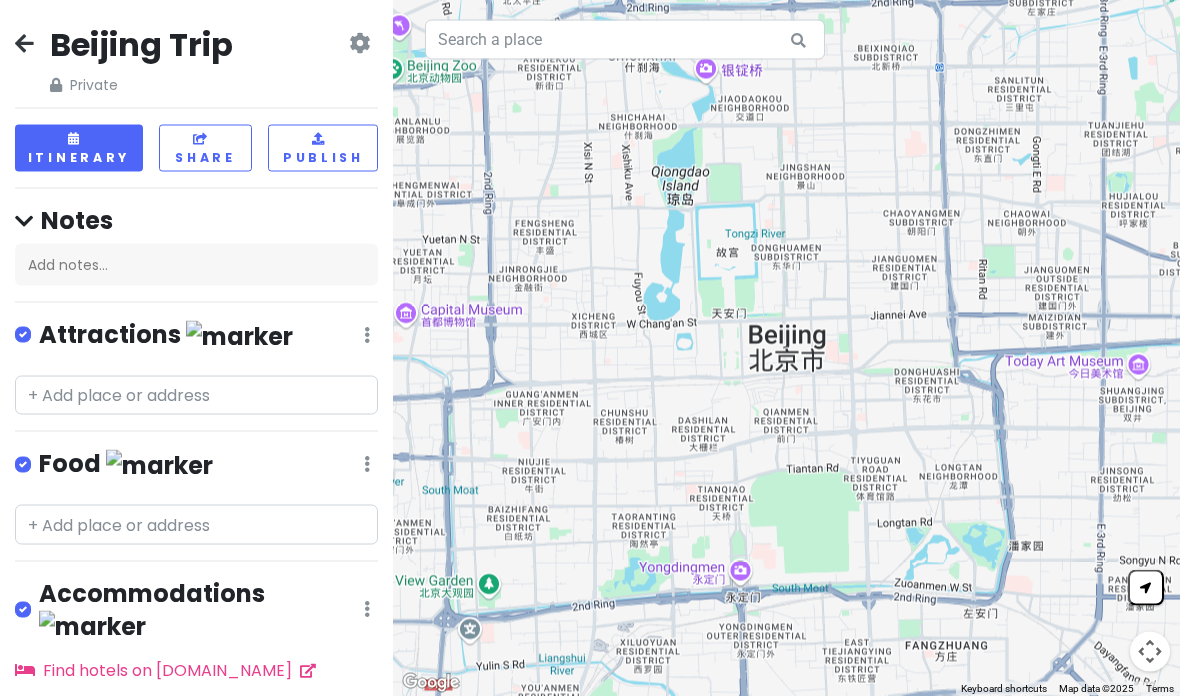 scroll, scrollTop: 0, scrollLeft: 0, axis: both 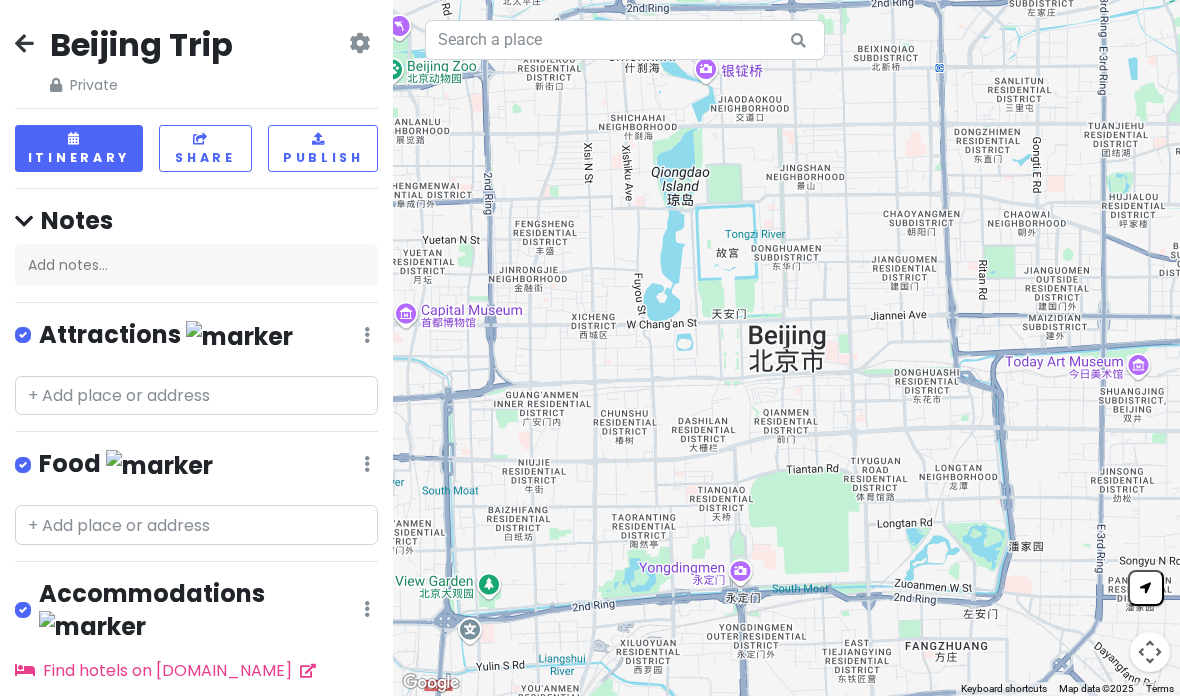 click at bounding box center (359, 43) 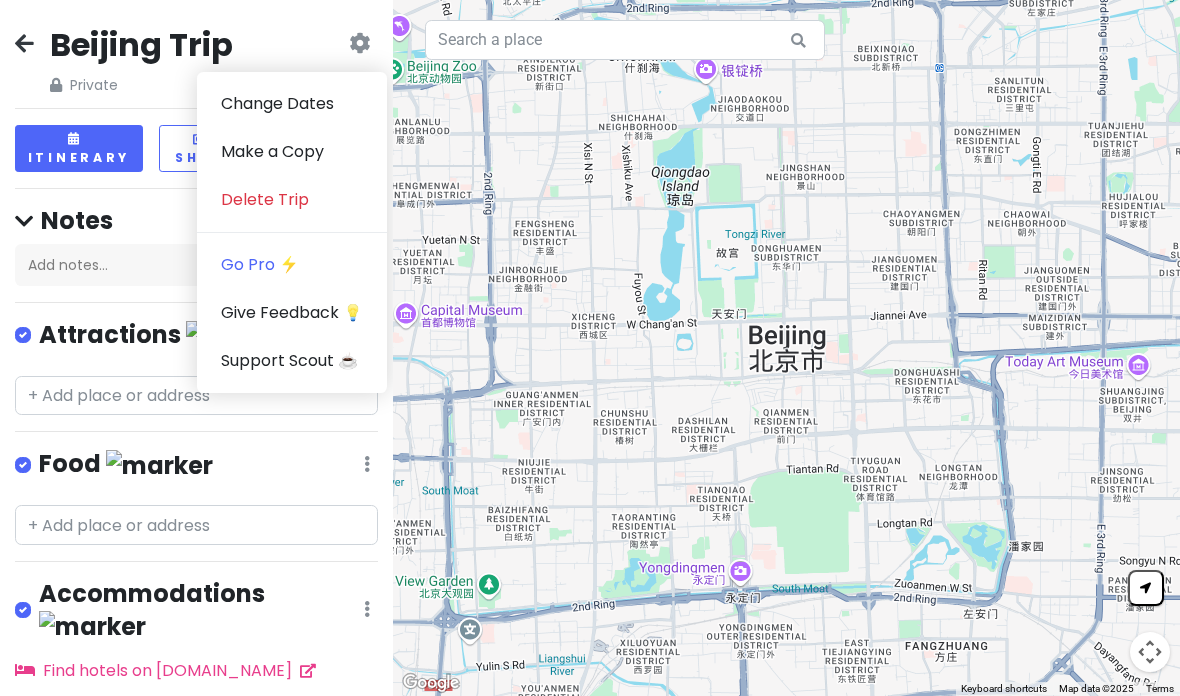 click on "Delete Trip" at bounding box center (292, 200) 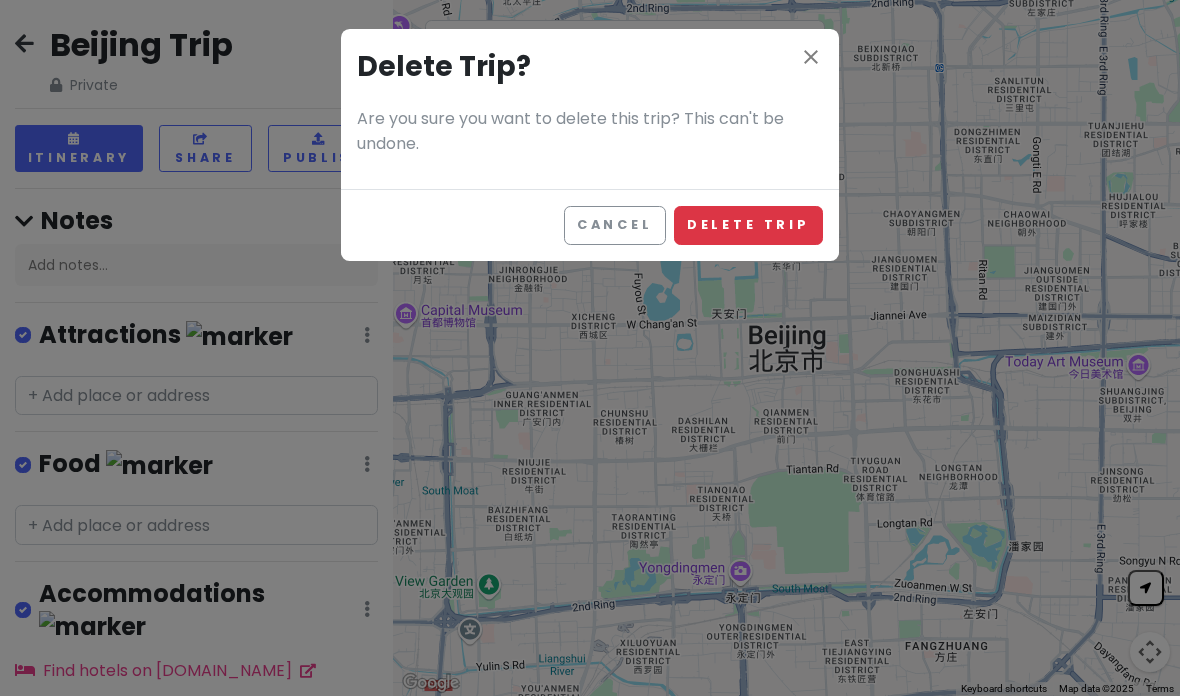 click on "Delete Trip" at bounding box center (748, 225) 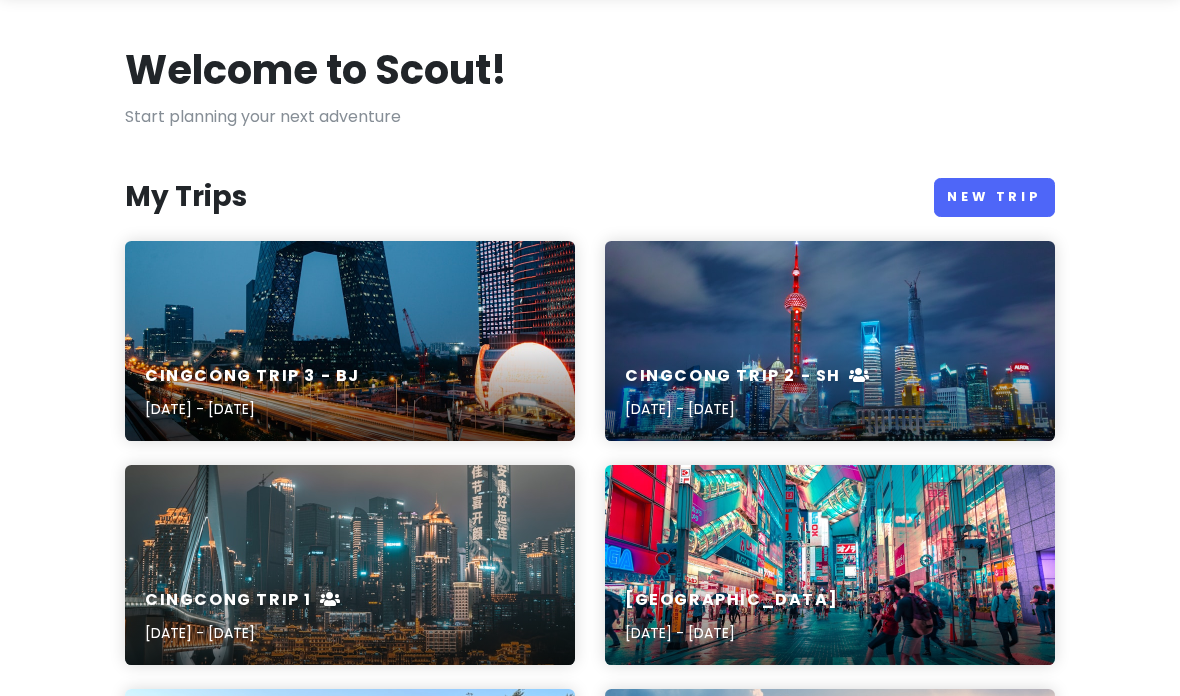 scroll, scrollTop: 0, scrollLeft: 0, axis: both 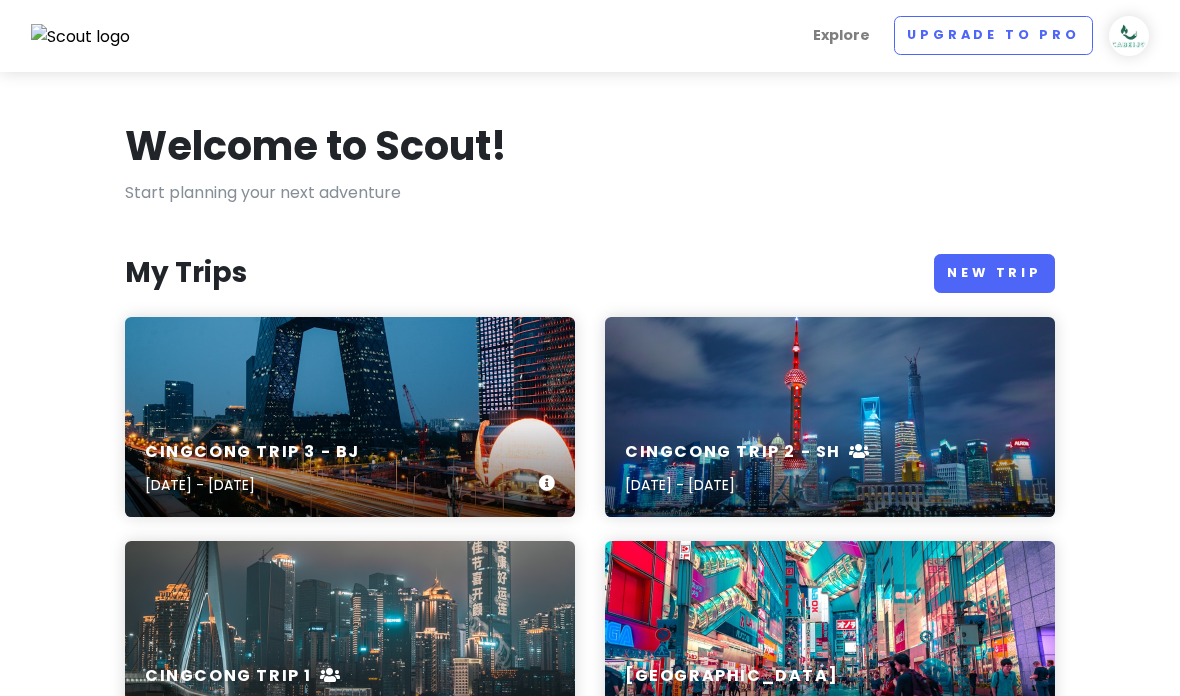 click on "cingcong trip 3 - BJ [DATE] - [DATE]" at bounding box center (350, 417) 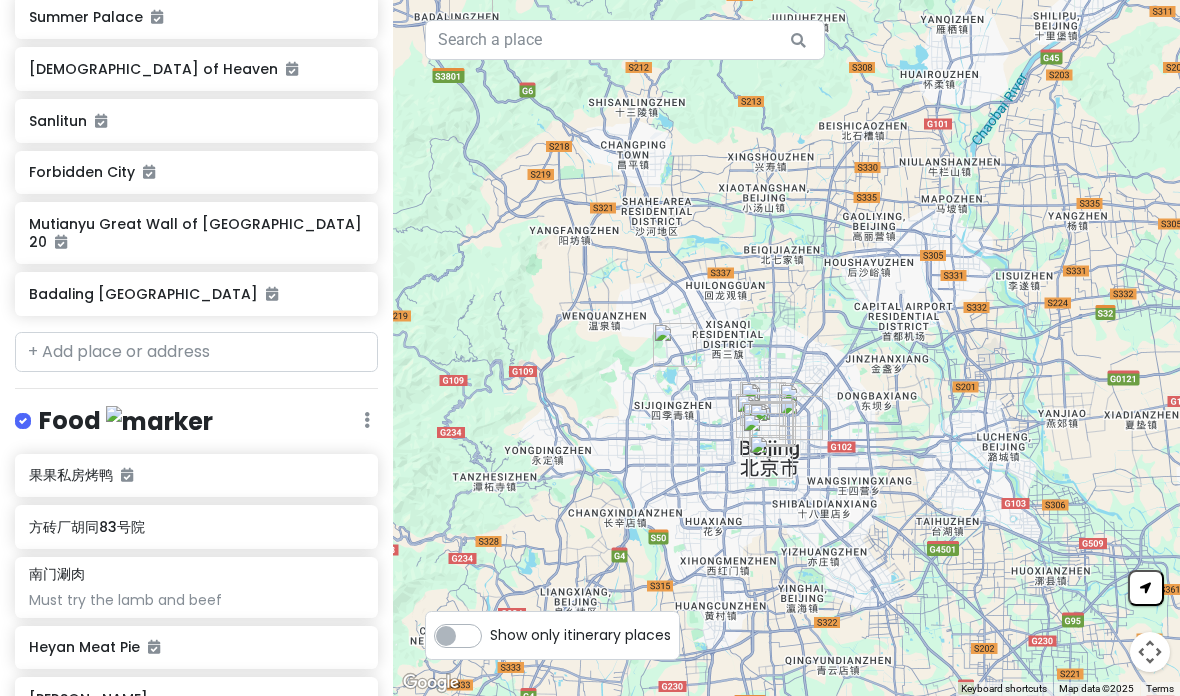 scroll, scrollTop: 777, scrollLeft: 0, axis: vertical 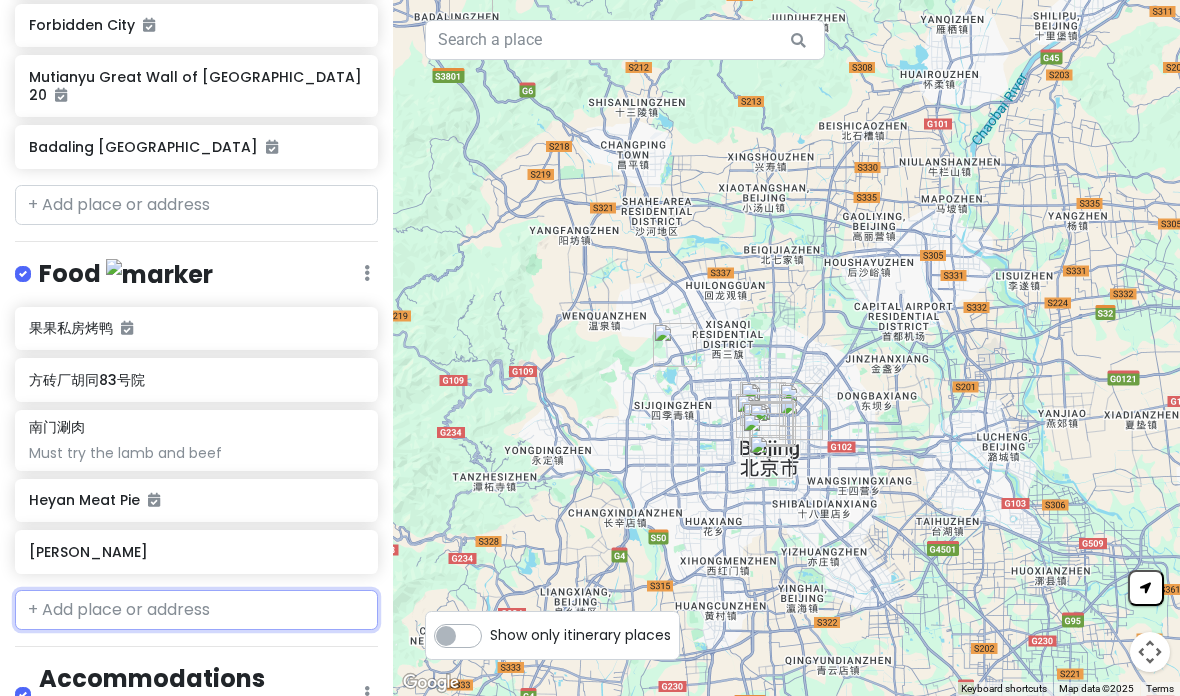 click at bounding box center (196, 610) 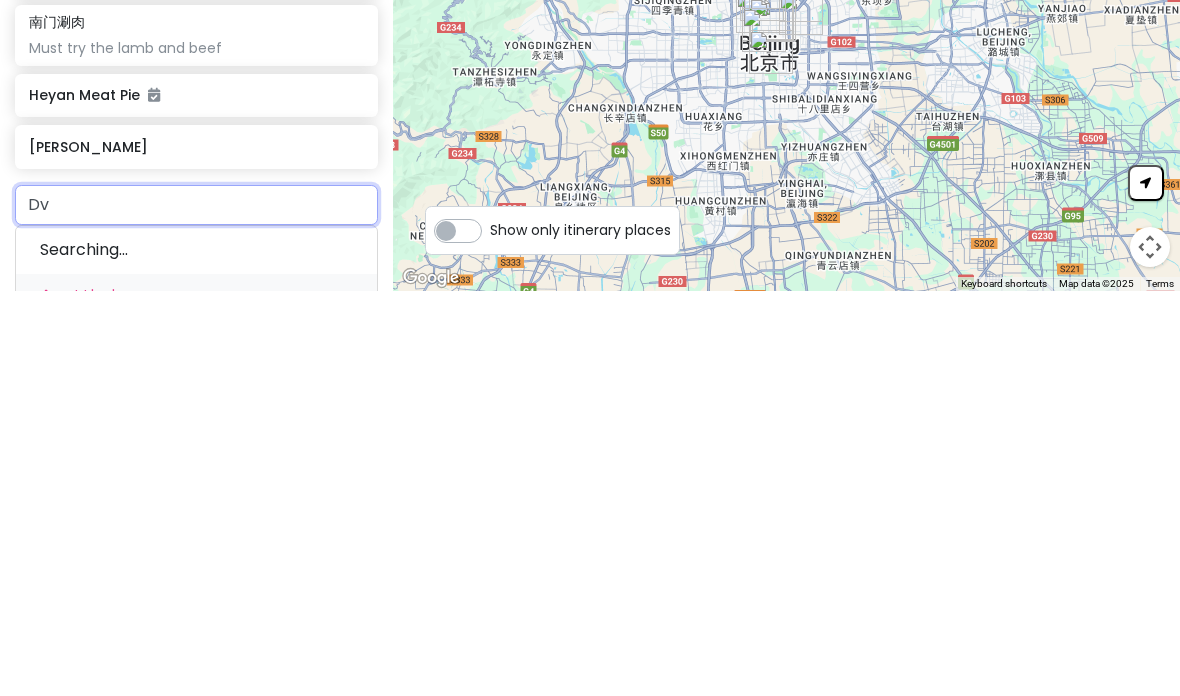 type on "D" 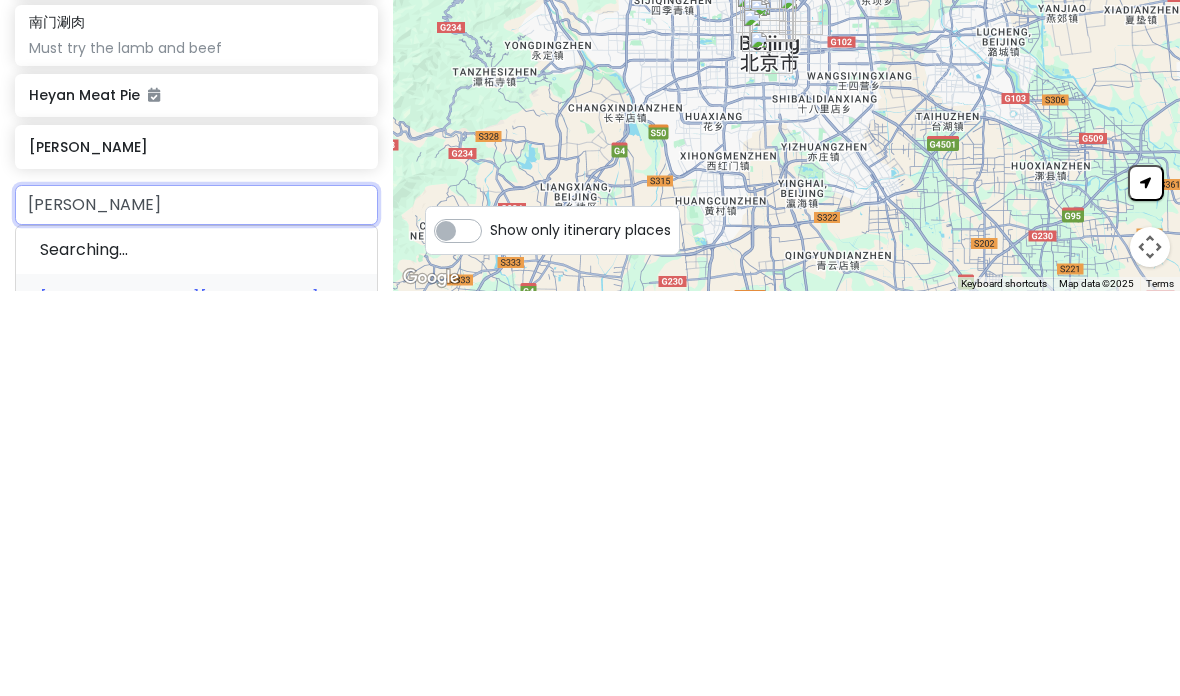 type on "全聚德" 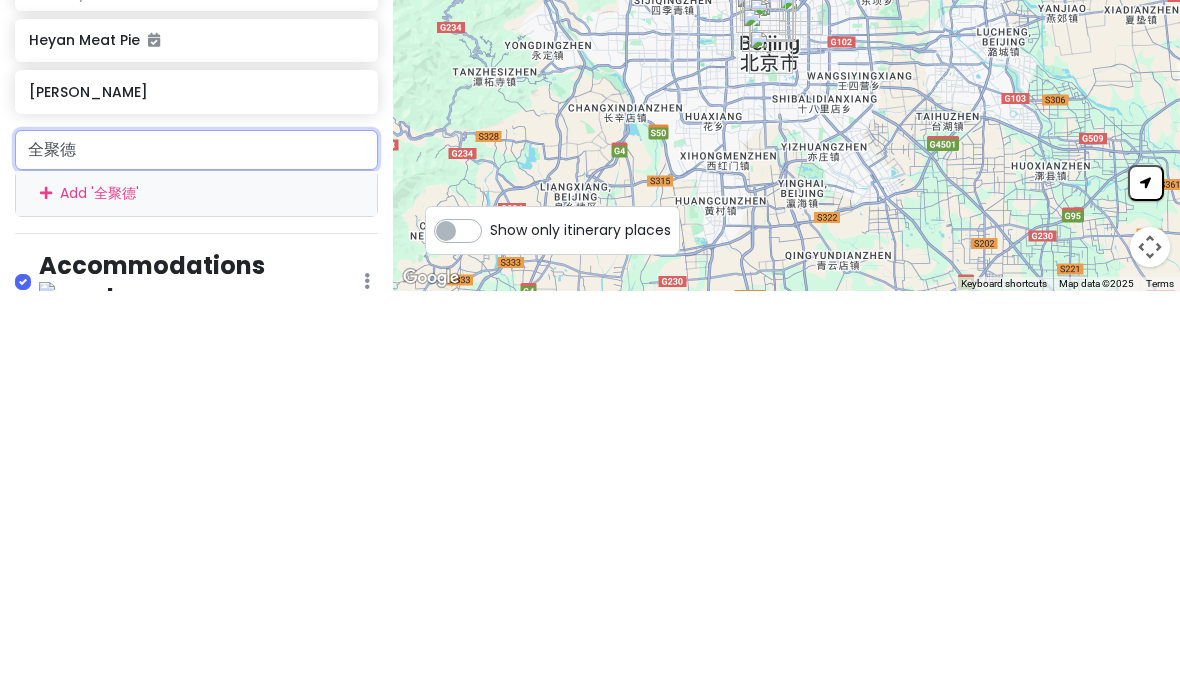 click on "Add ' 全聚德 '" at bounding box center [196, 598] 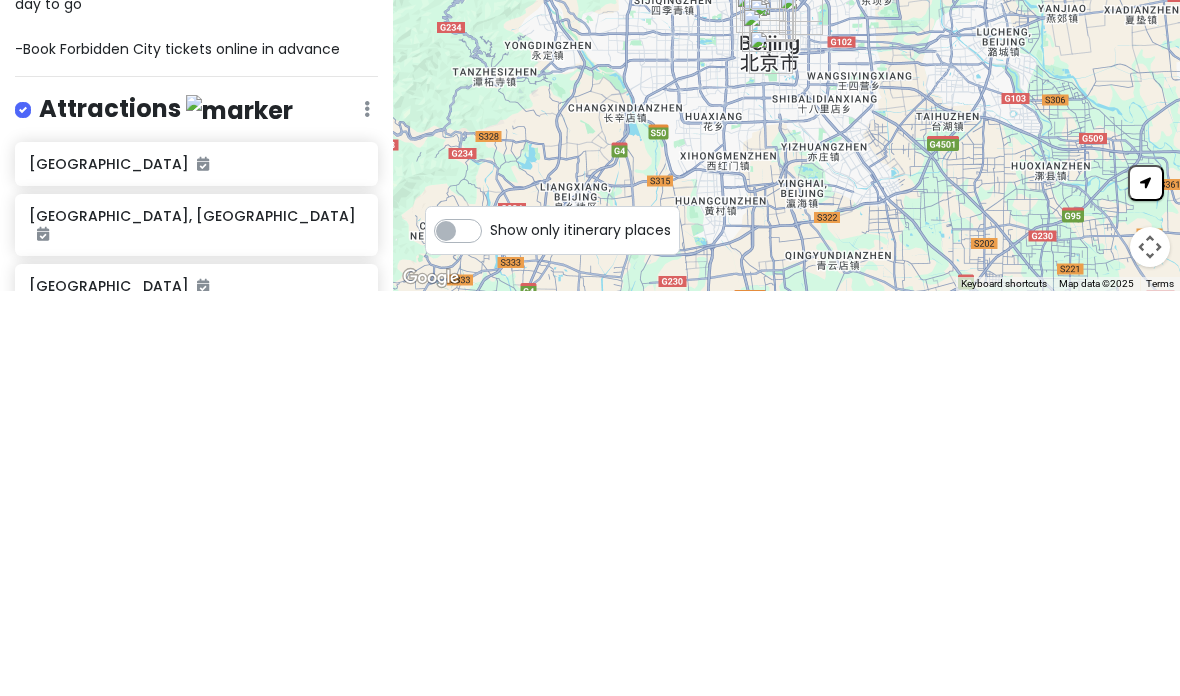 scroll, scrollTop: 2, scrollLeft: 0, axis: vertical 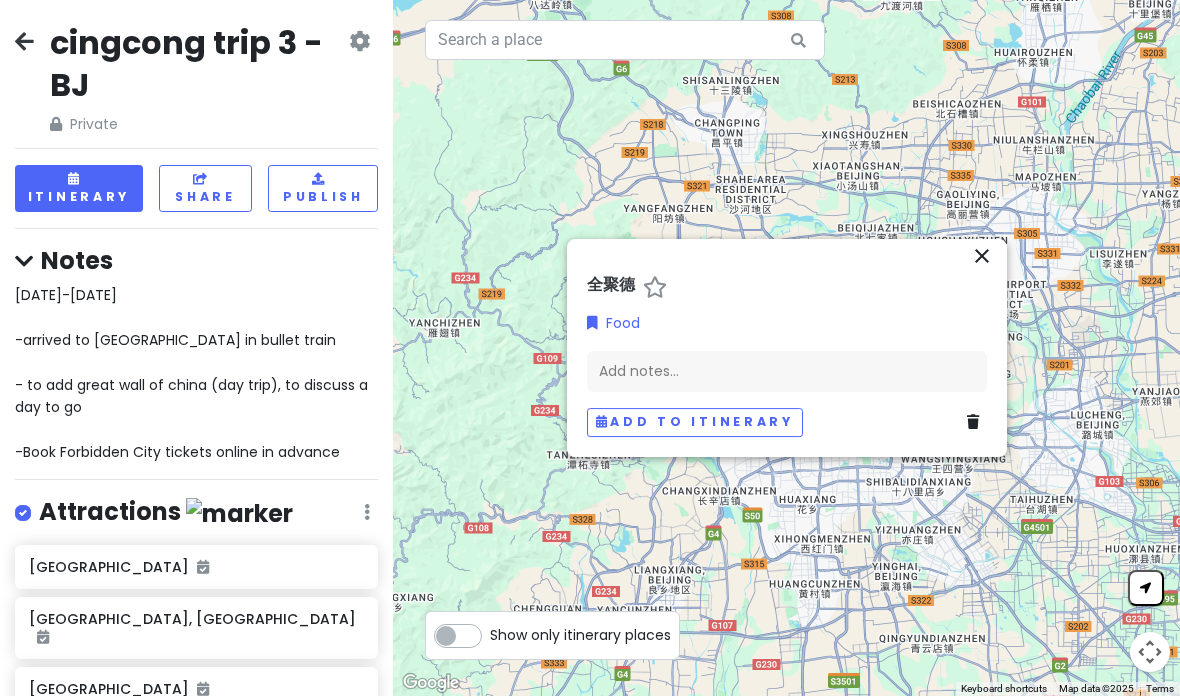click on "Add notes..." at bounding box center [787, 372] 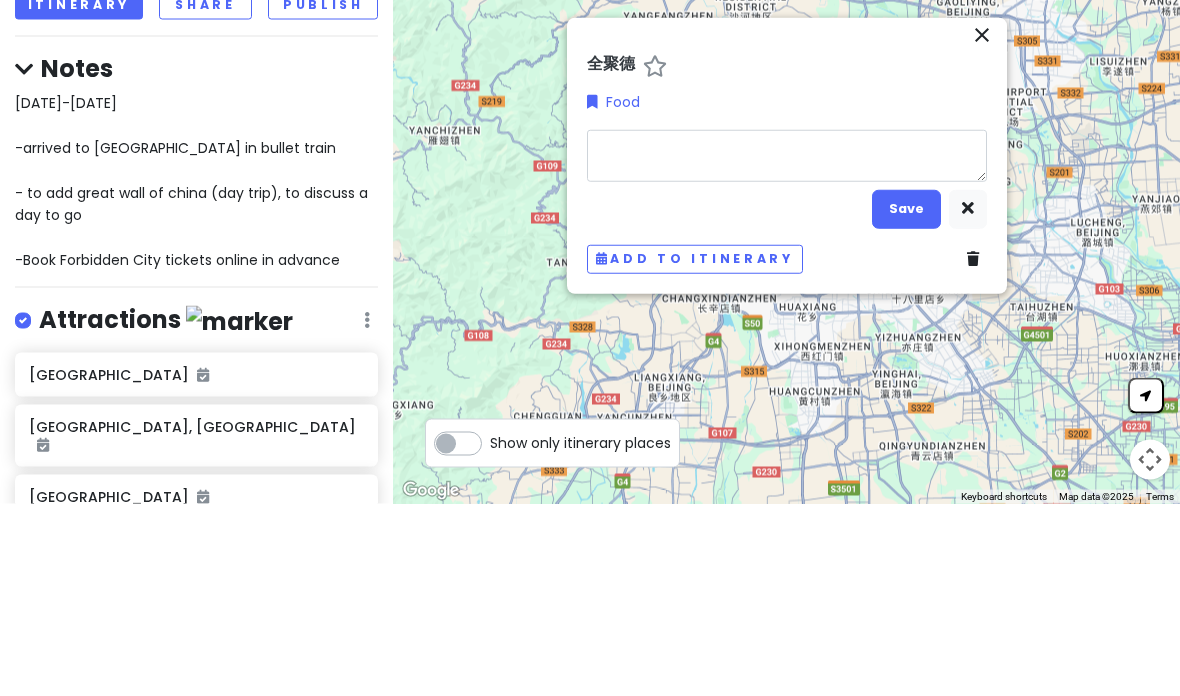 type on "x" 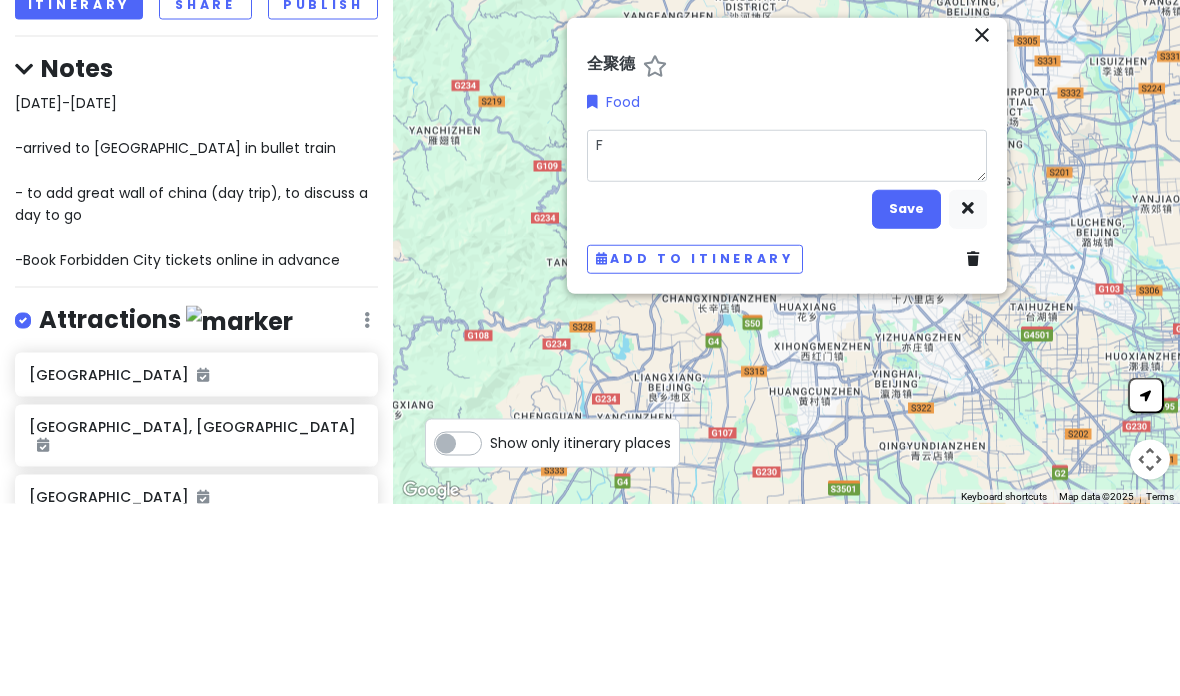 type on "x" 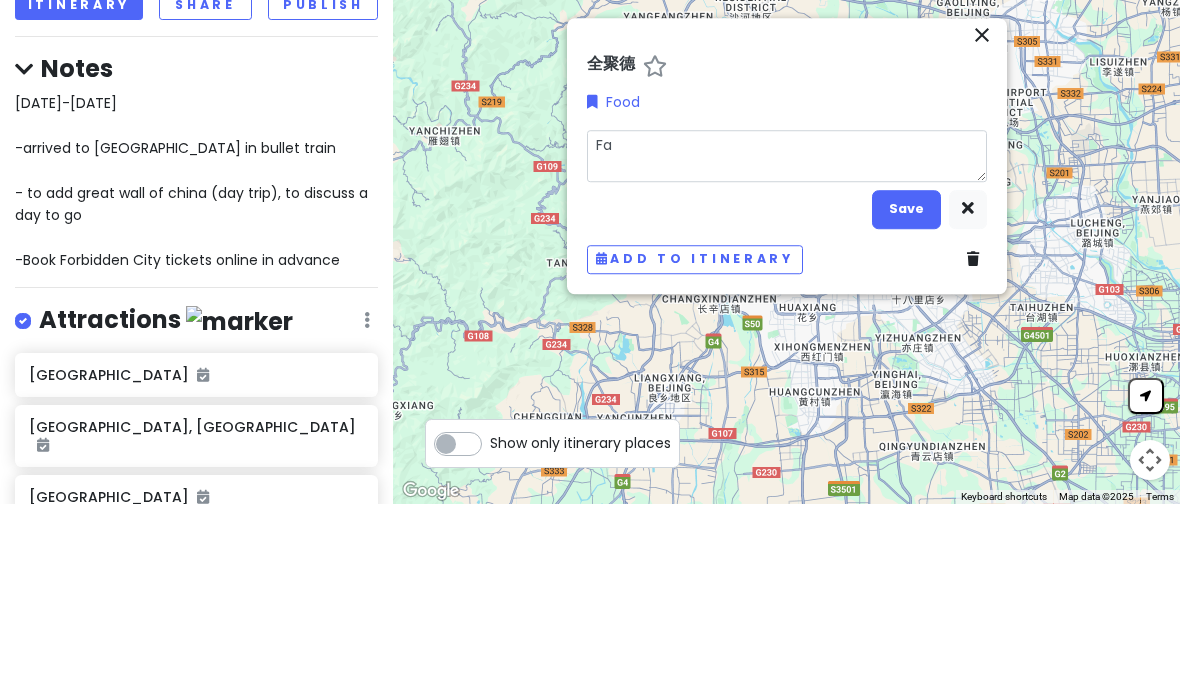 type on "Fam" 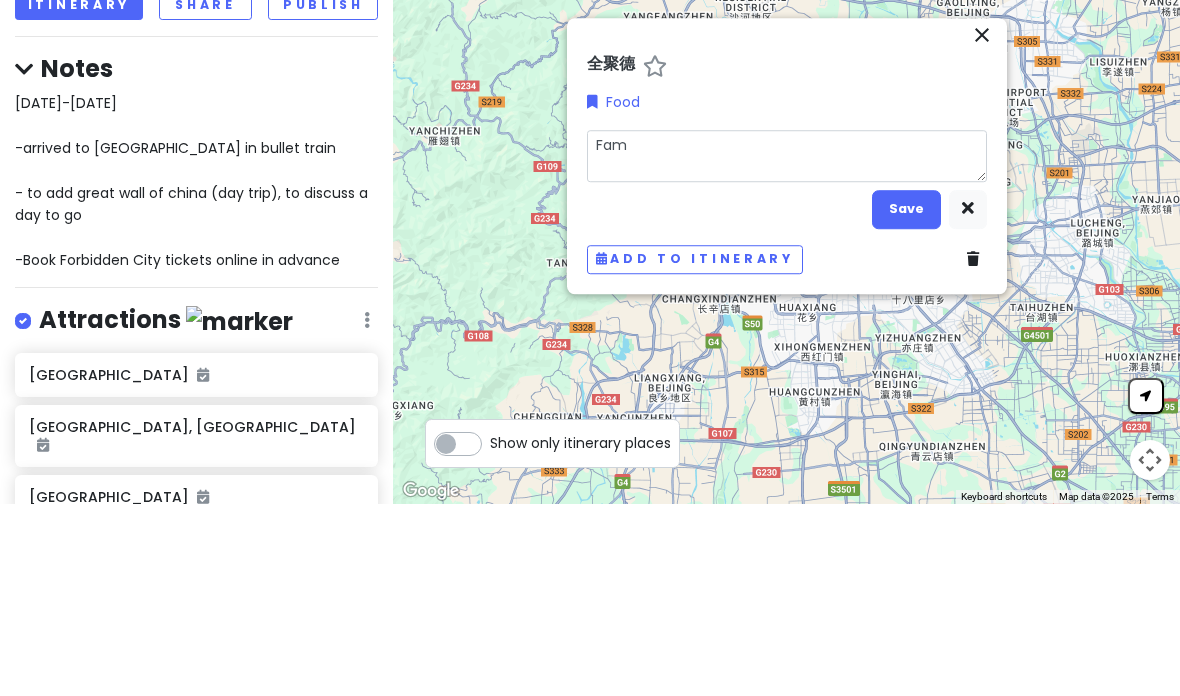 type on "x" 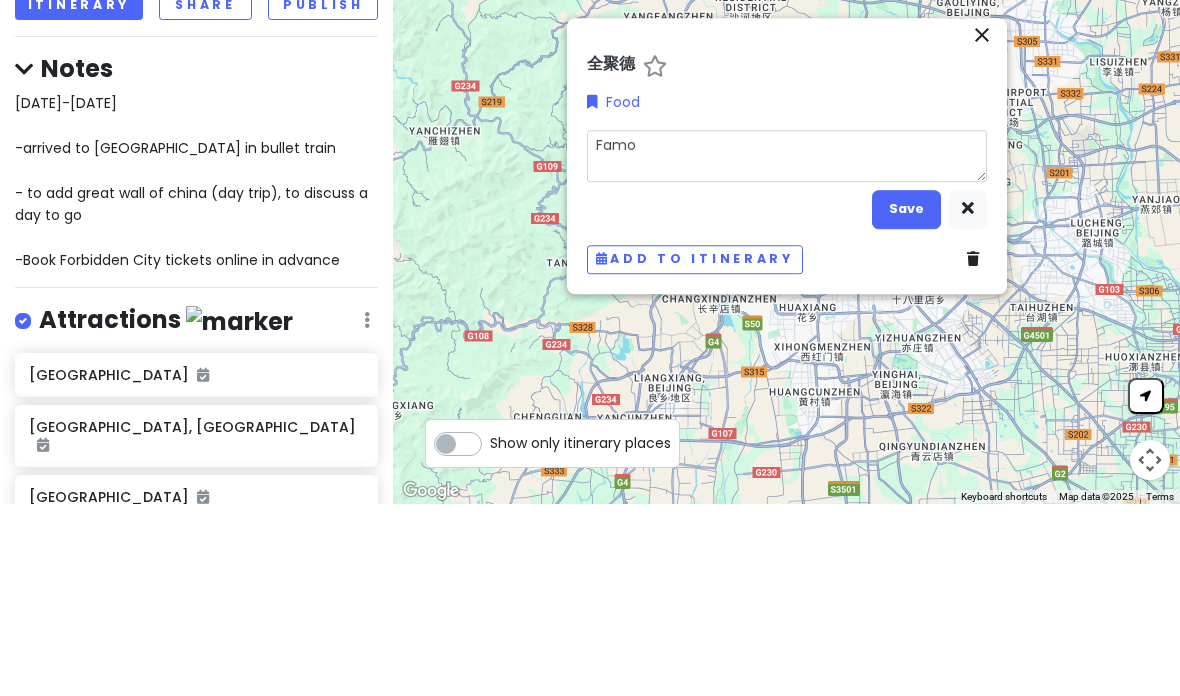 type on "x" 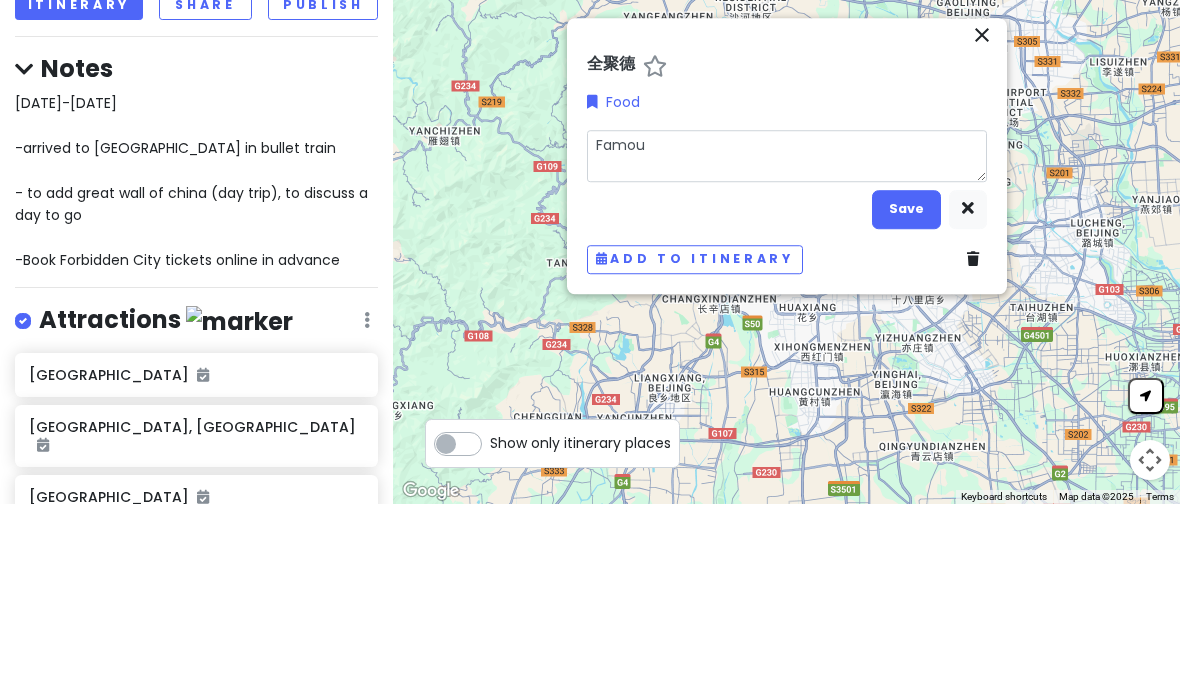 type on "Famous" 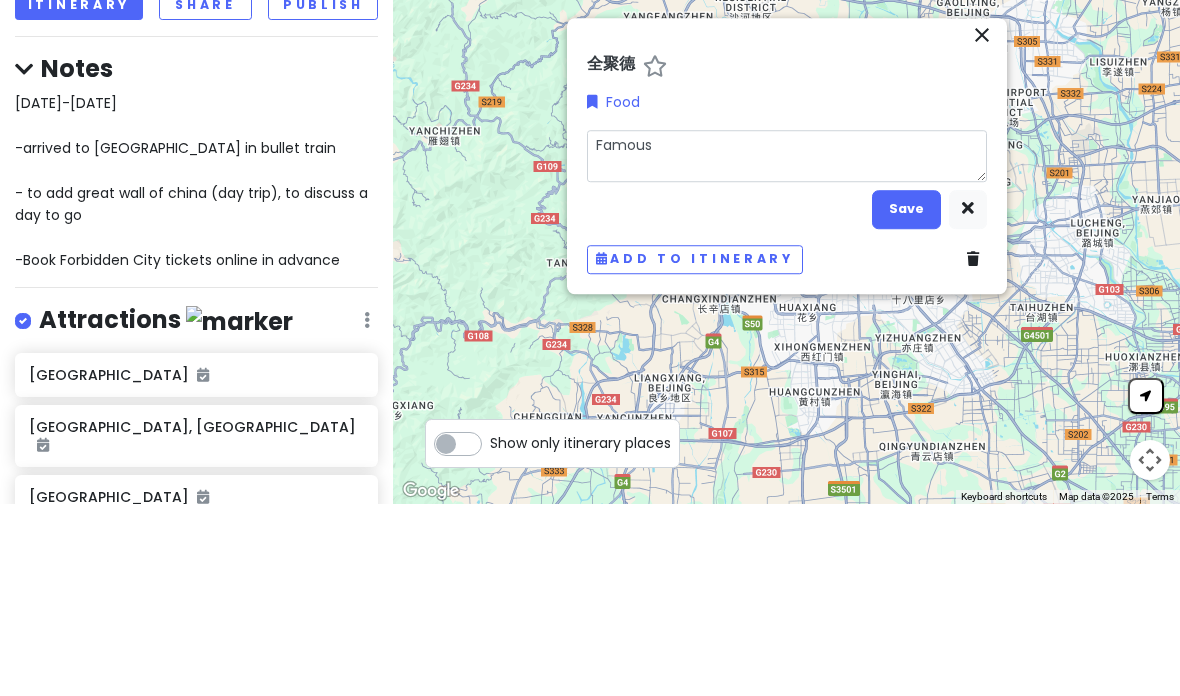 type on "x" 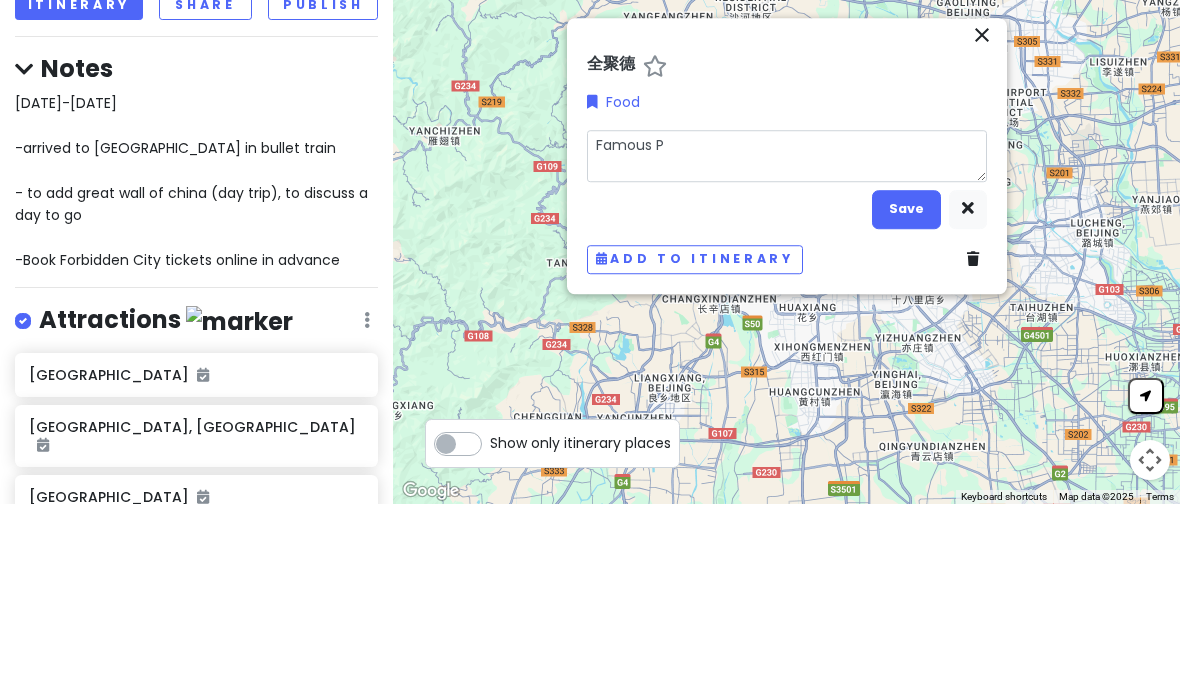 type on "x" 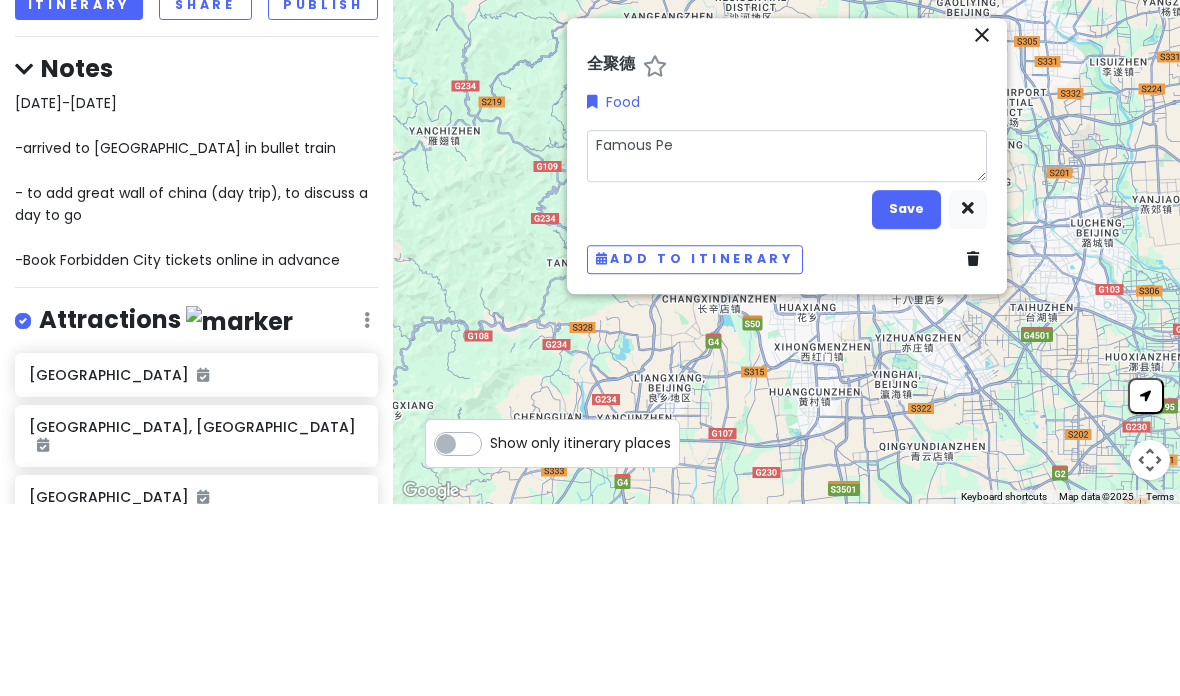 type on "x" 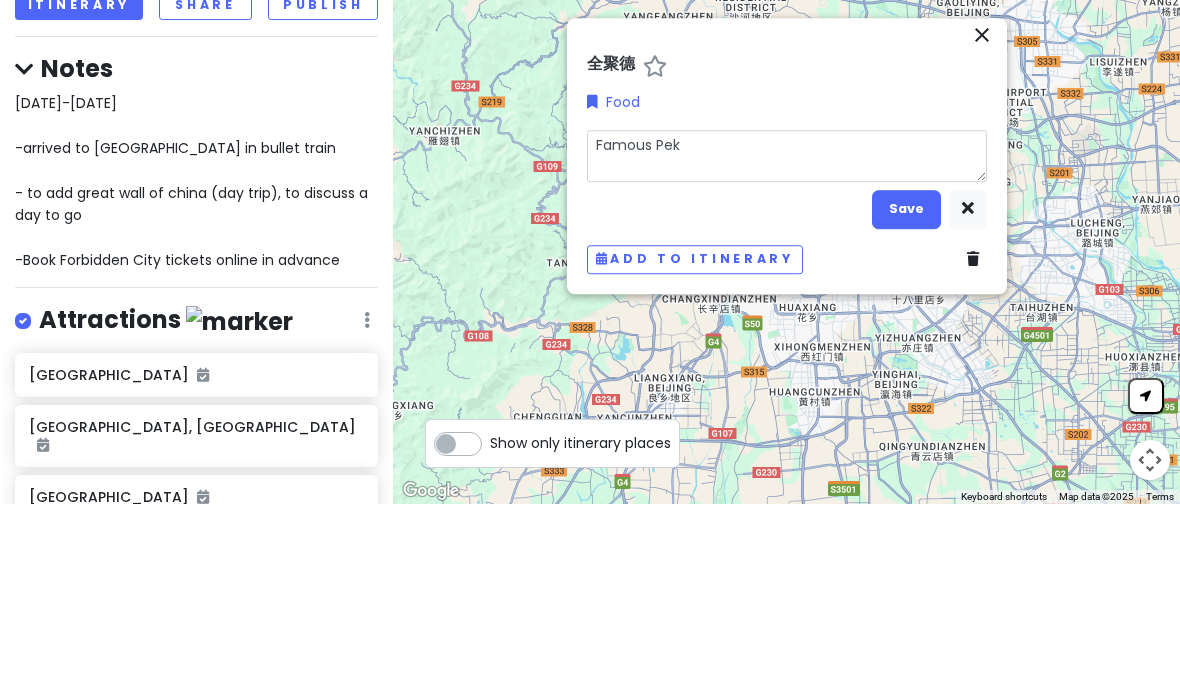 type on "x" 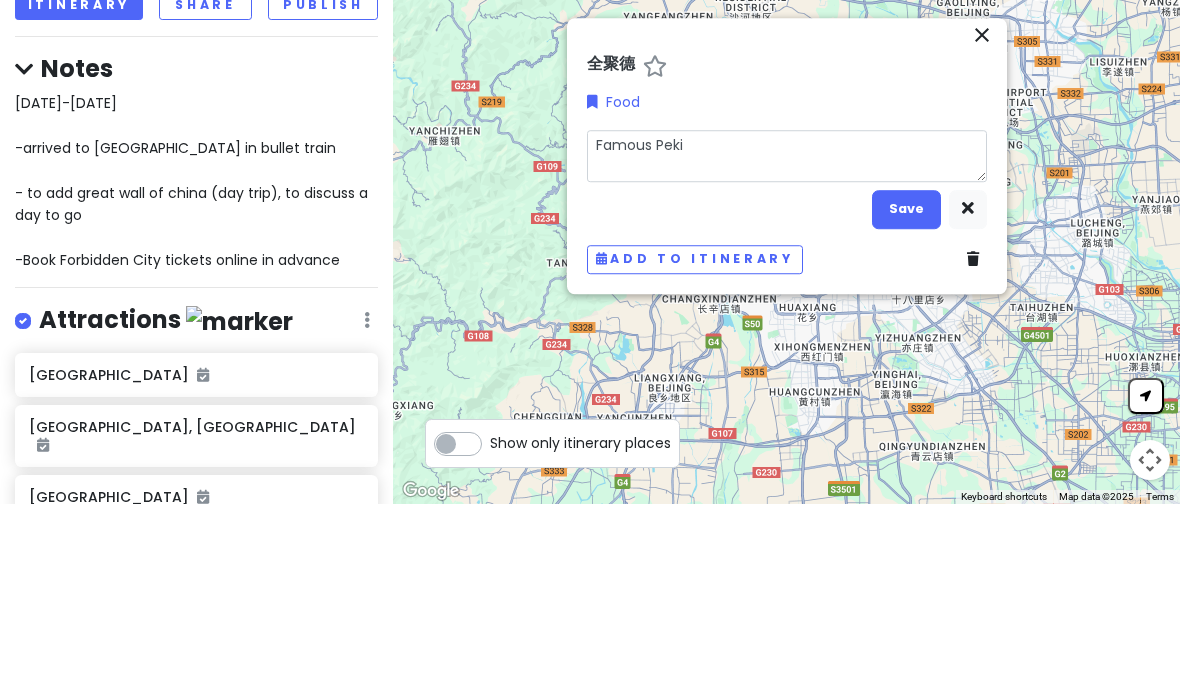 type on "x" 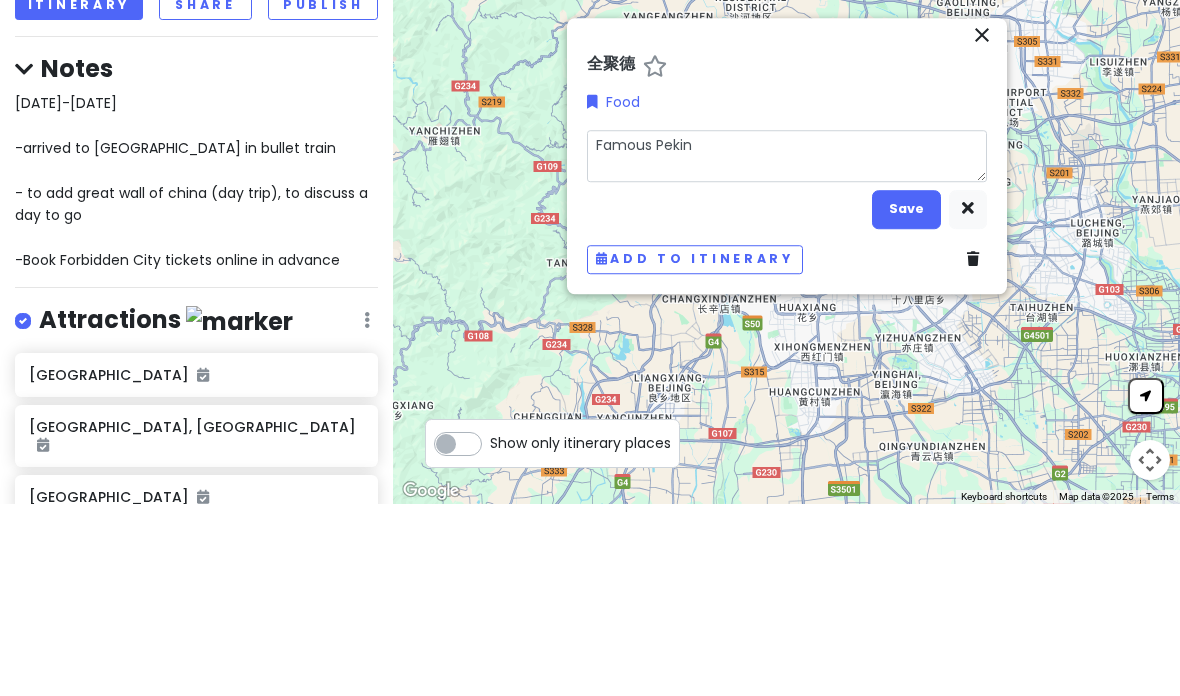 type on "x" 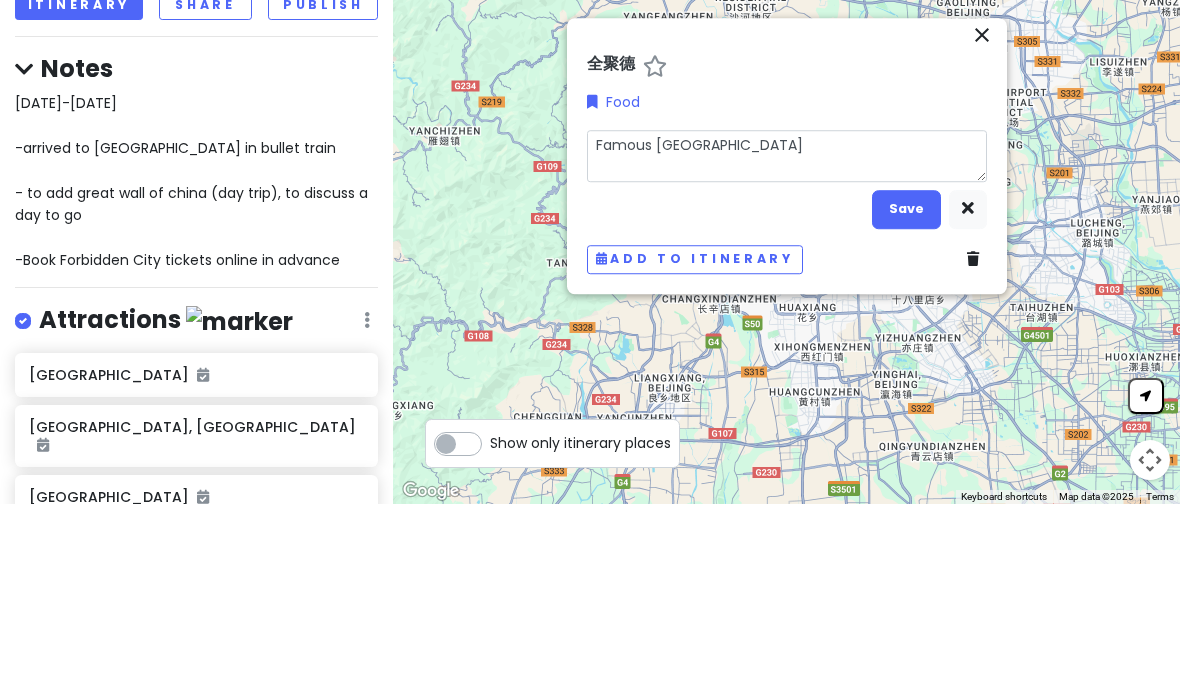 type on "x" 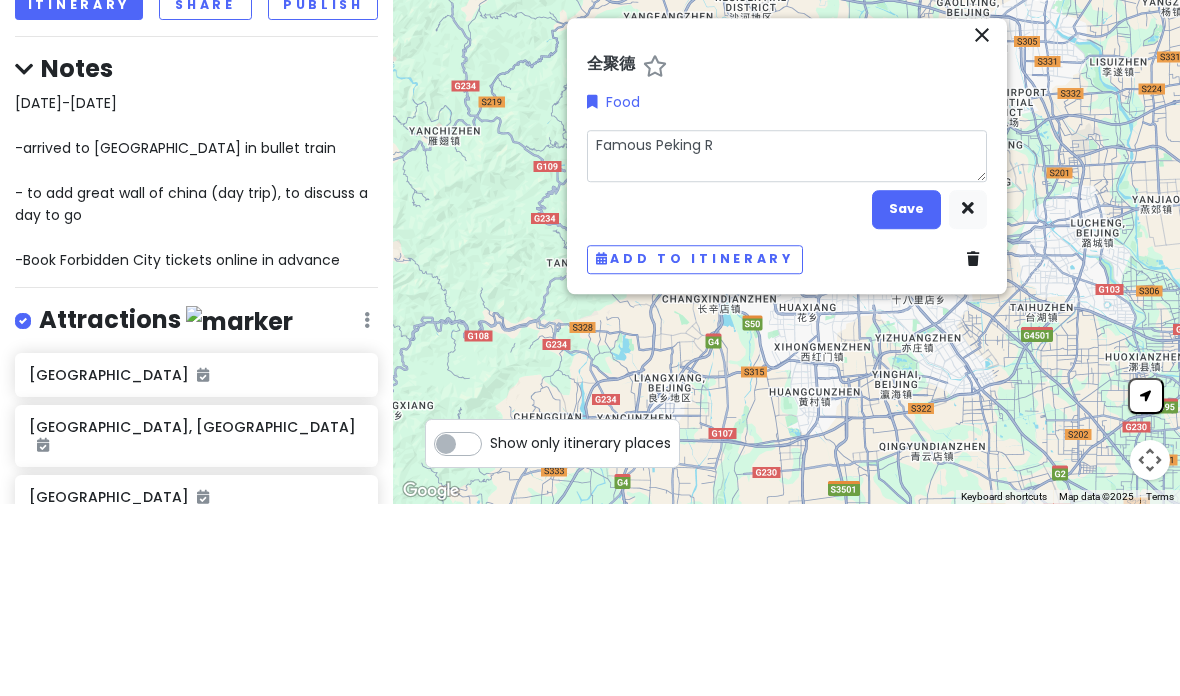 type on "x" 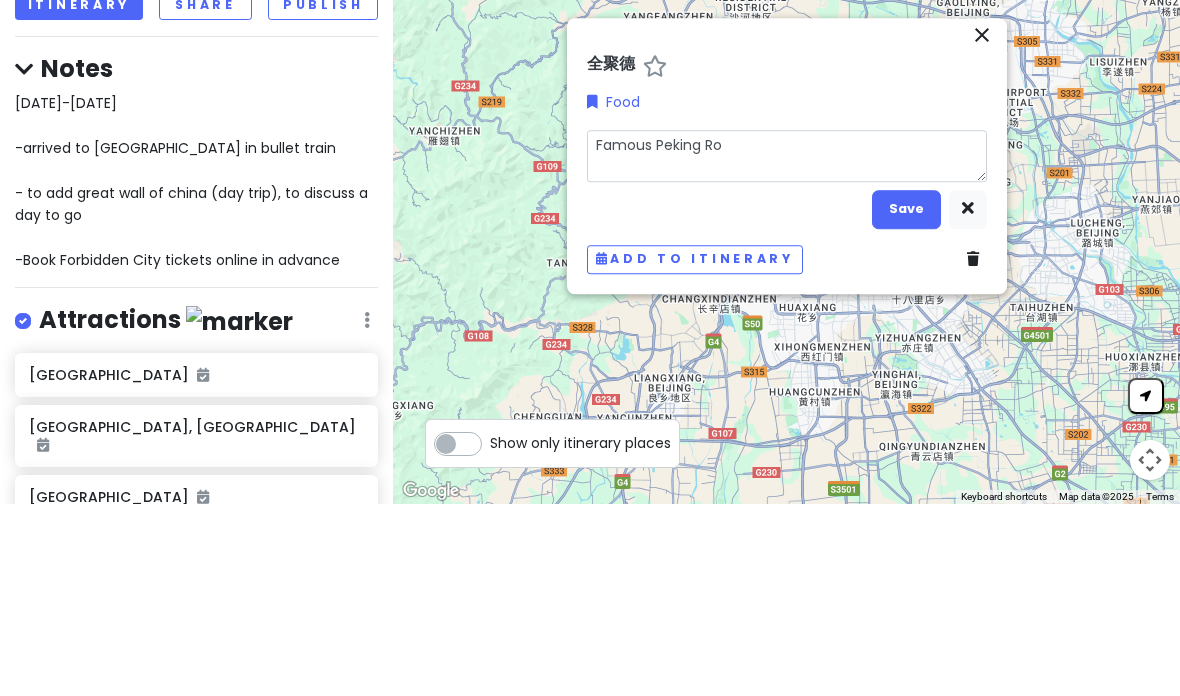 type on "x" 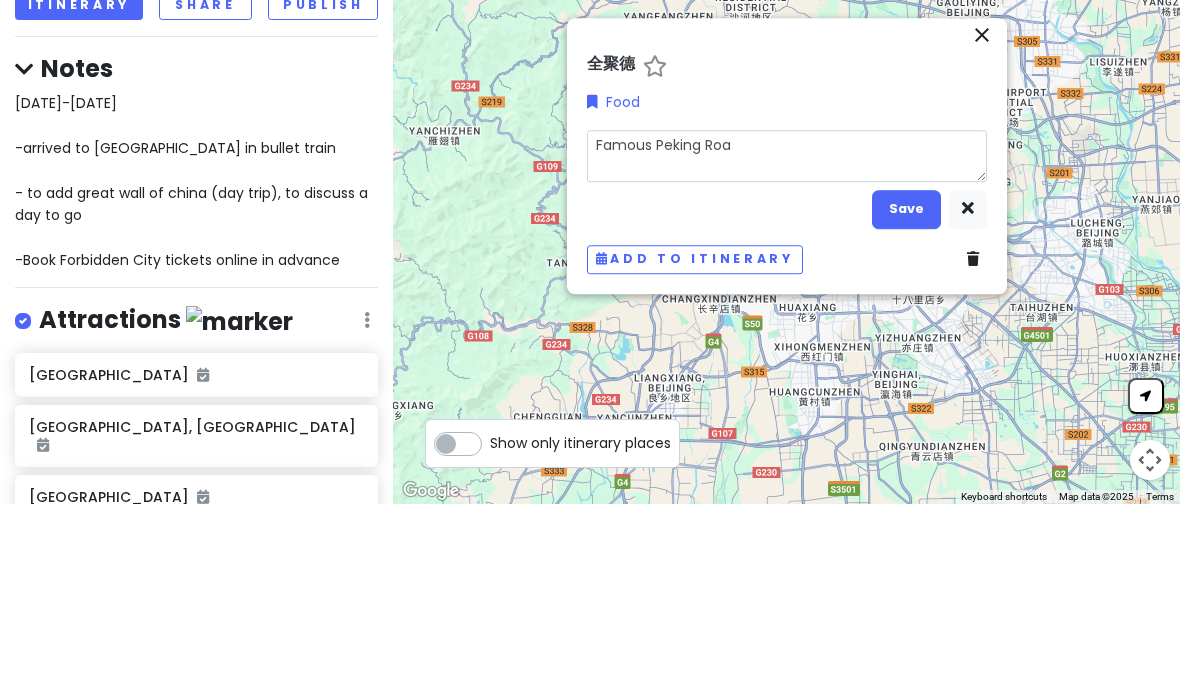 type on "x" 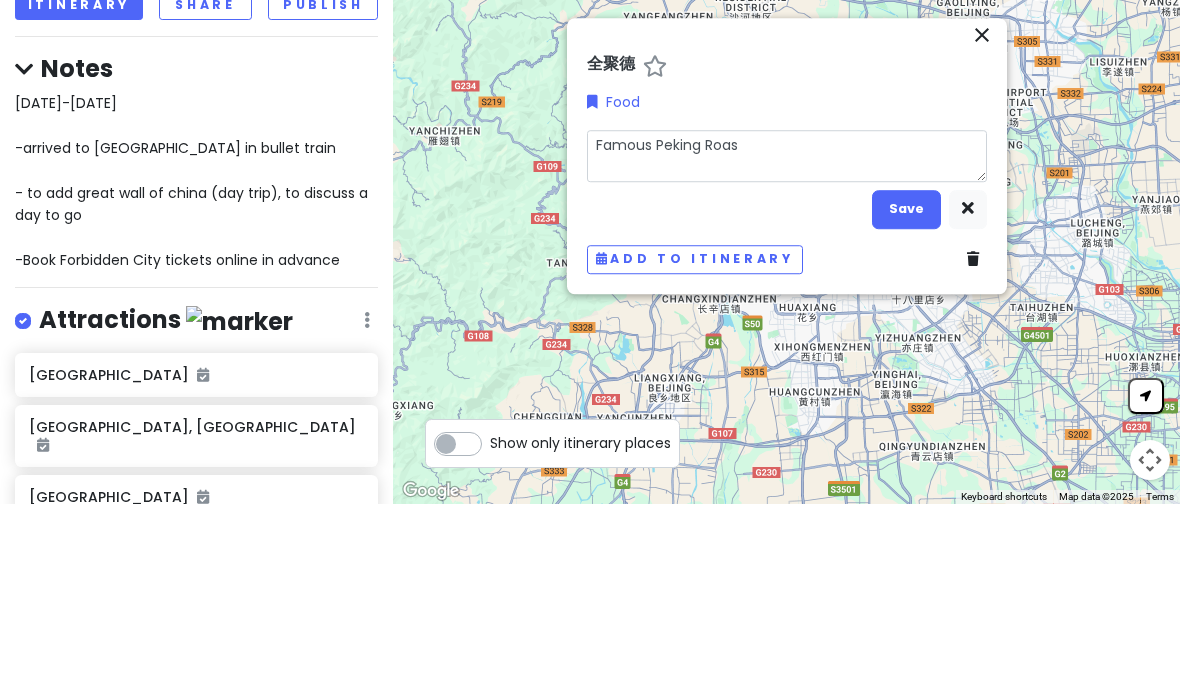 type on "x" 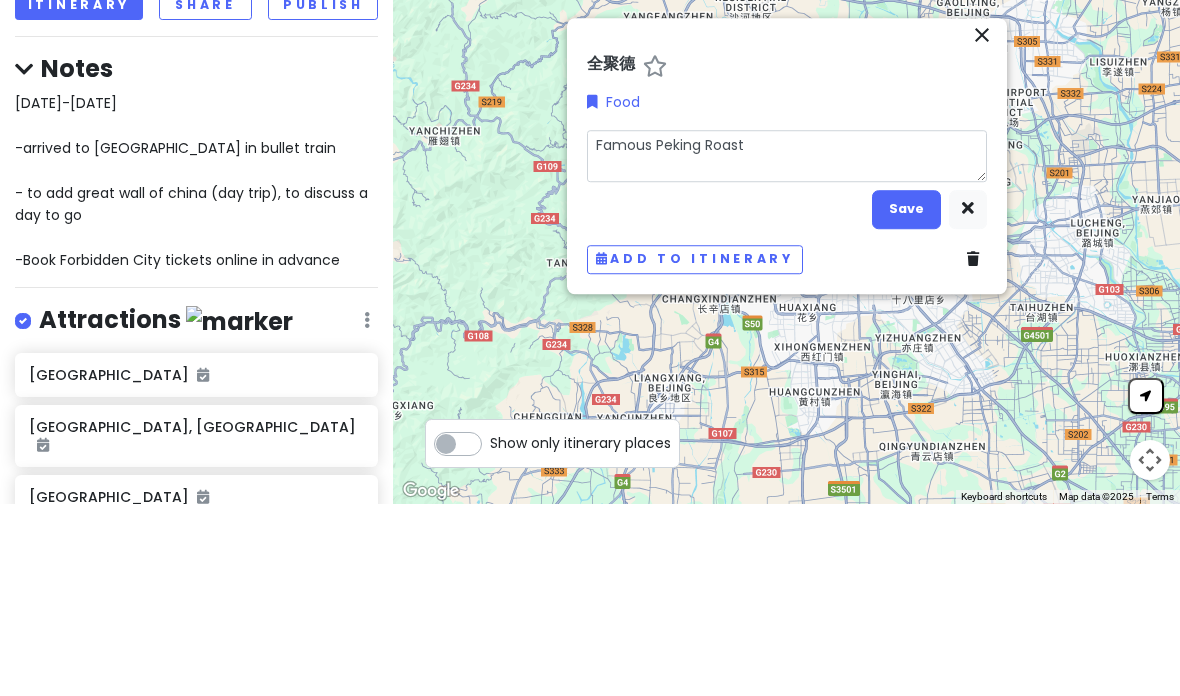 type on "Famous Peking Roaste" 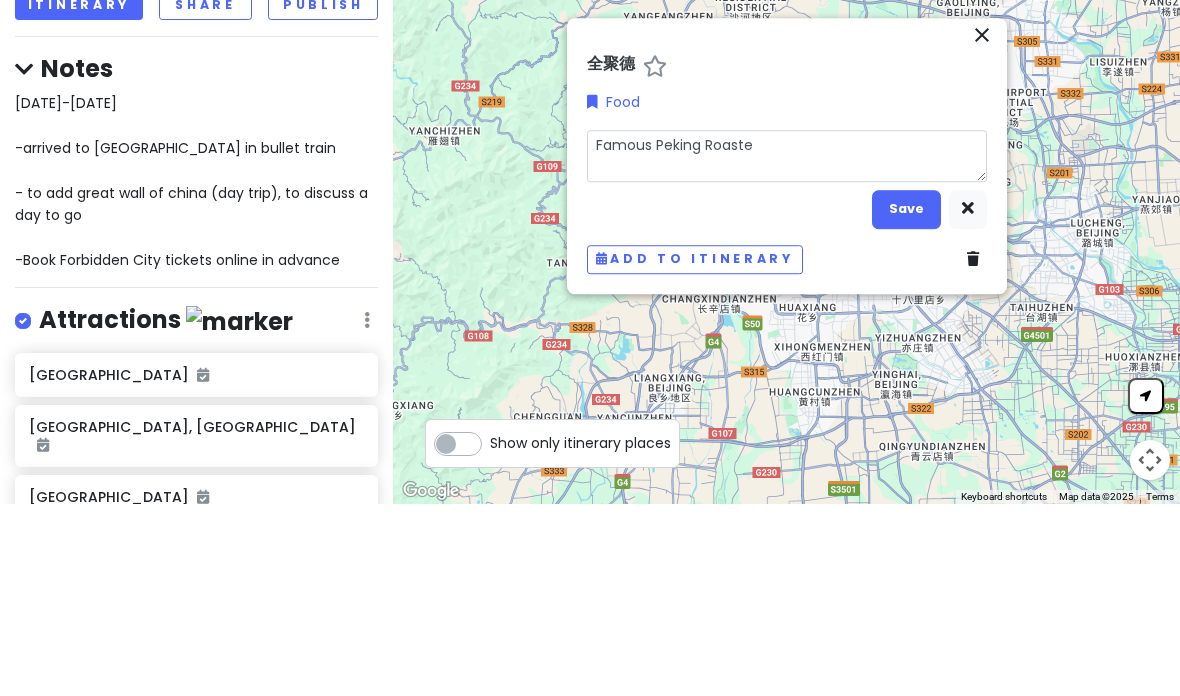 type on "x" 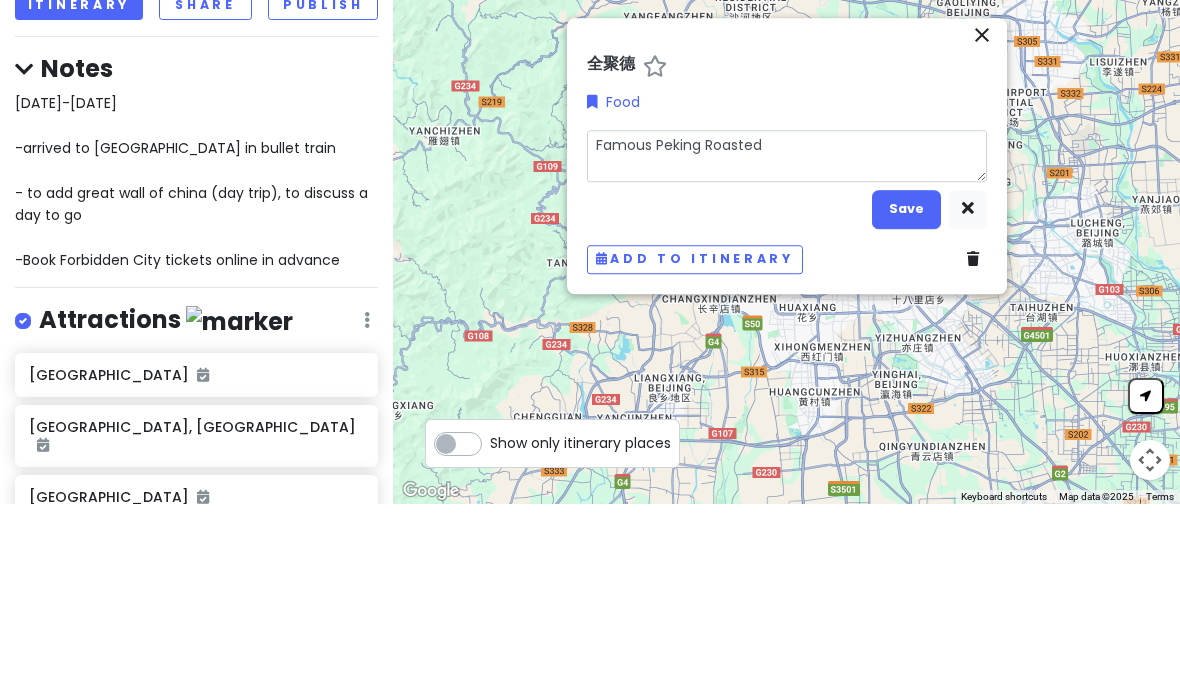 type on "x" 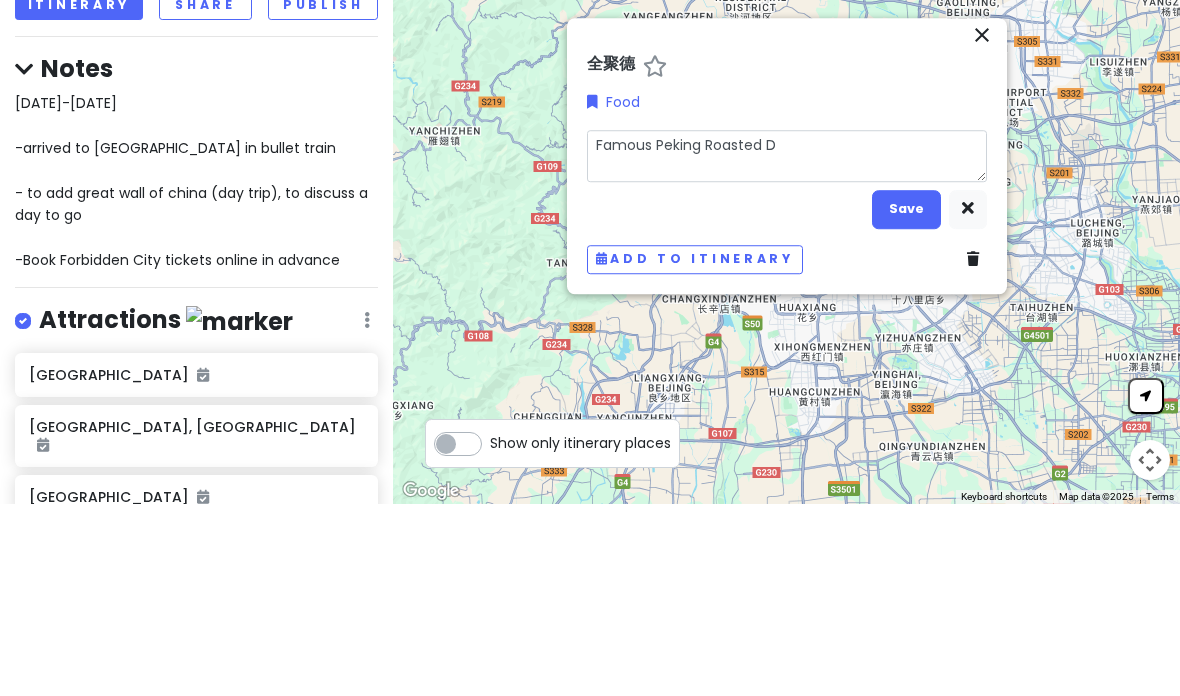 type on "x" 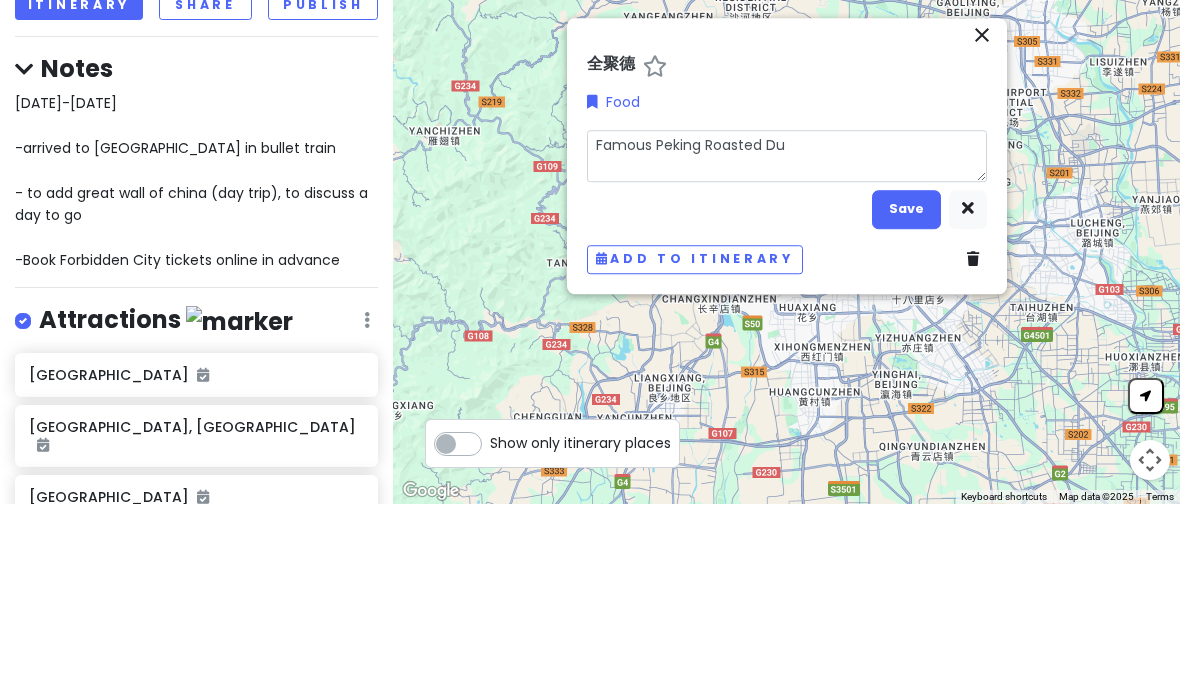 type on "x" 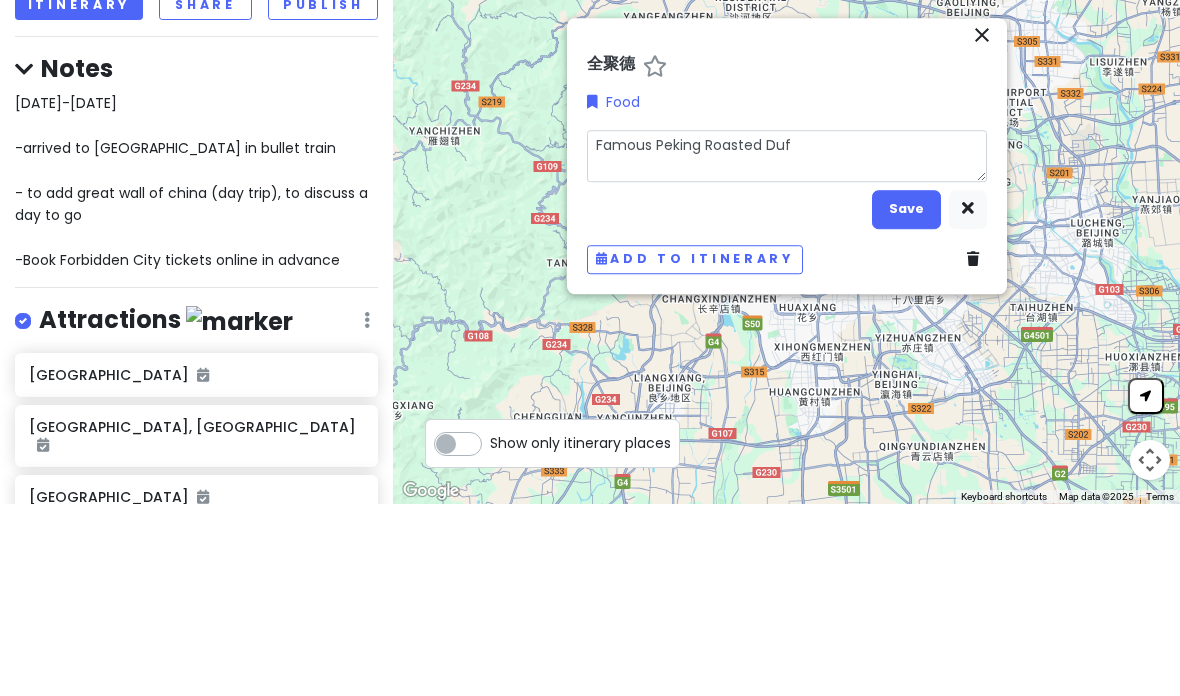 type on "Famous Peking Roasted Dufk" 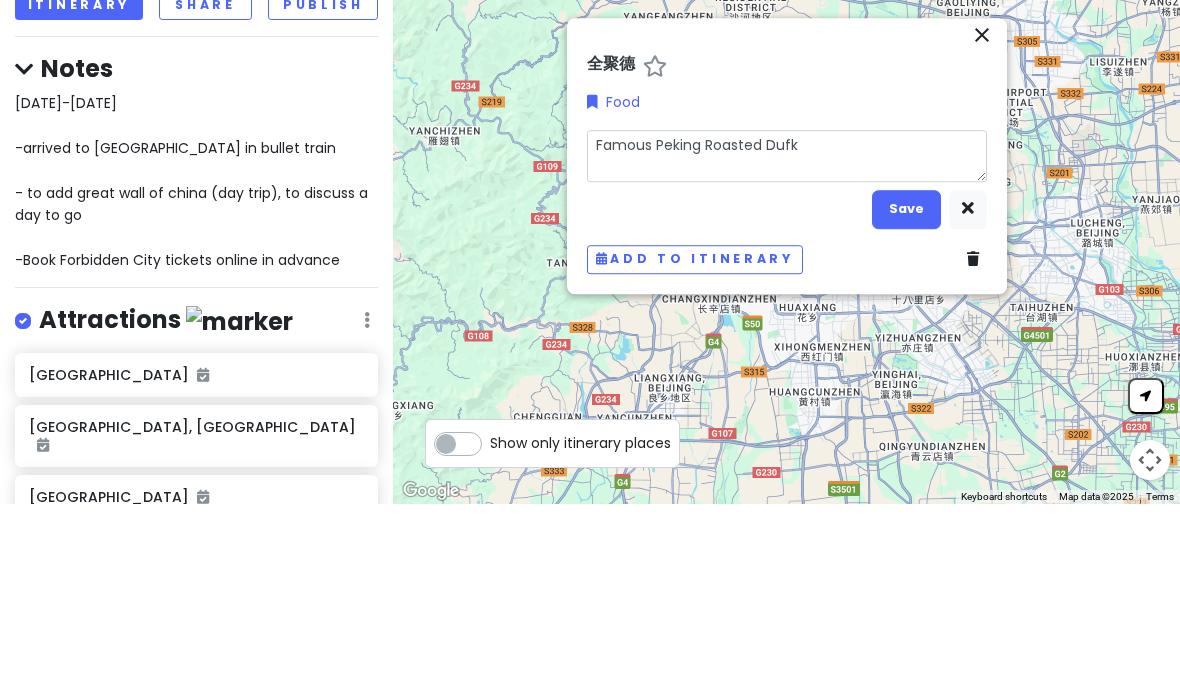 type on "Famous Peking Roasted Duf" 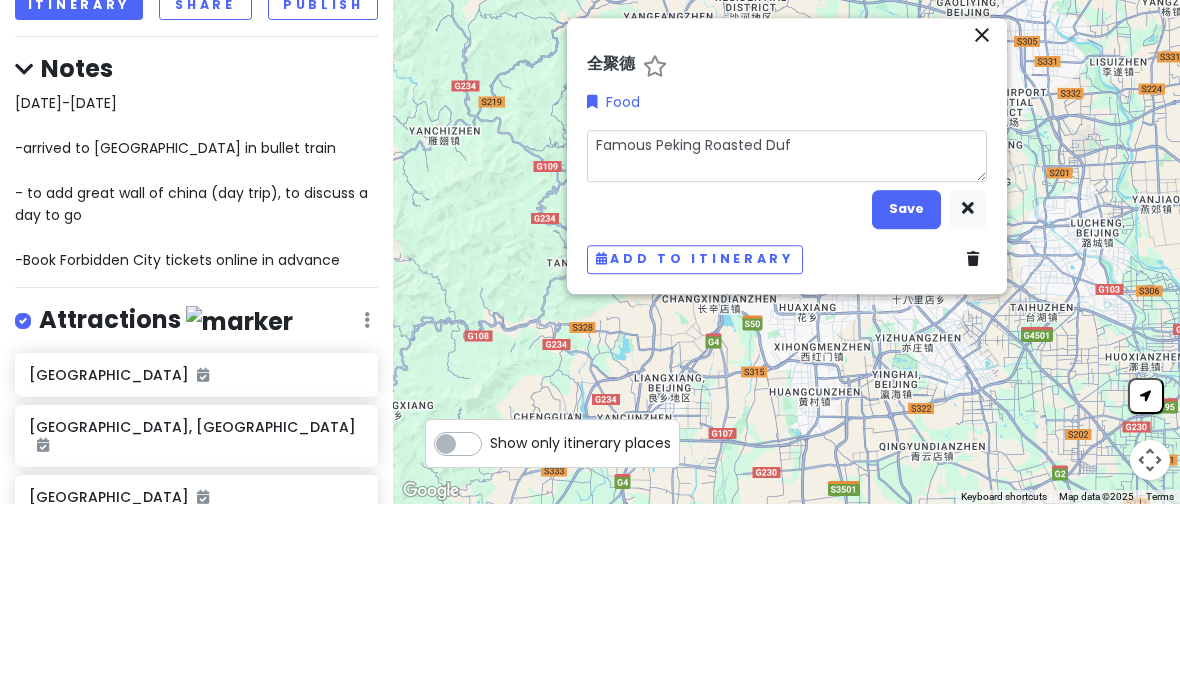 type on "x" 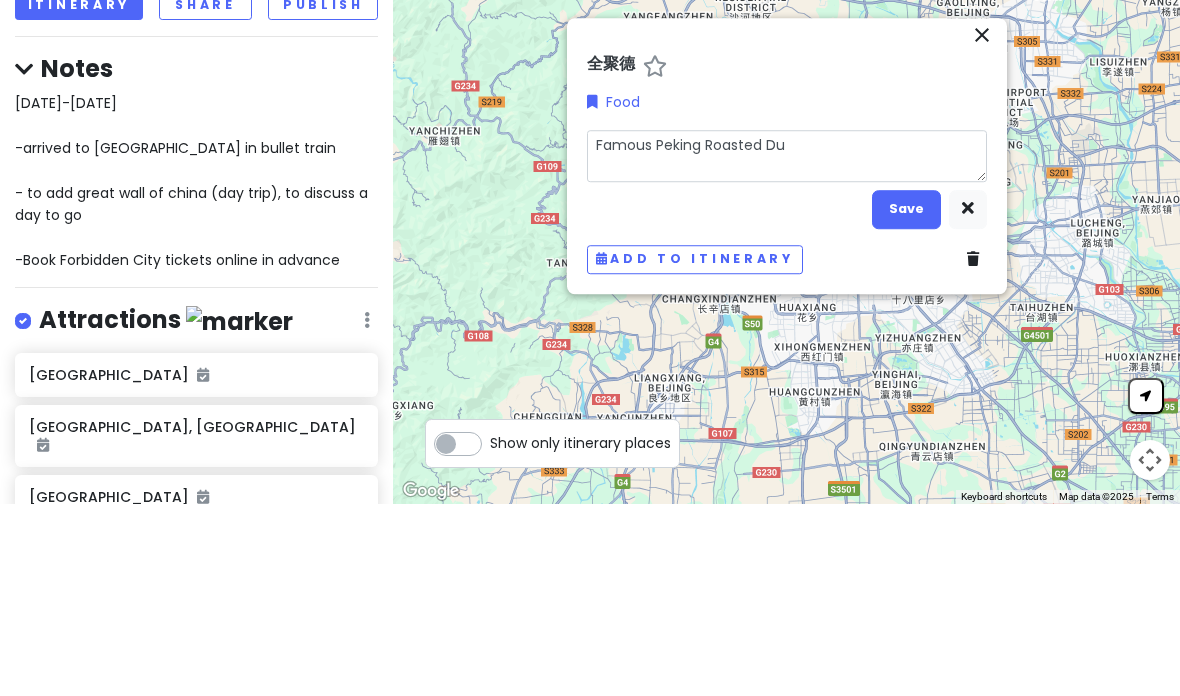 type on "x" 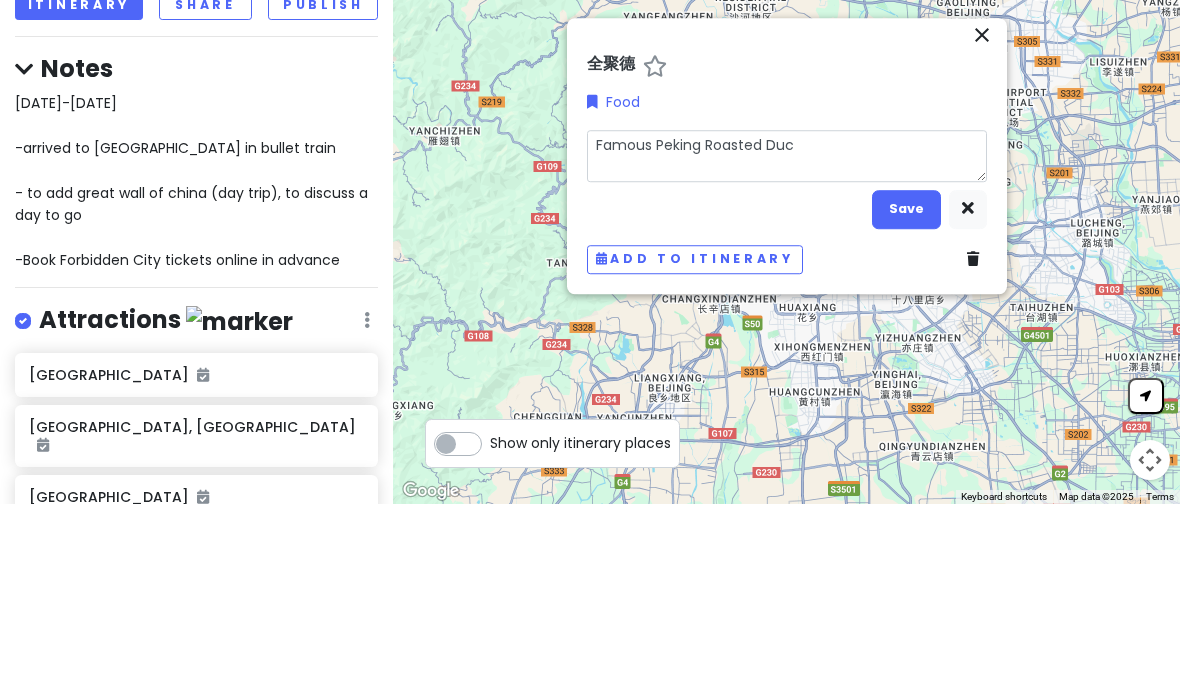 type on "x" 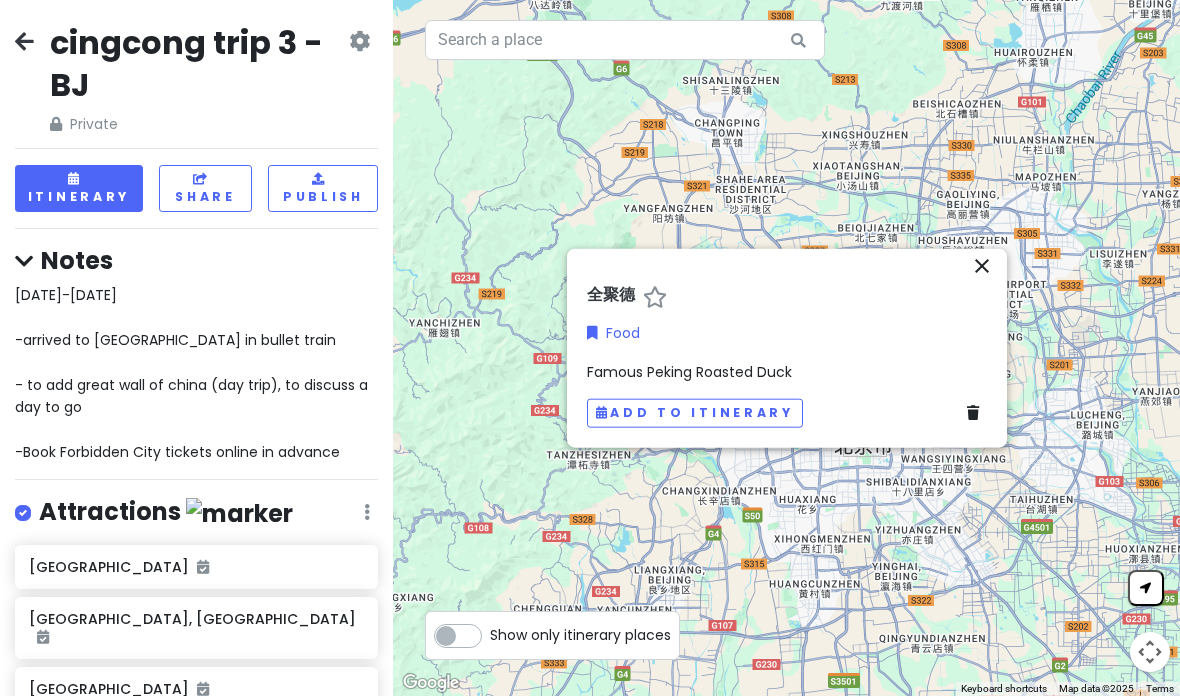 click on "close" at bounding box center (982, 266) 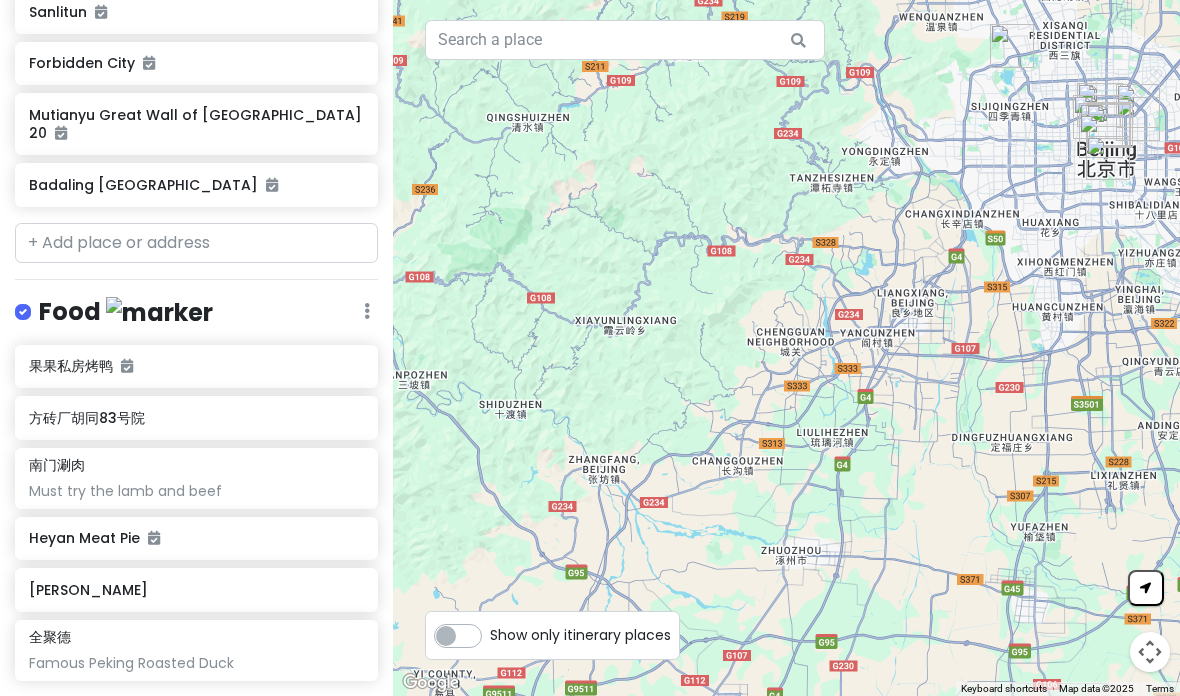 scroll, scrollTop: 909, scrollLeft: 0, axis: vertical 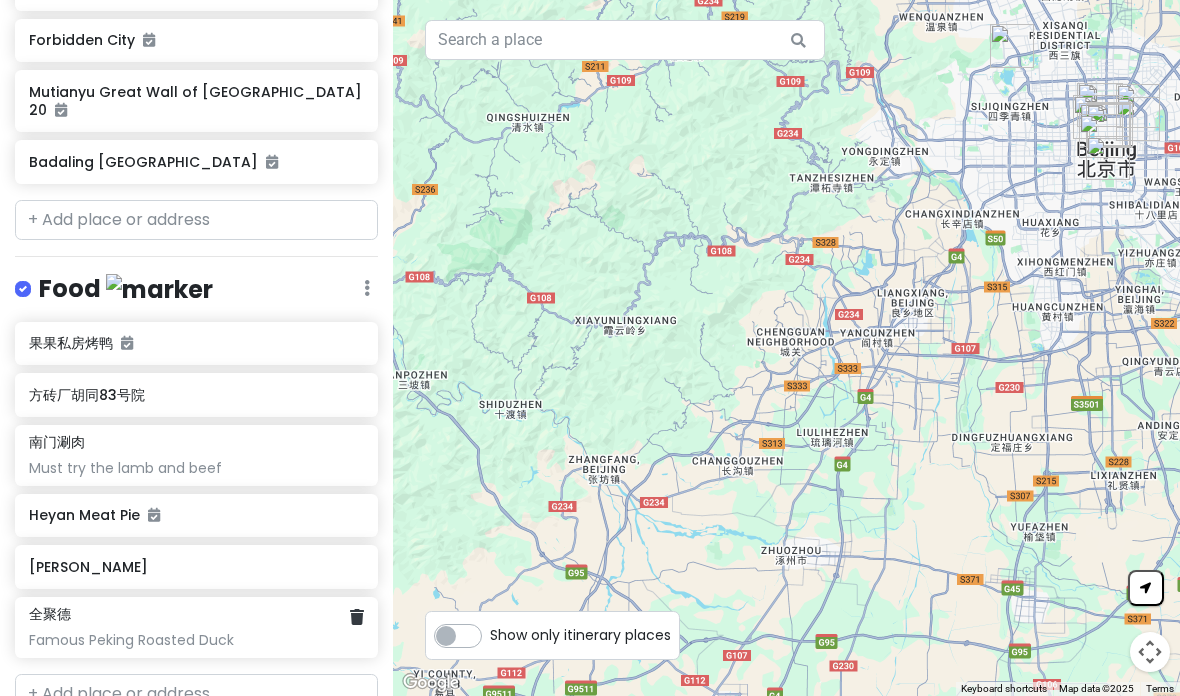click on "全聚德 Famous Peking Roasted Duck" at bounding box center [196, 627] 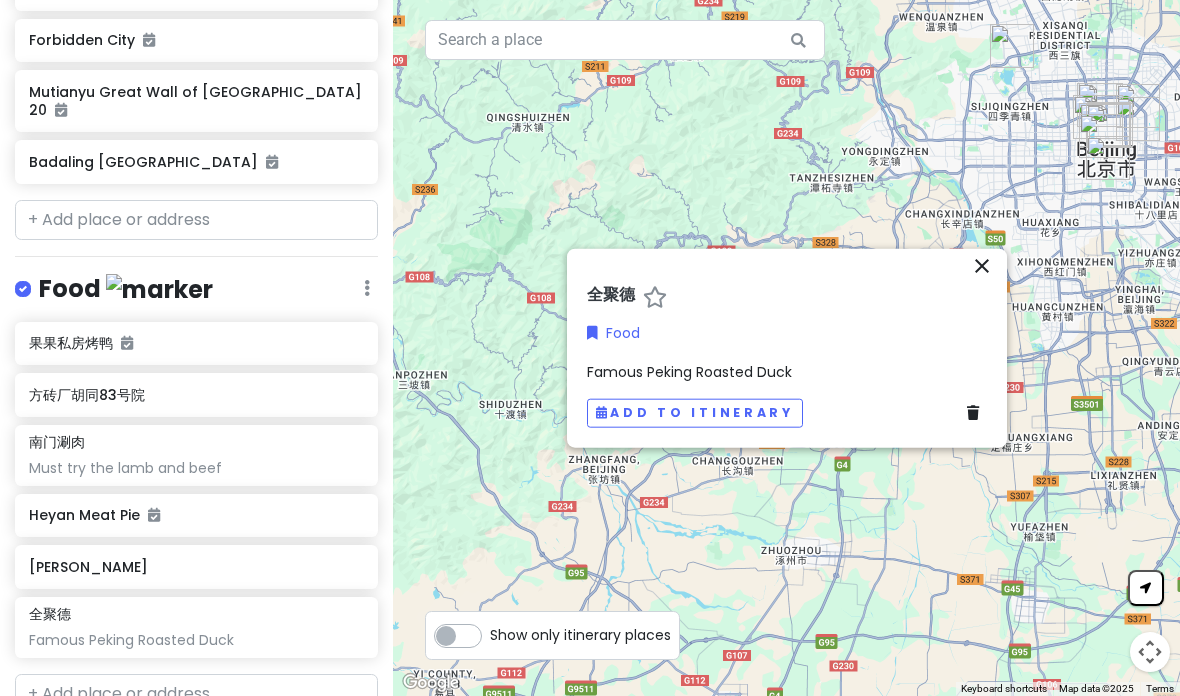 click on "全聚德 Food Famous Peking Roasted Duck  Add to itinerary" at bounding box center (787, 360) 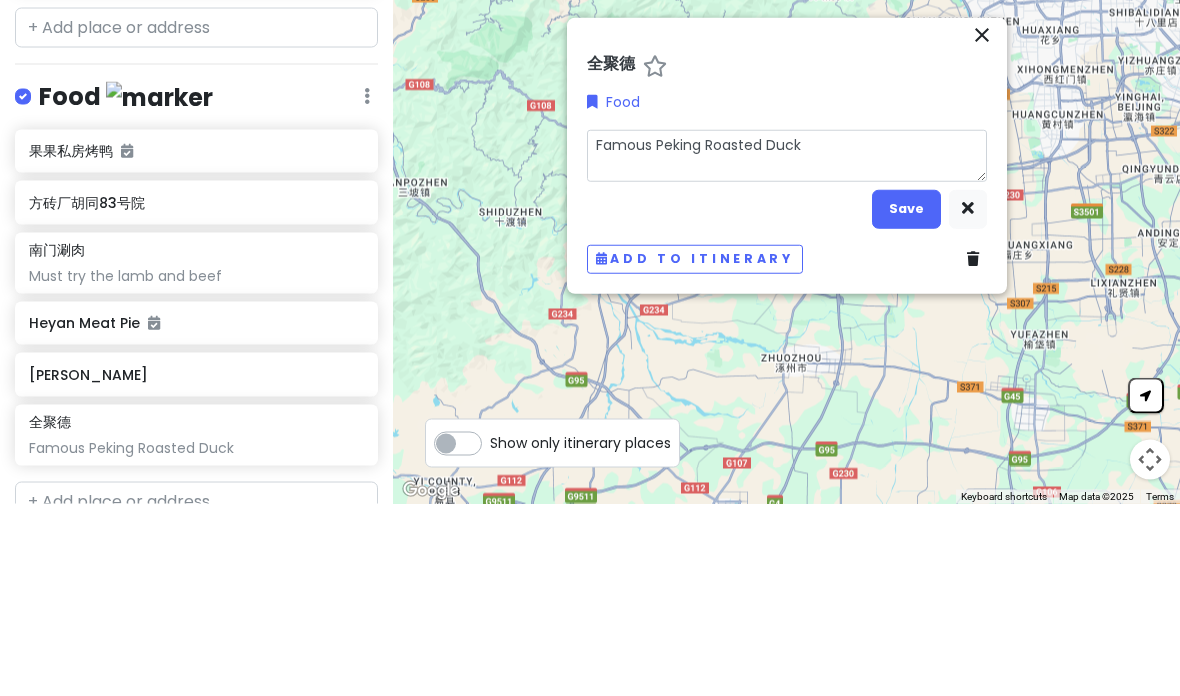 type on "x" 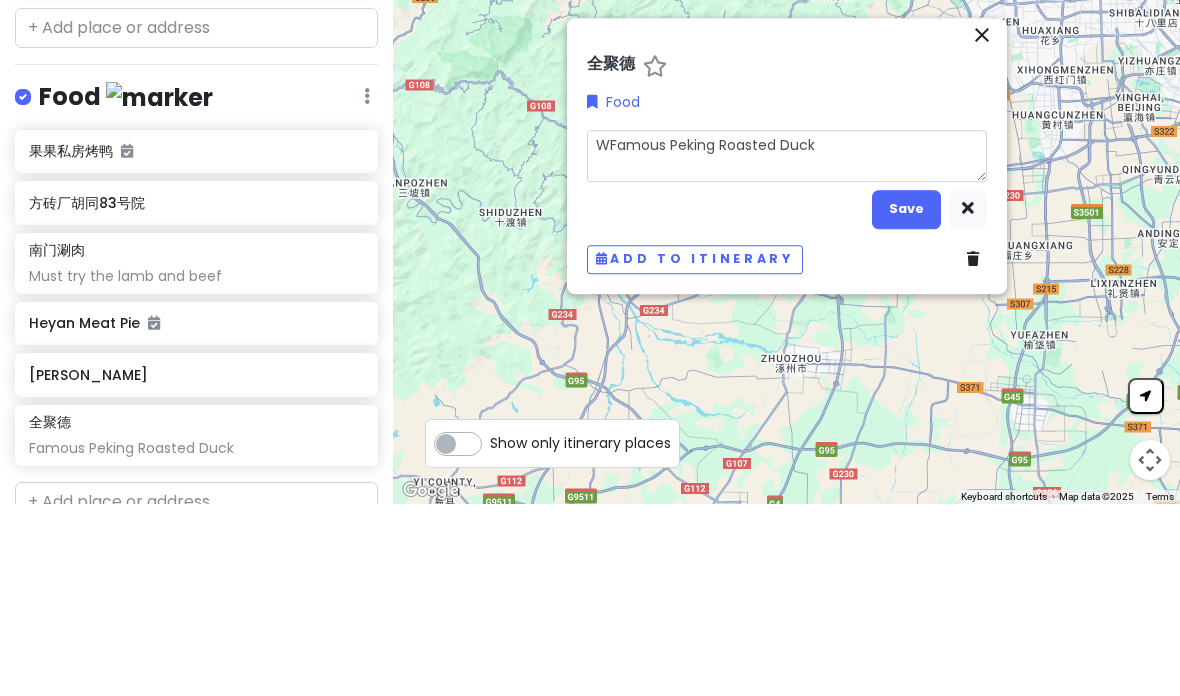 type on "x" 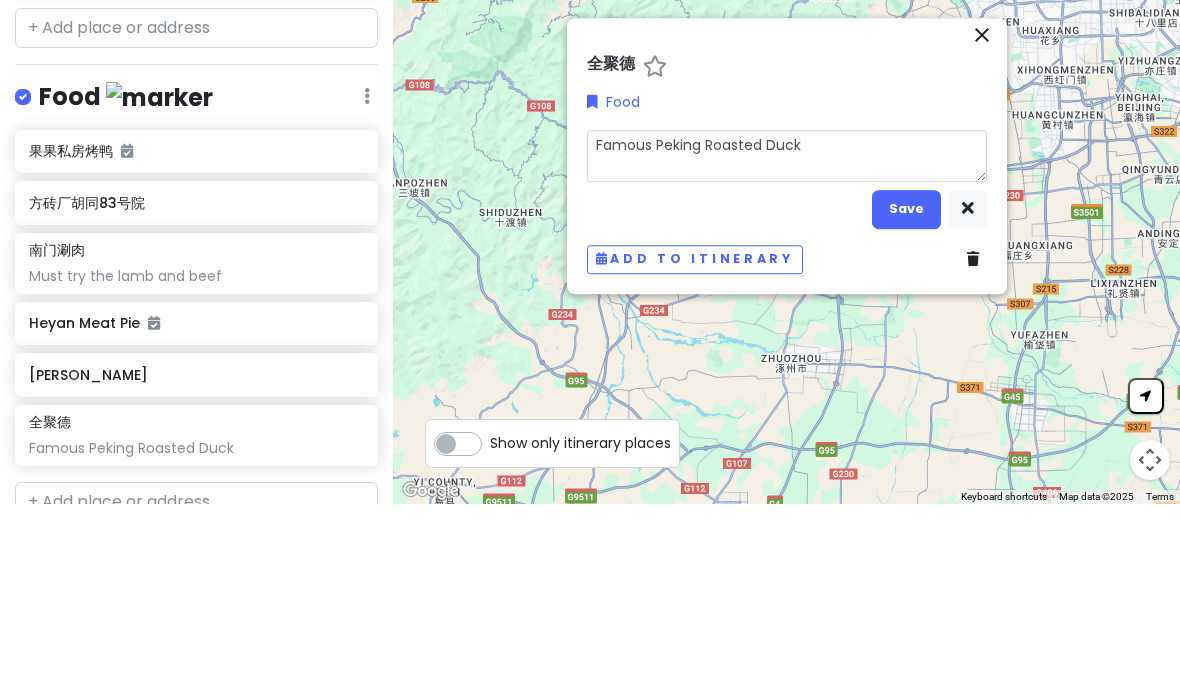 type on "x" 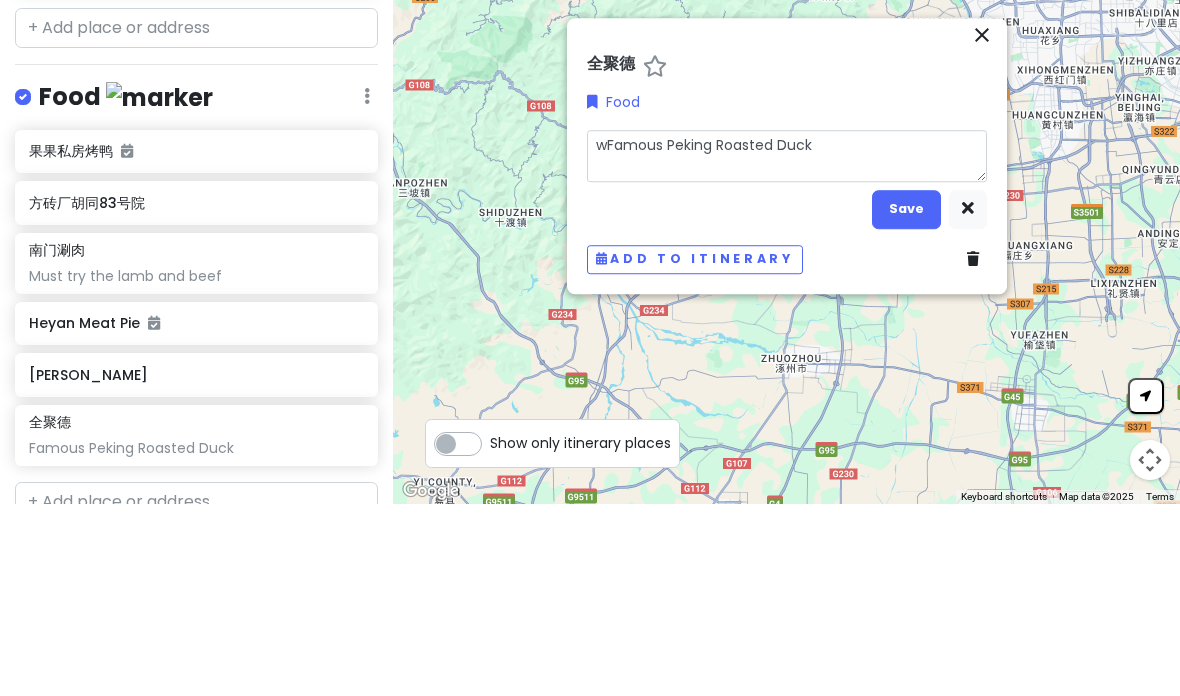 type on "x" 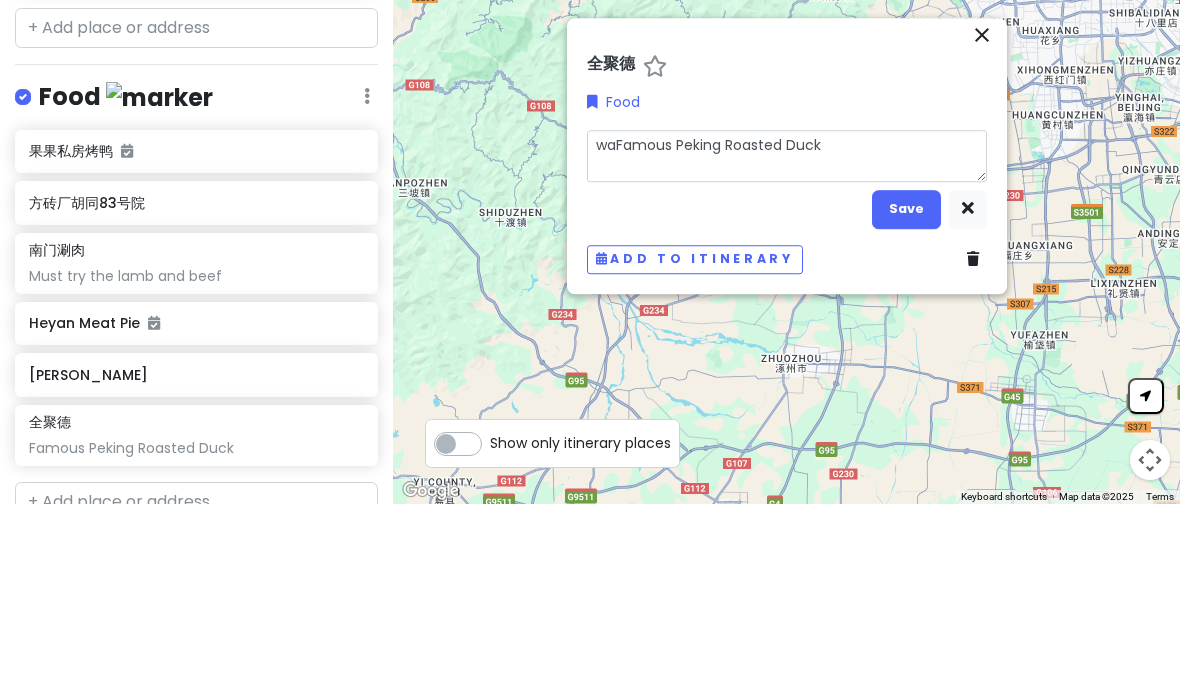 type on "x" 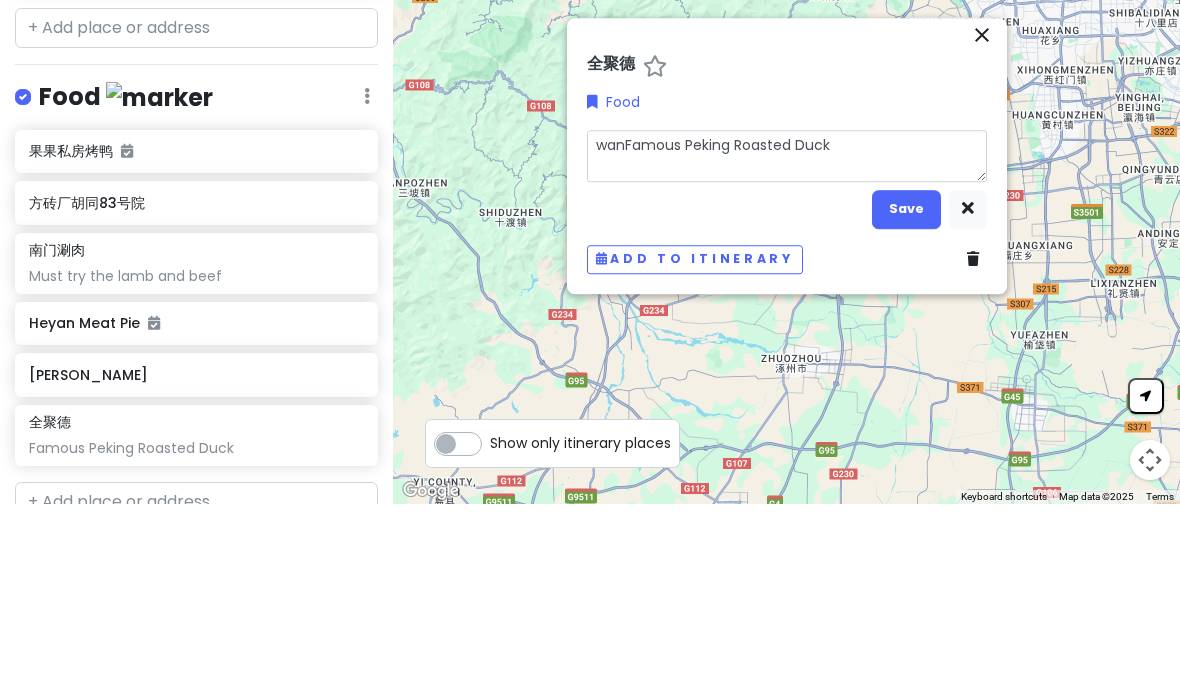 type on "x" 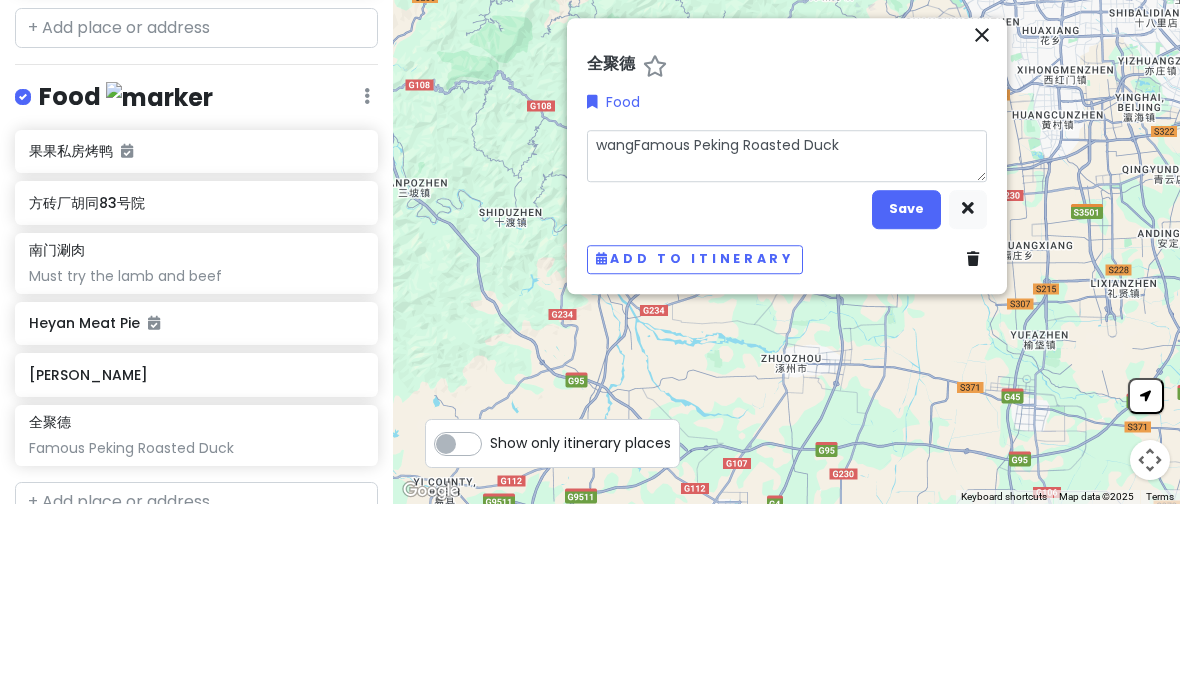 type on "wang fFamous Peking Roasted Duck" 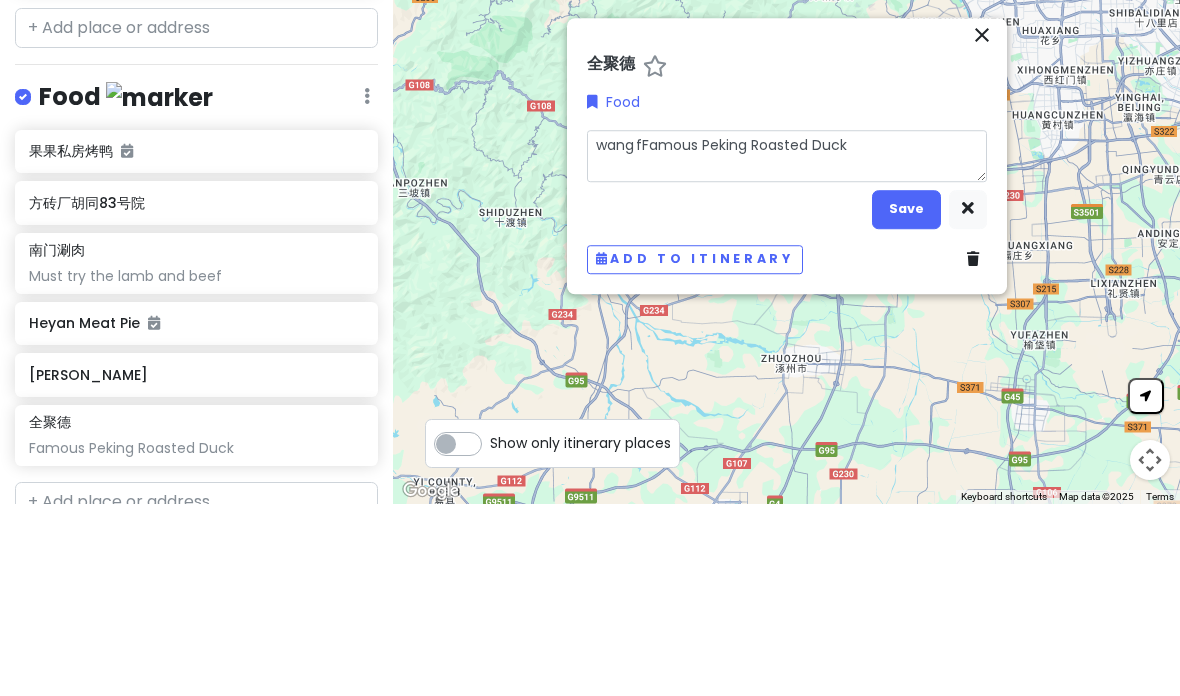 type on "x" 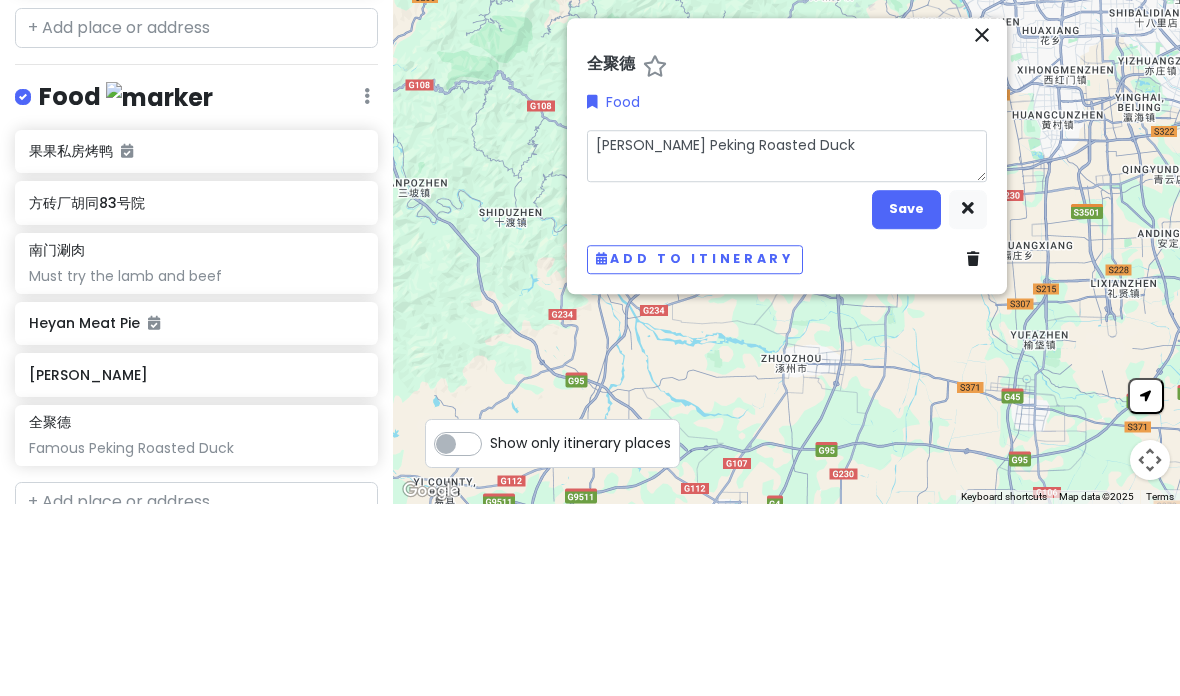 type on "x" 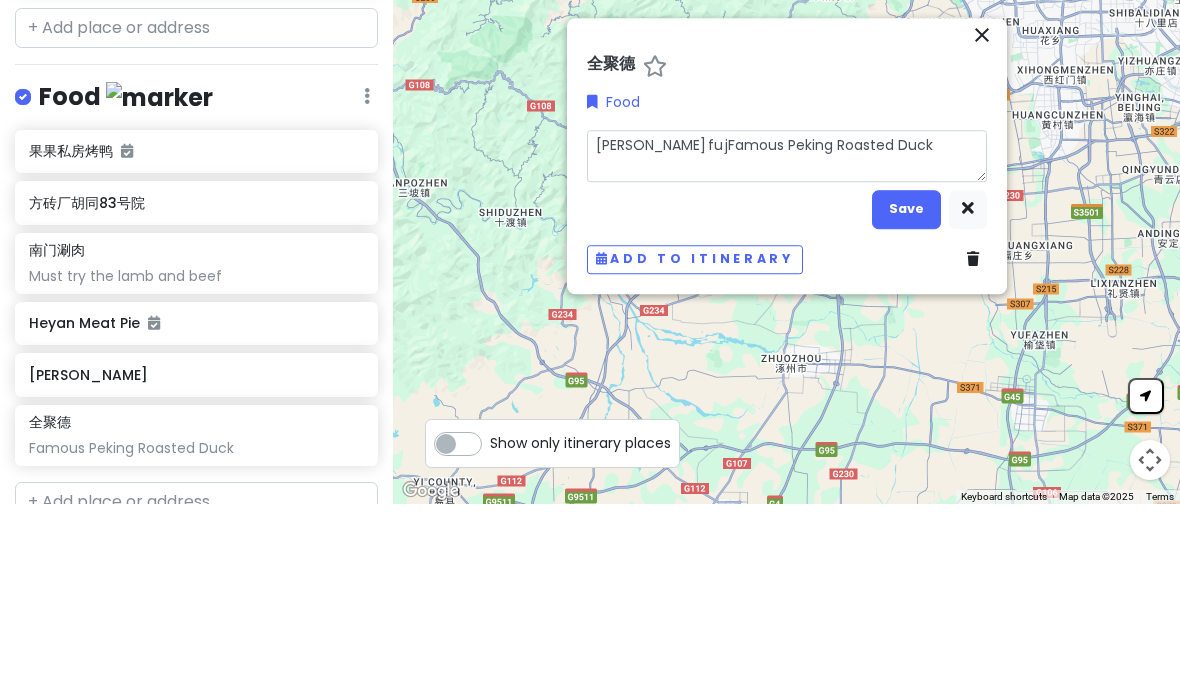 type on "x" 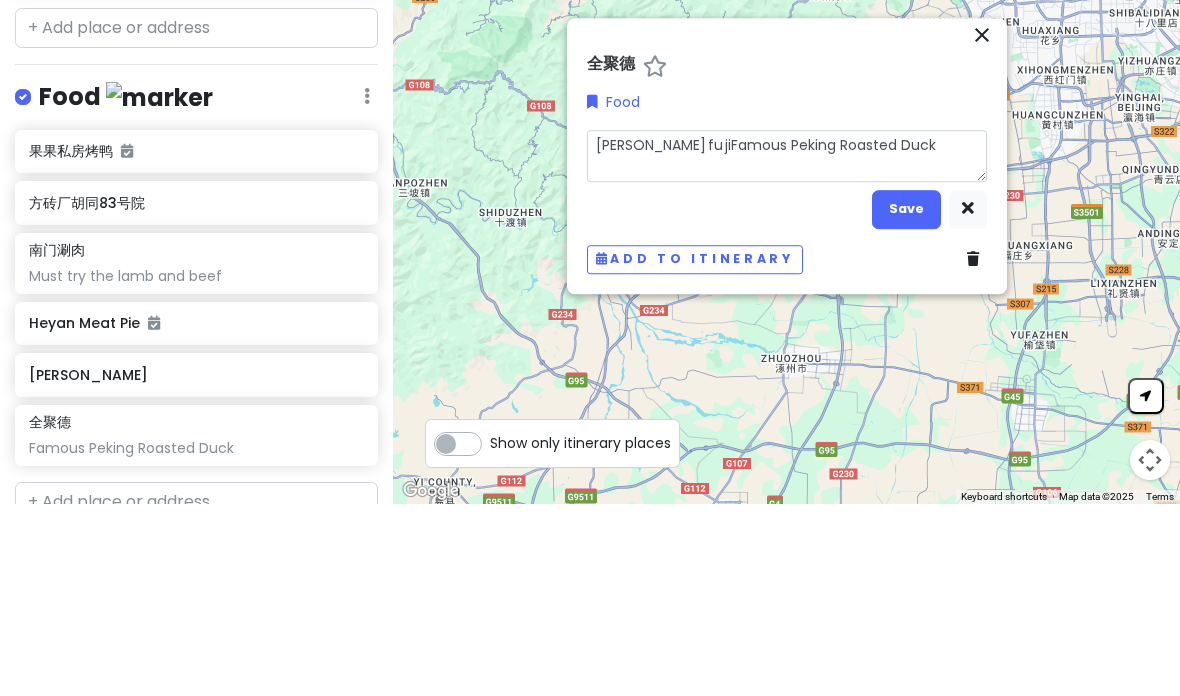 type on "x" 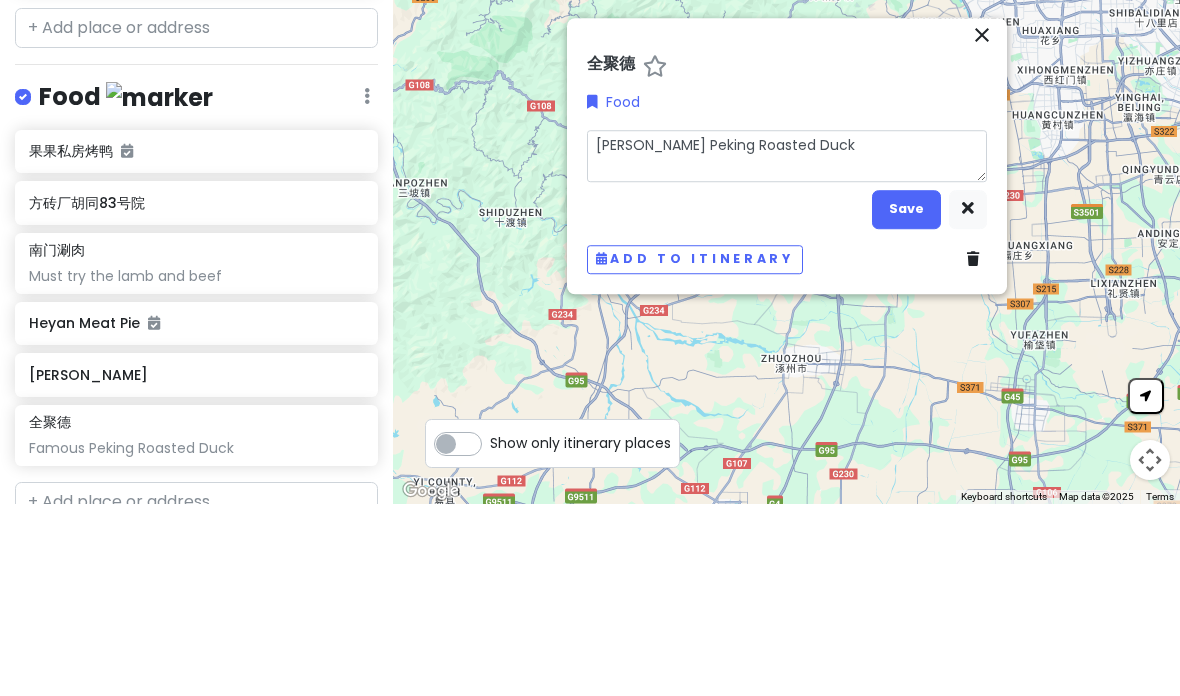 type on "x" 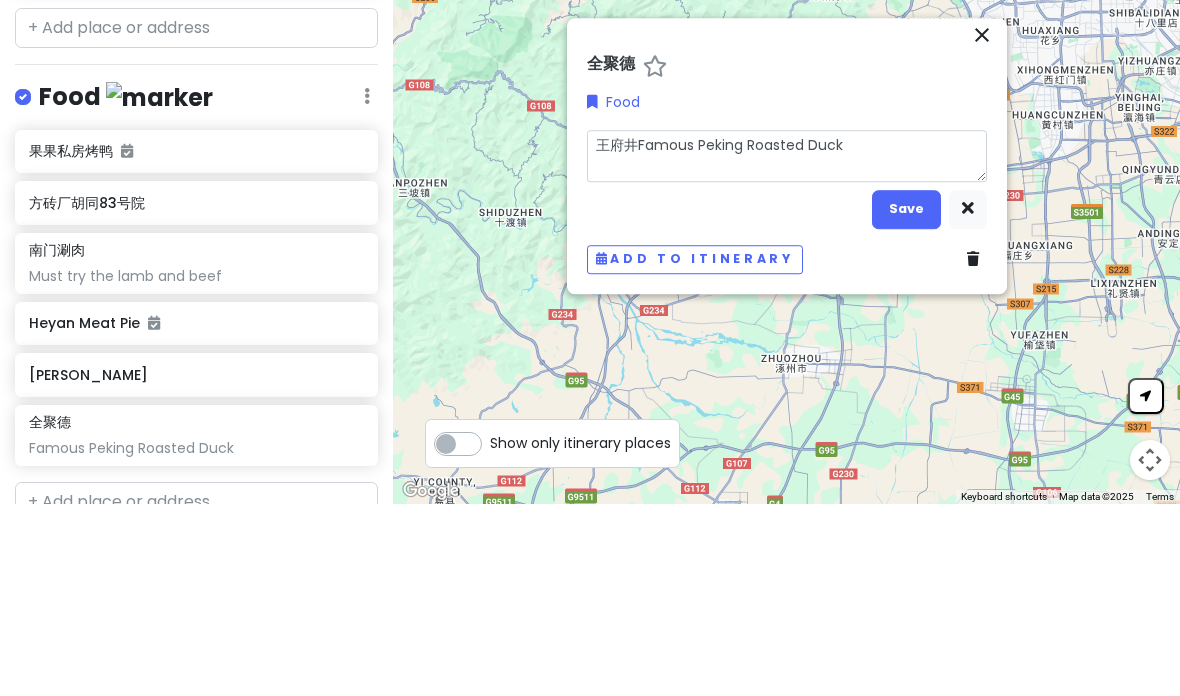 type on "王府井 Famous Peking Roasted Duck" 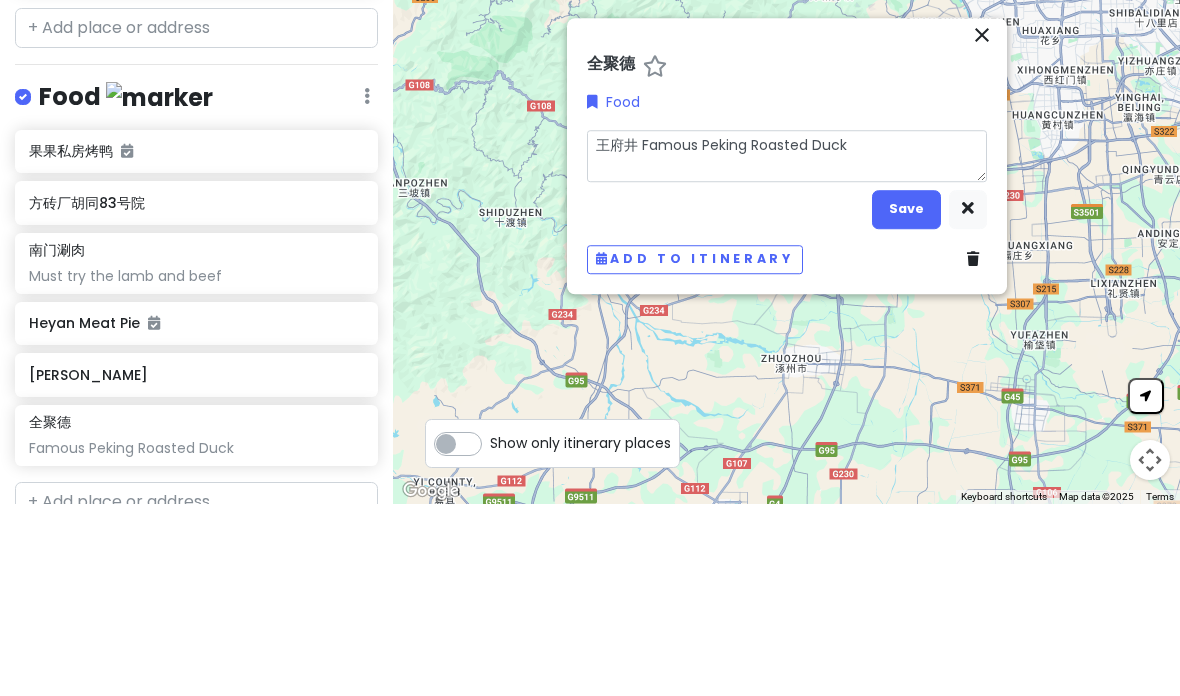 click on "王府井 Famous Peking Roasted Duck" at bounding box center (787, 348) 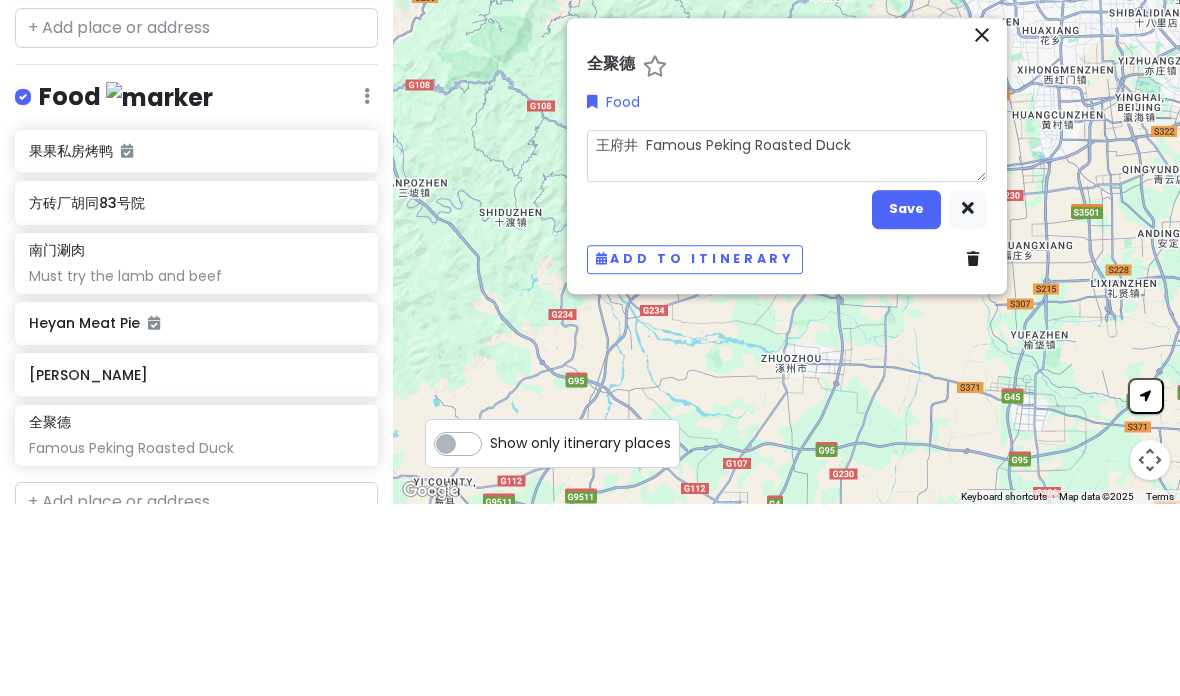 type on "王府井 ( Famous Peking Roasted Duck" 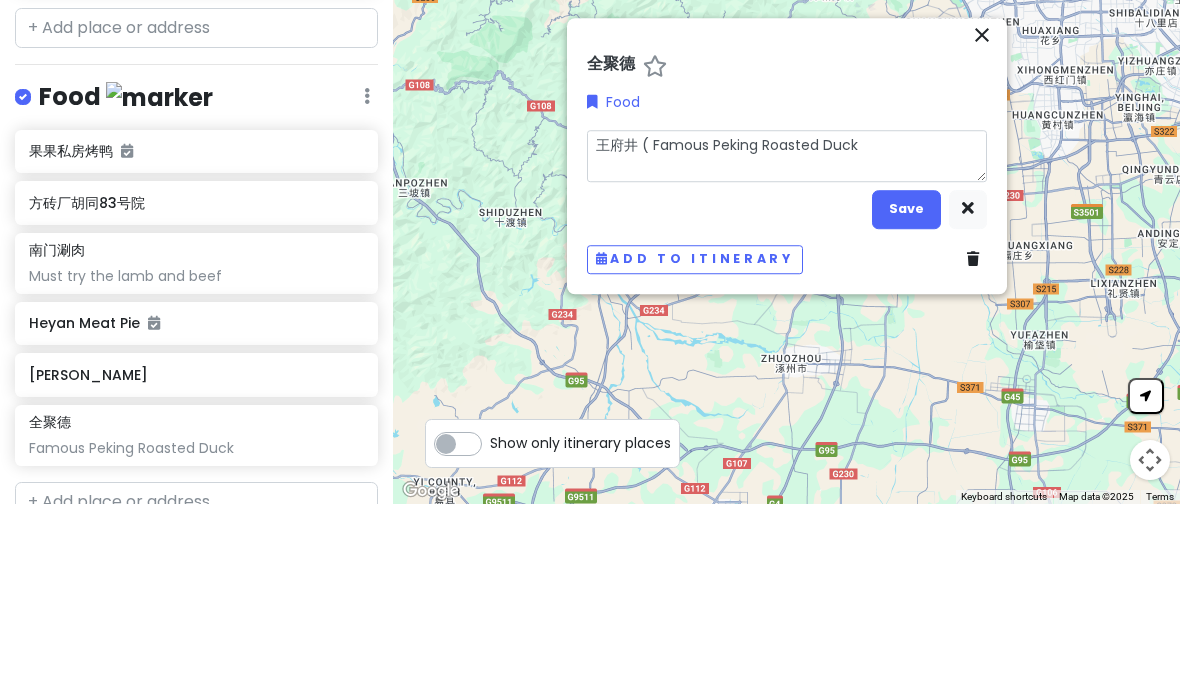 type on "x" 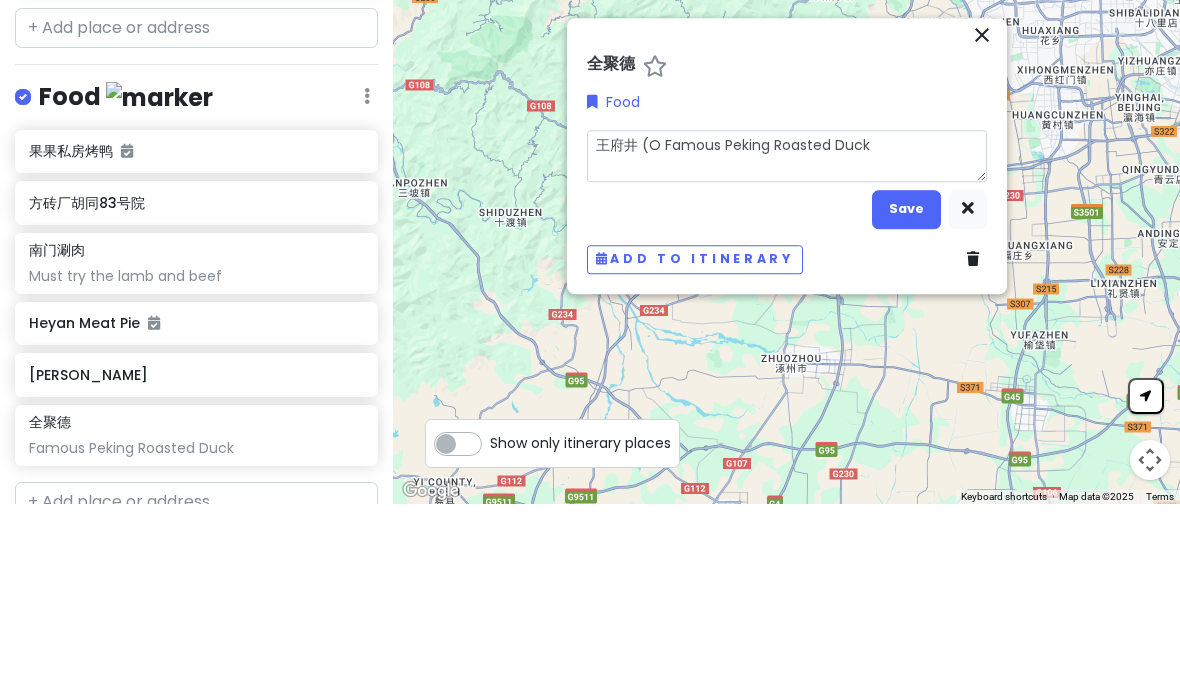 type on "x" 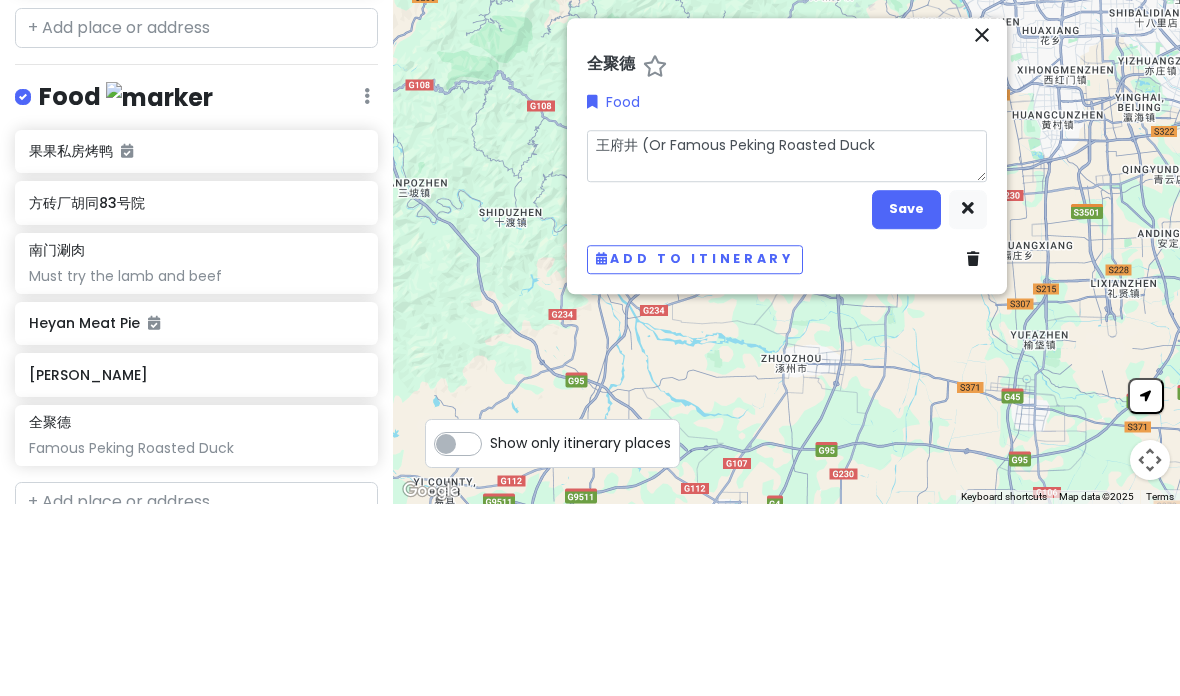 type on "x" 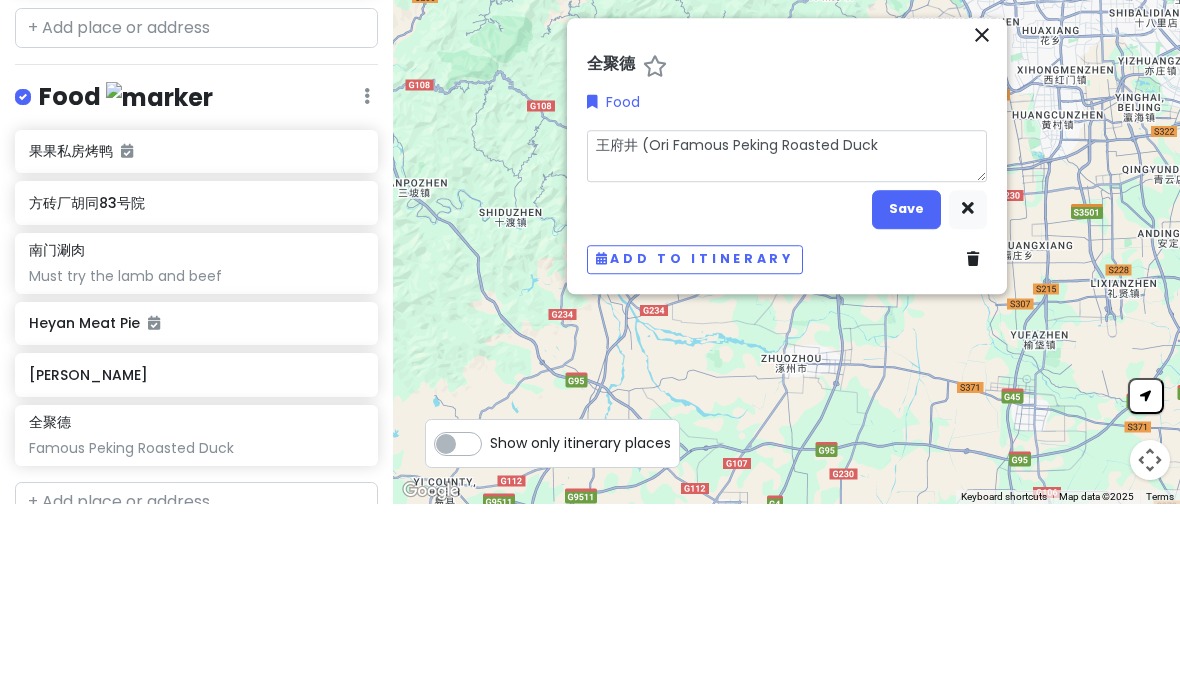type on "x" 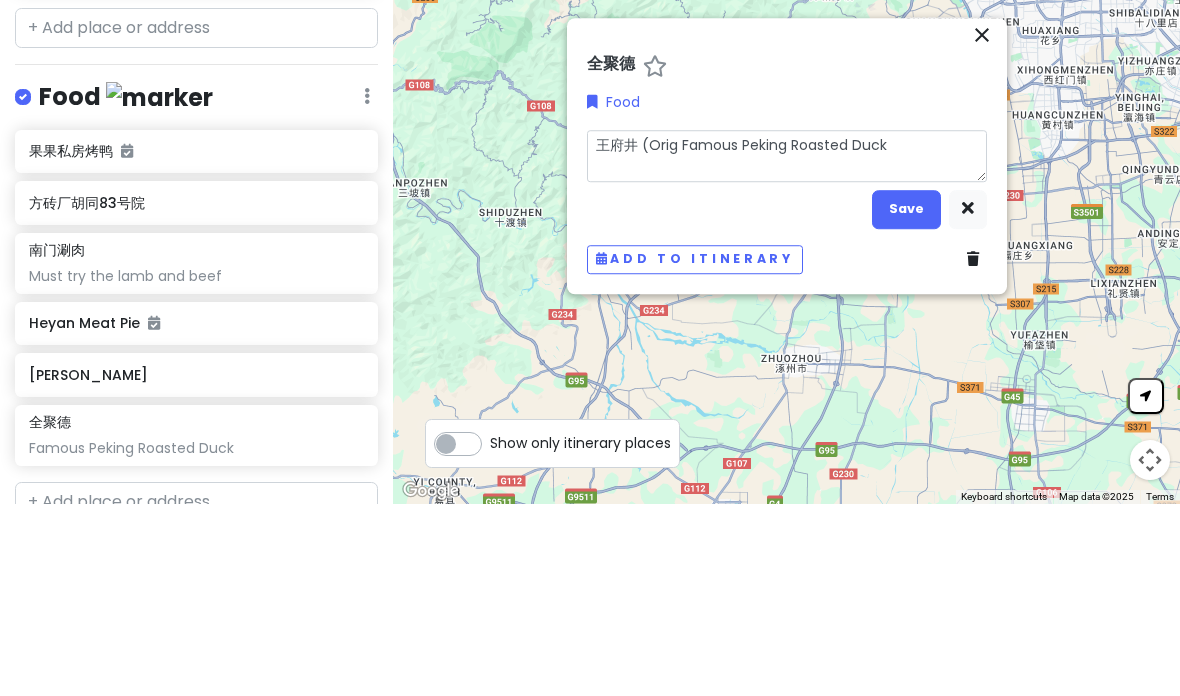 type on "x" 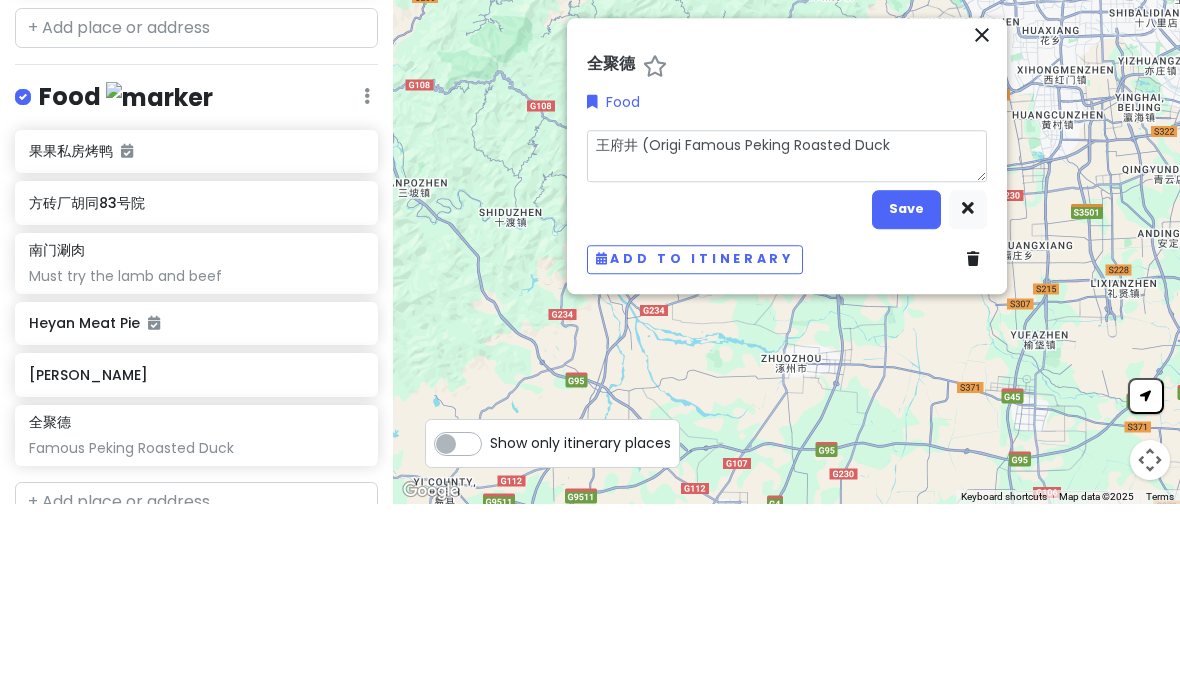 type on "王府井 (Origin Famous Peking Roasted Duck" 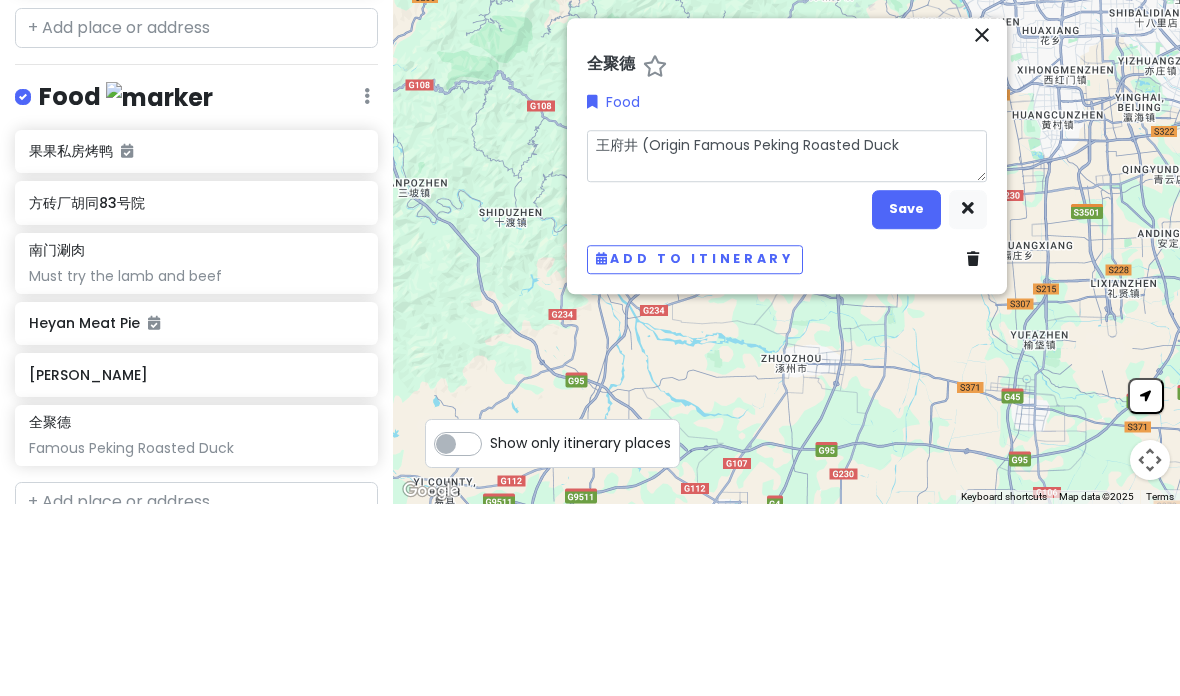 type on "x" 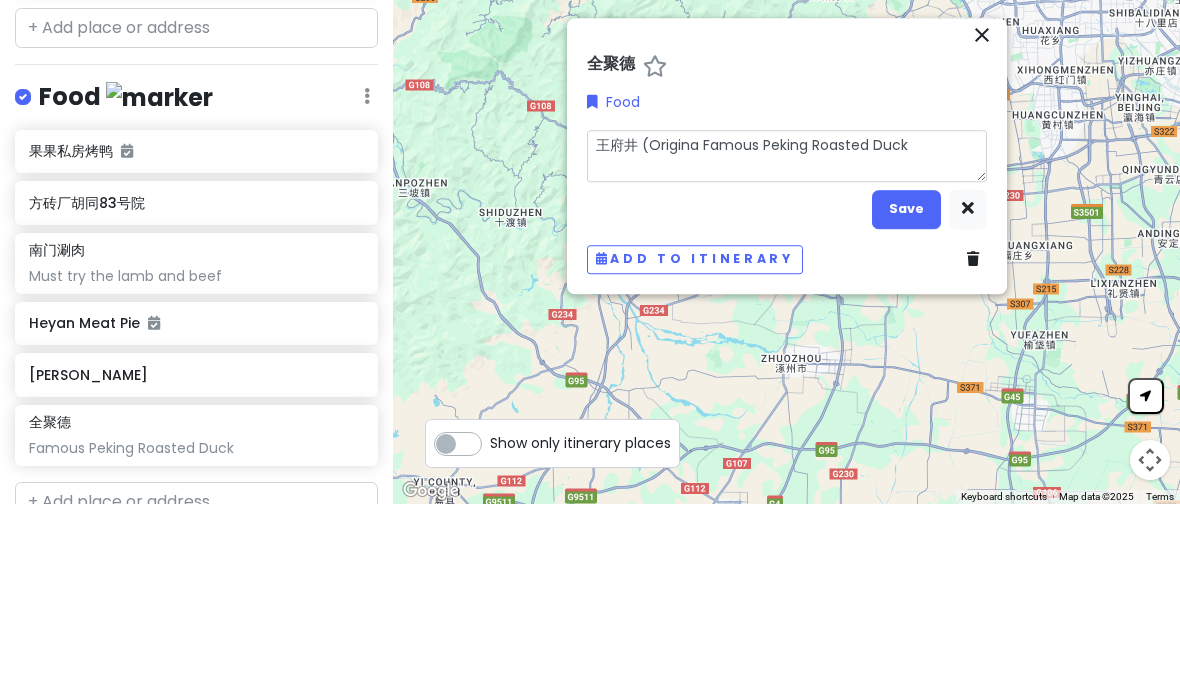 type on "王府井 (Original Famous Peking Roasted Duck" 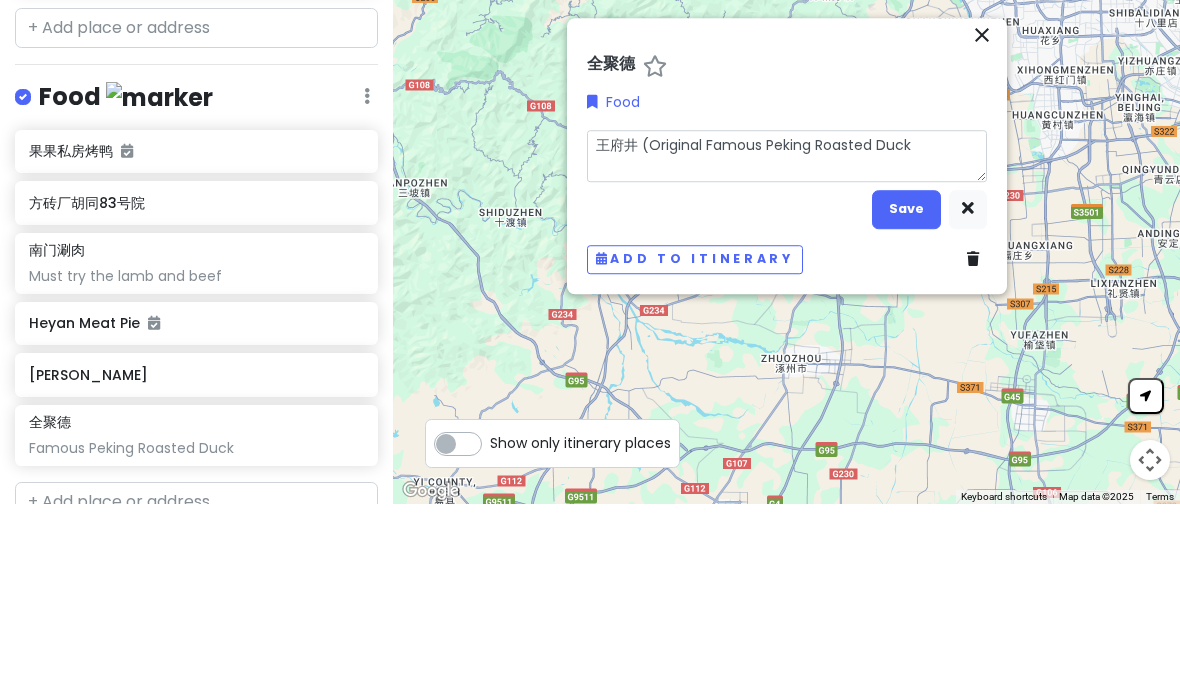 type on "x" 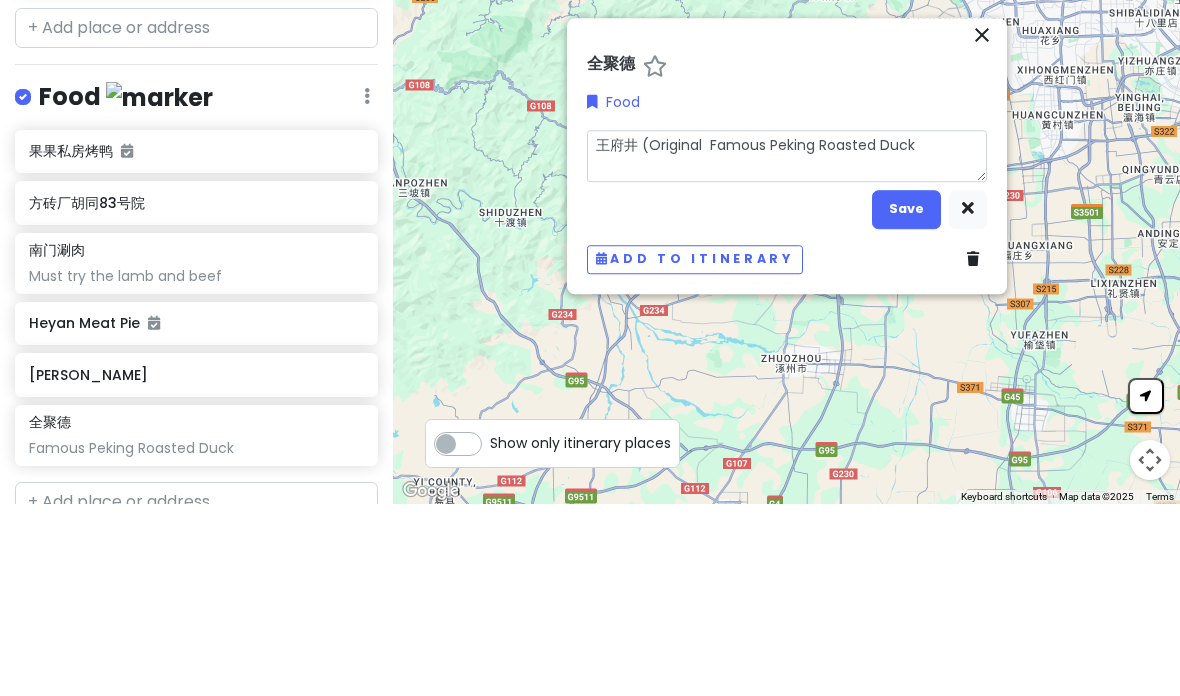type on "x" 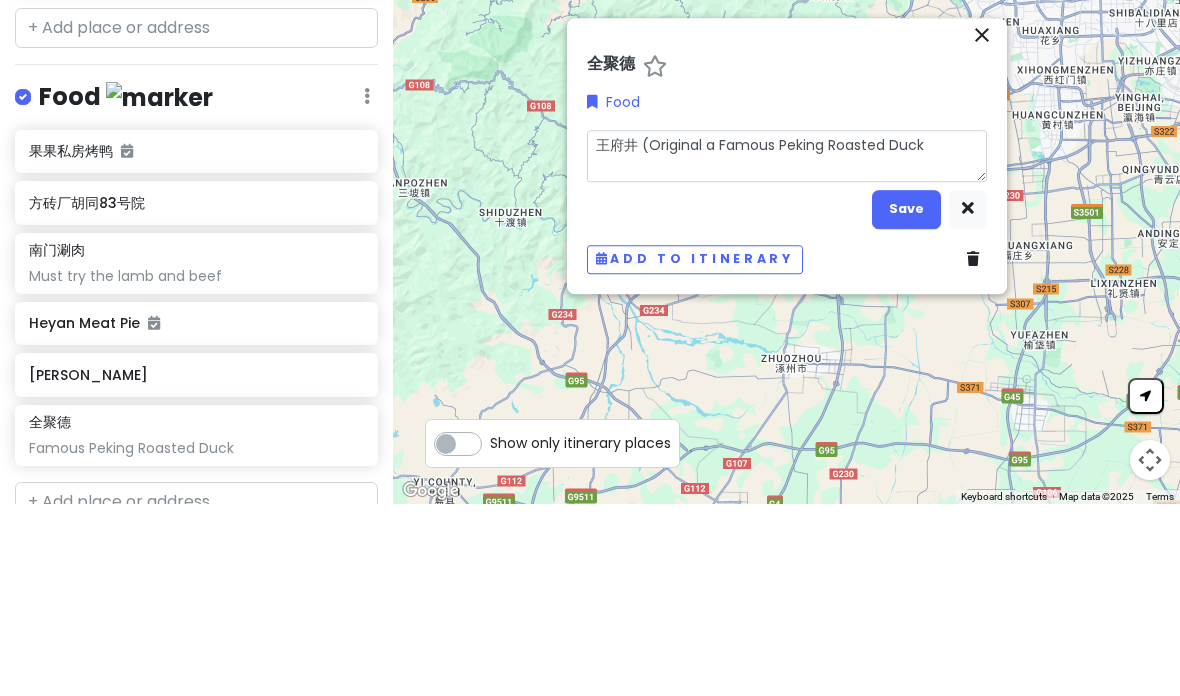 type on "x" 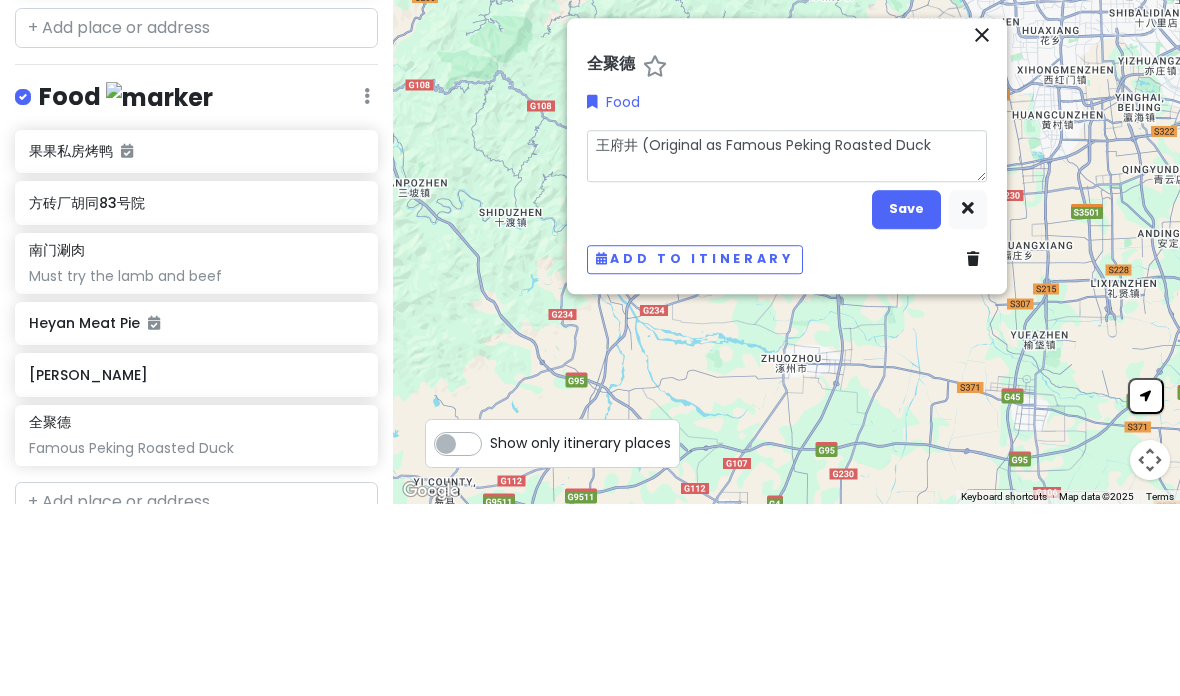 type on "x" 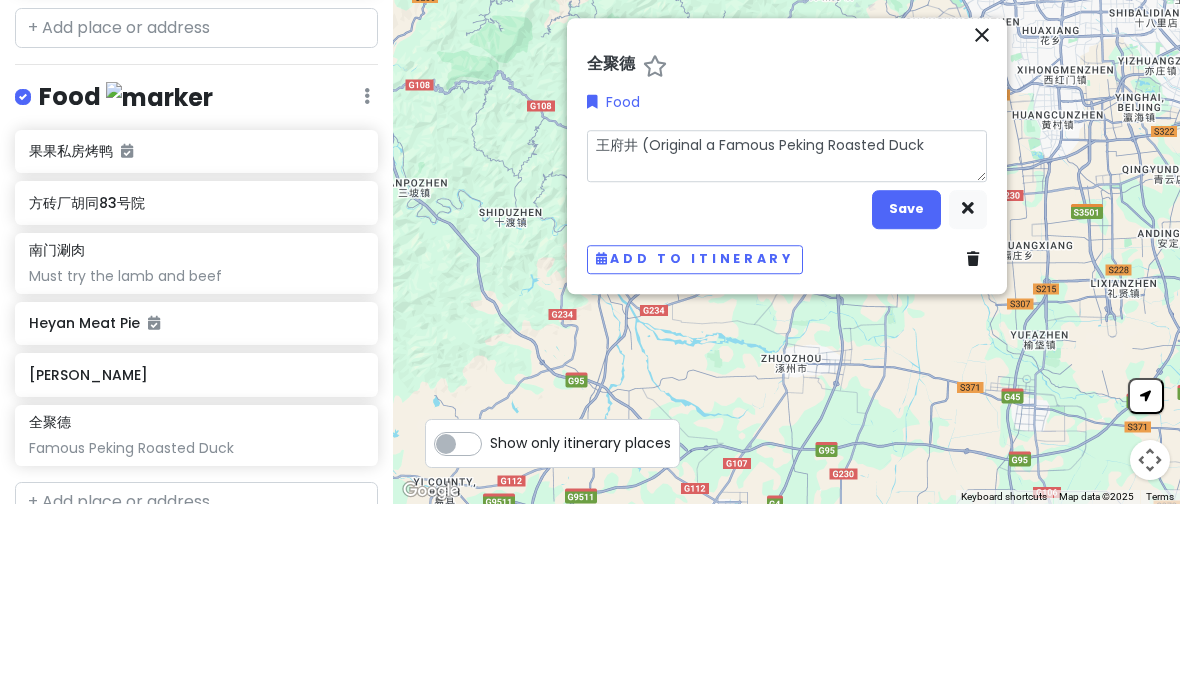 type on "x" 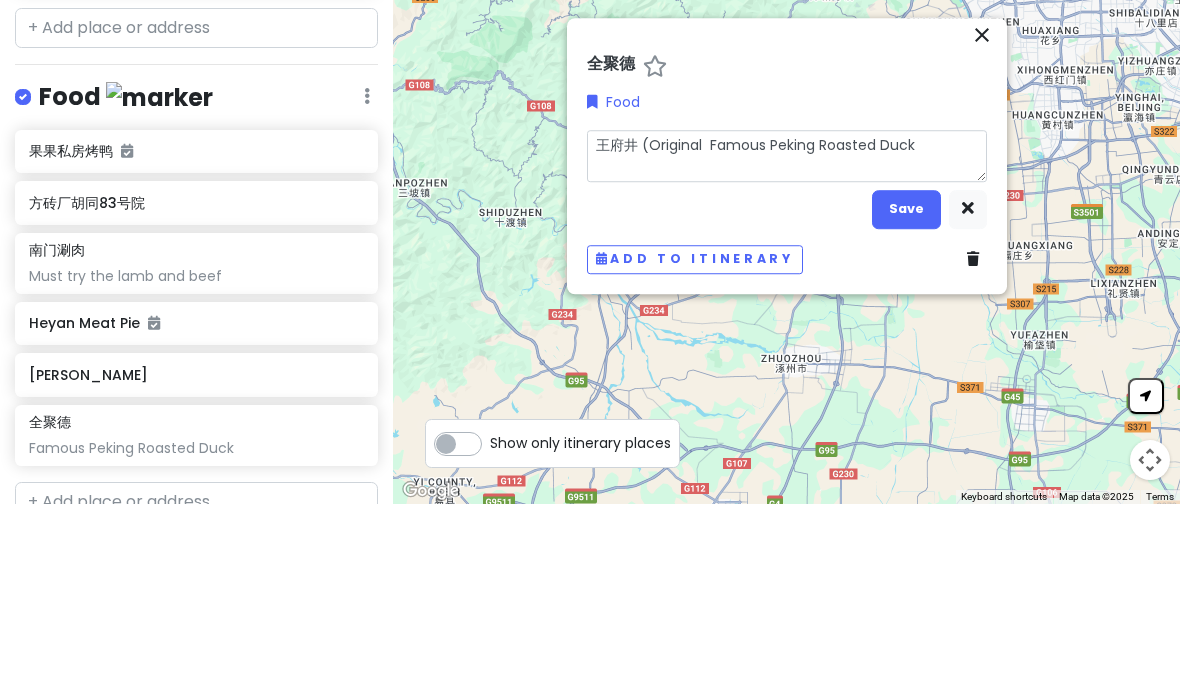 type on "x" 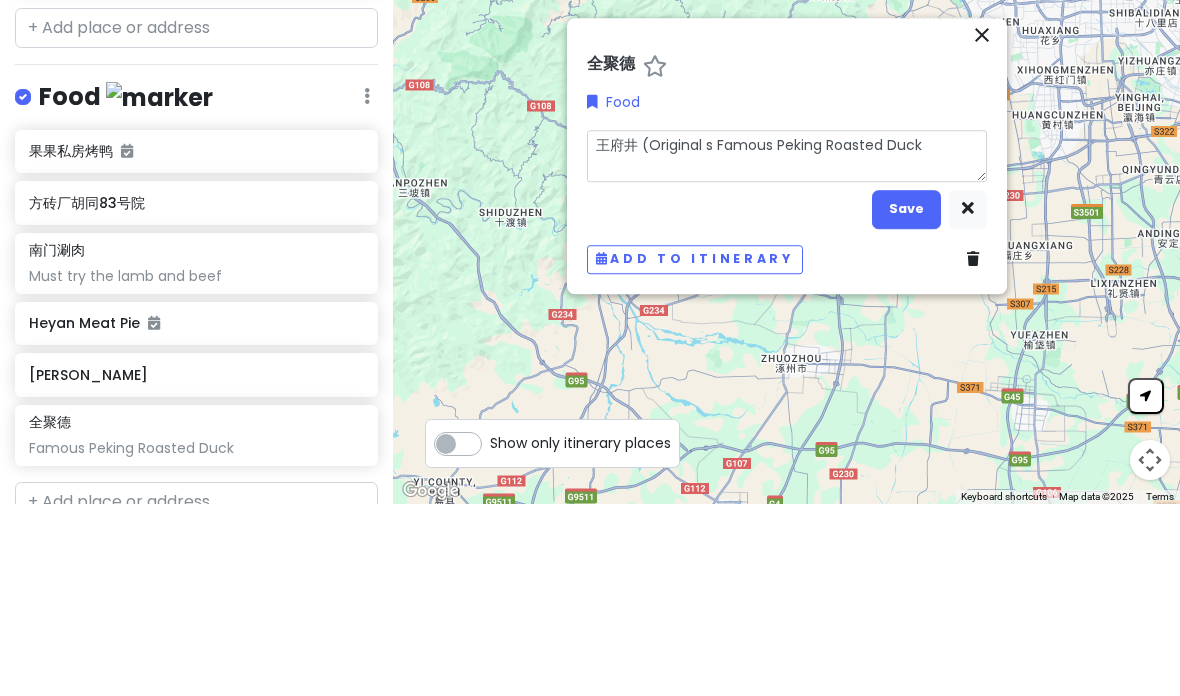 type on "x" 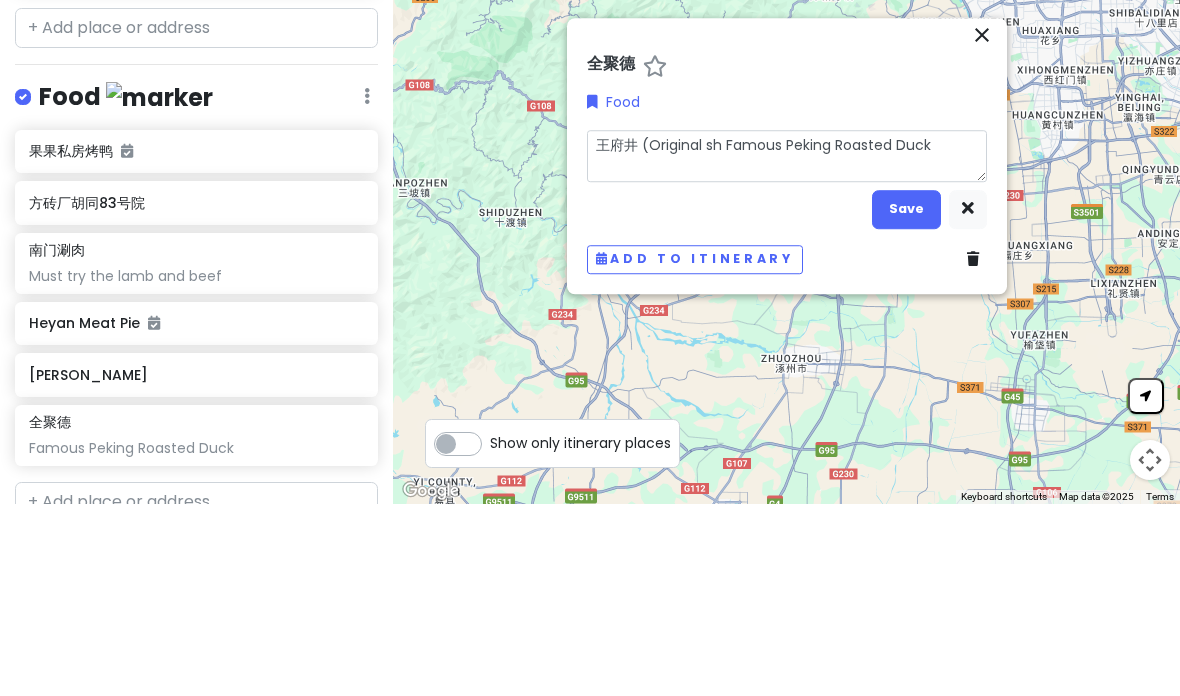 type on "x" 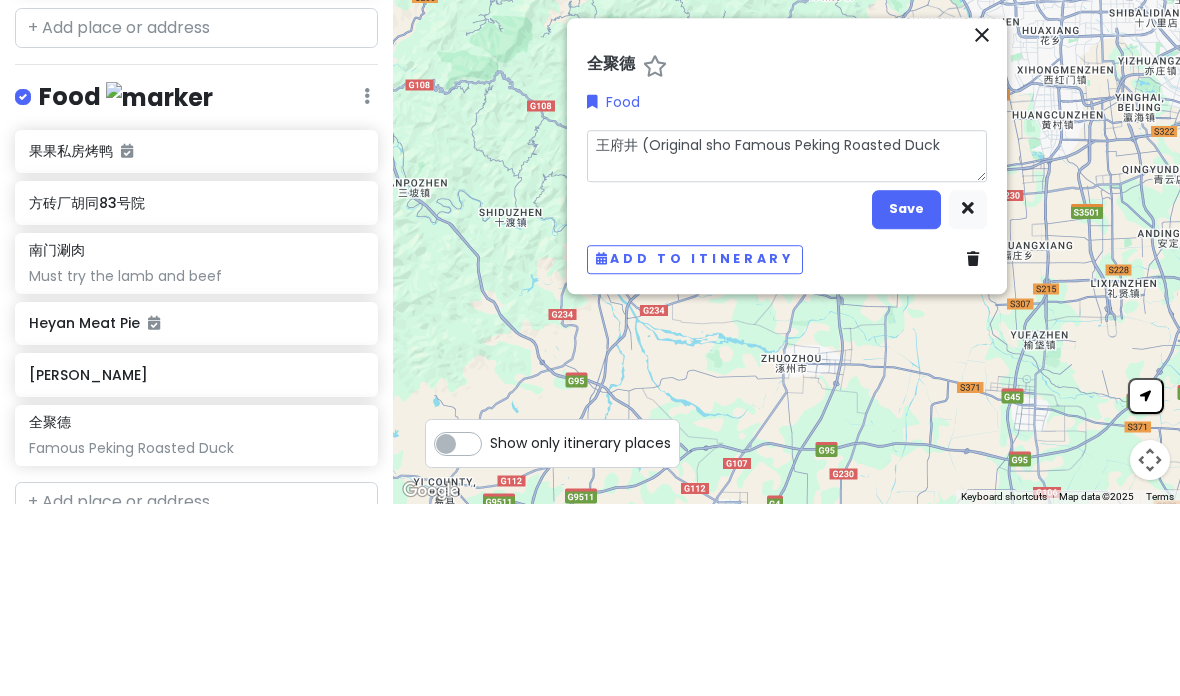 type on "x" 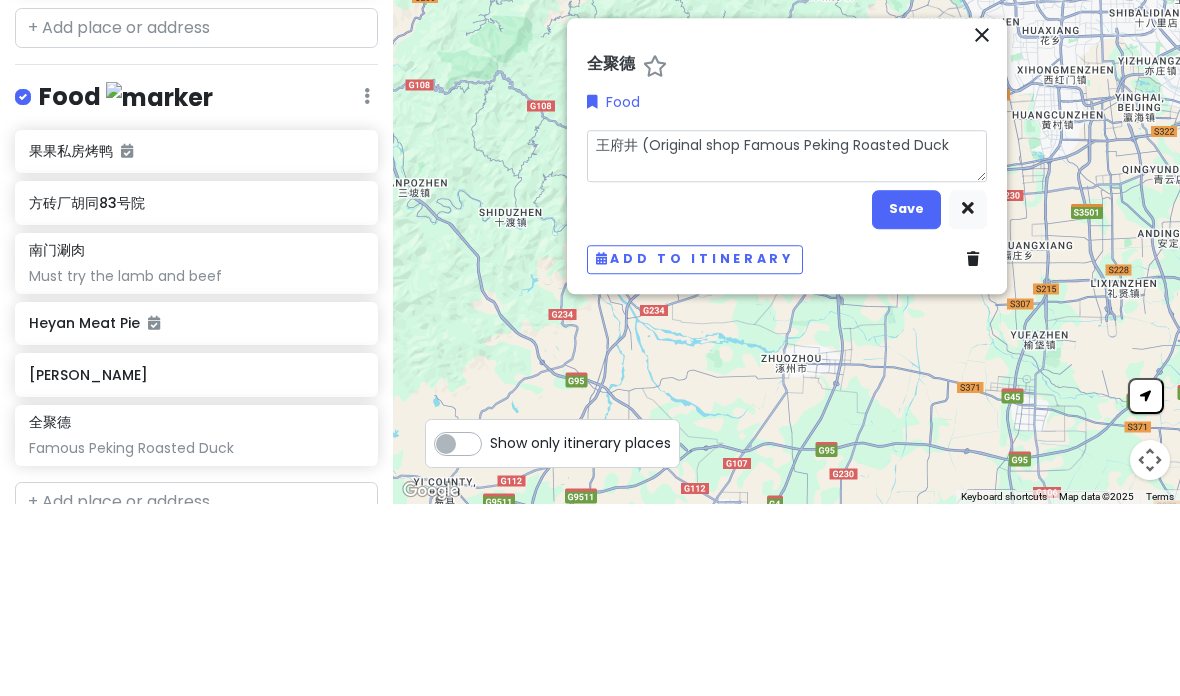 type on "x" 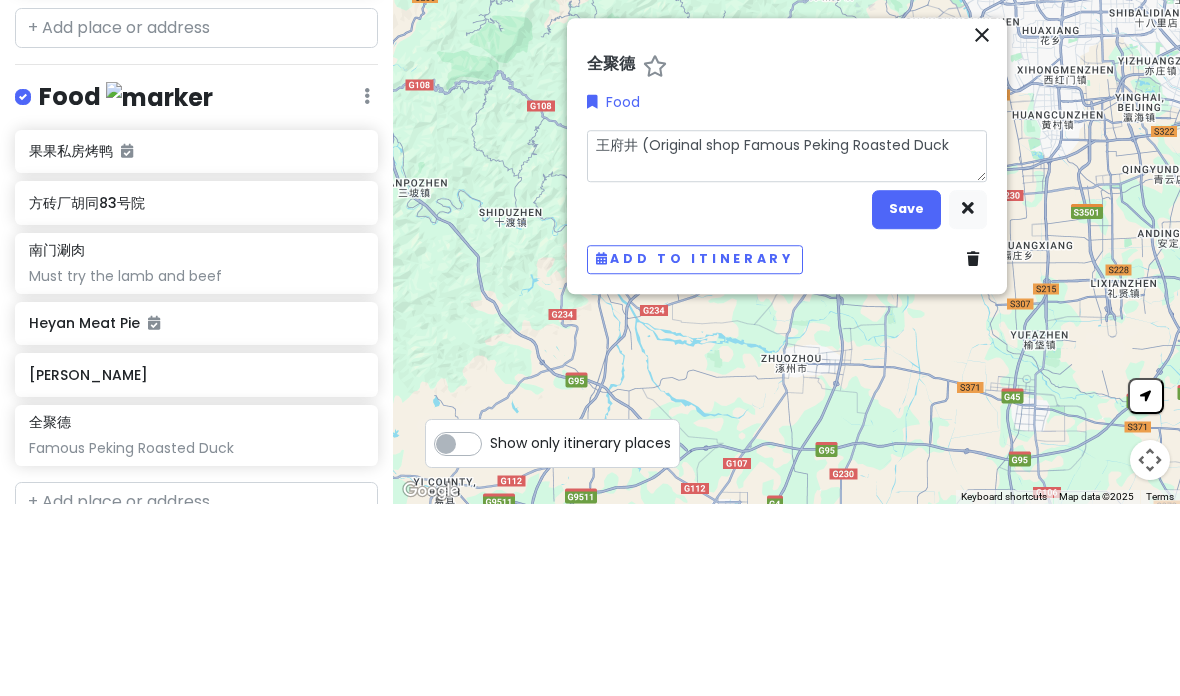 type on "王府井 (Original shop) Famous Peking Roasted Duck" 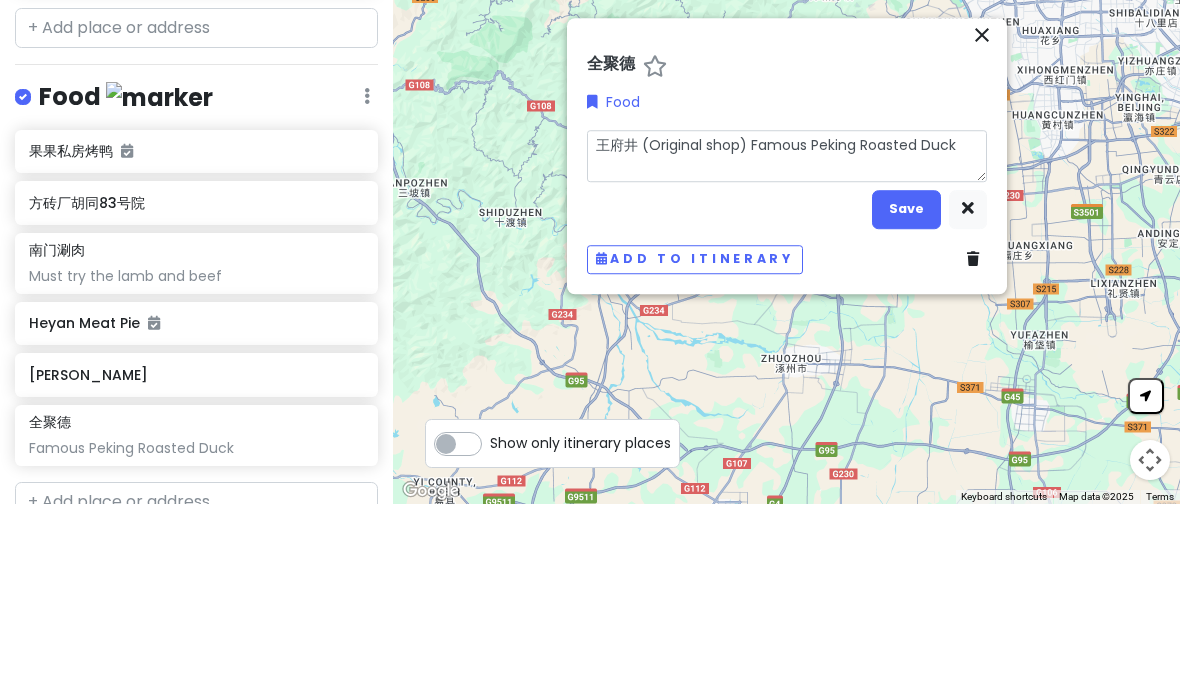 type on "x" 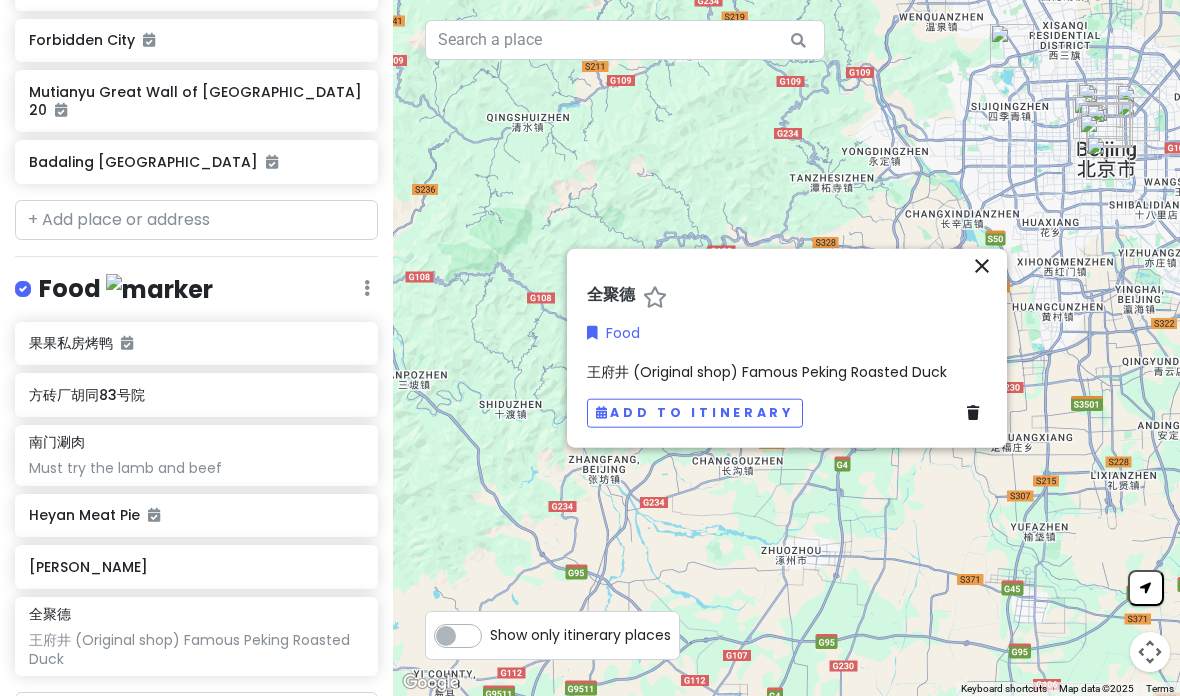 click on "close" at bounding box center [982, 266] 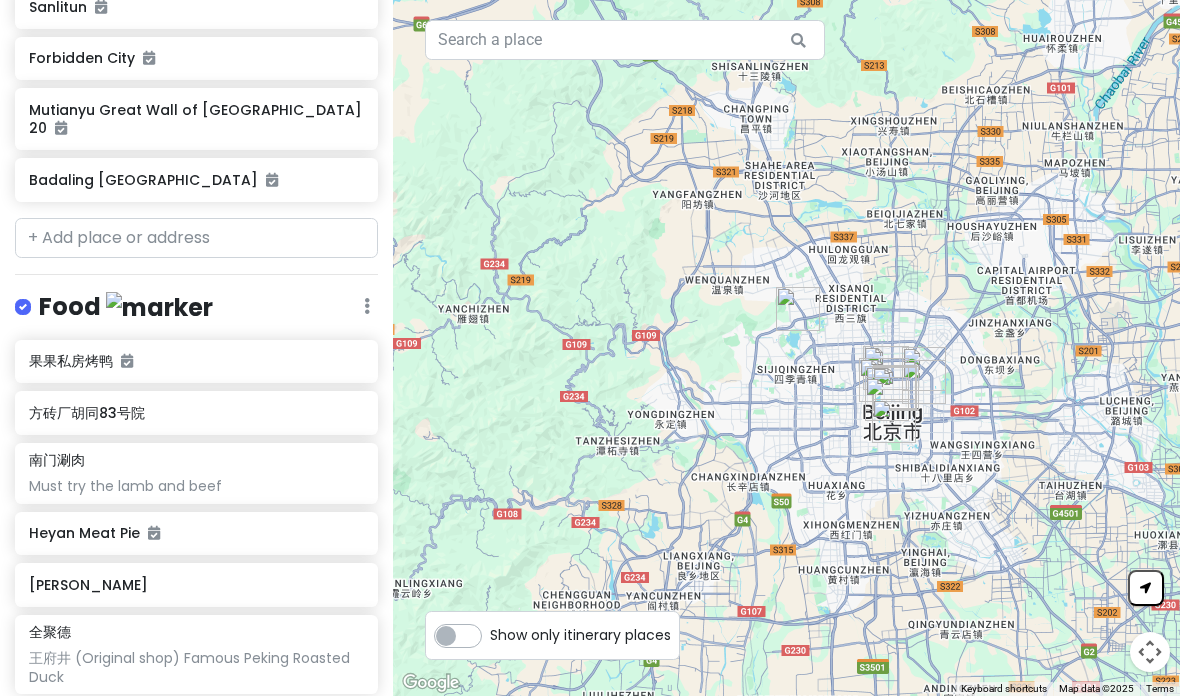 scroll, scrollTop: 888, scrollLeft: 0, axis: vertical 